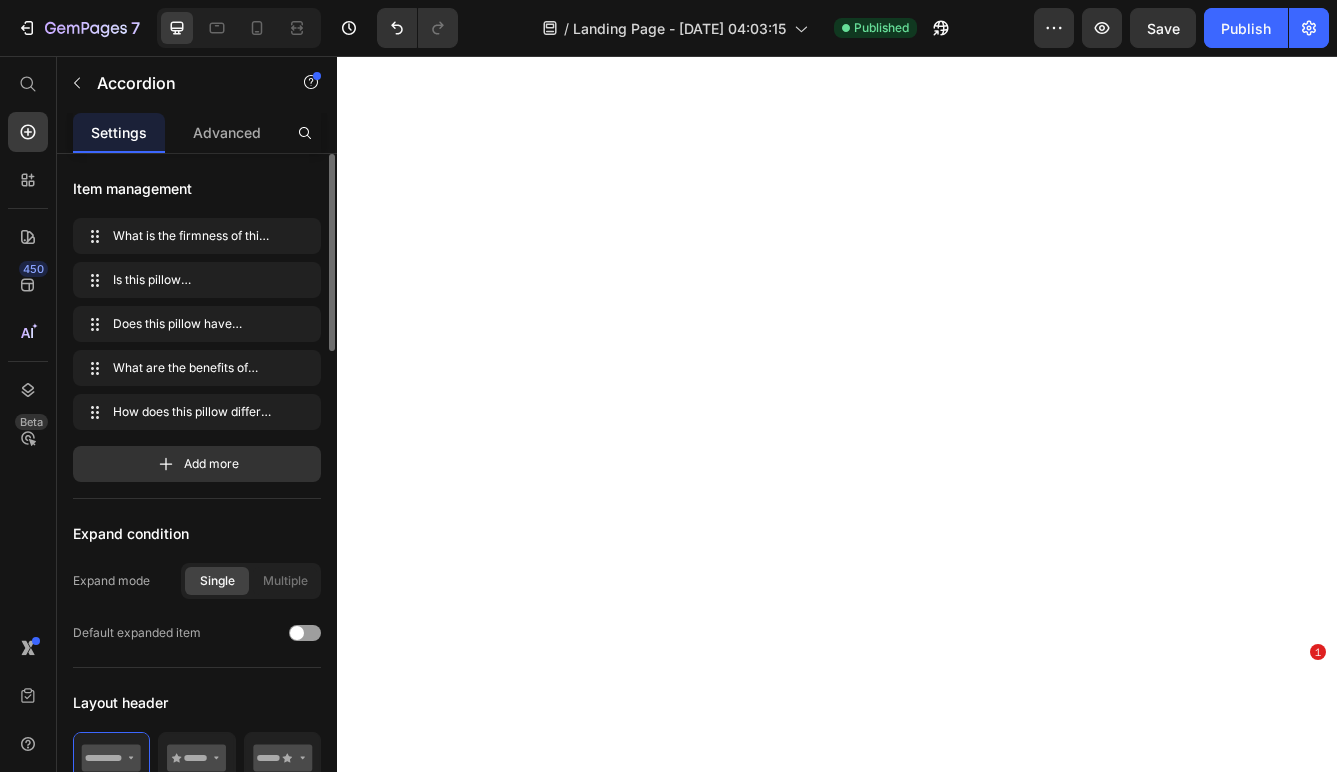scroll, scrollTop: 0, scrollLeft: 0, axis: both 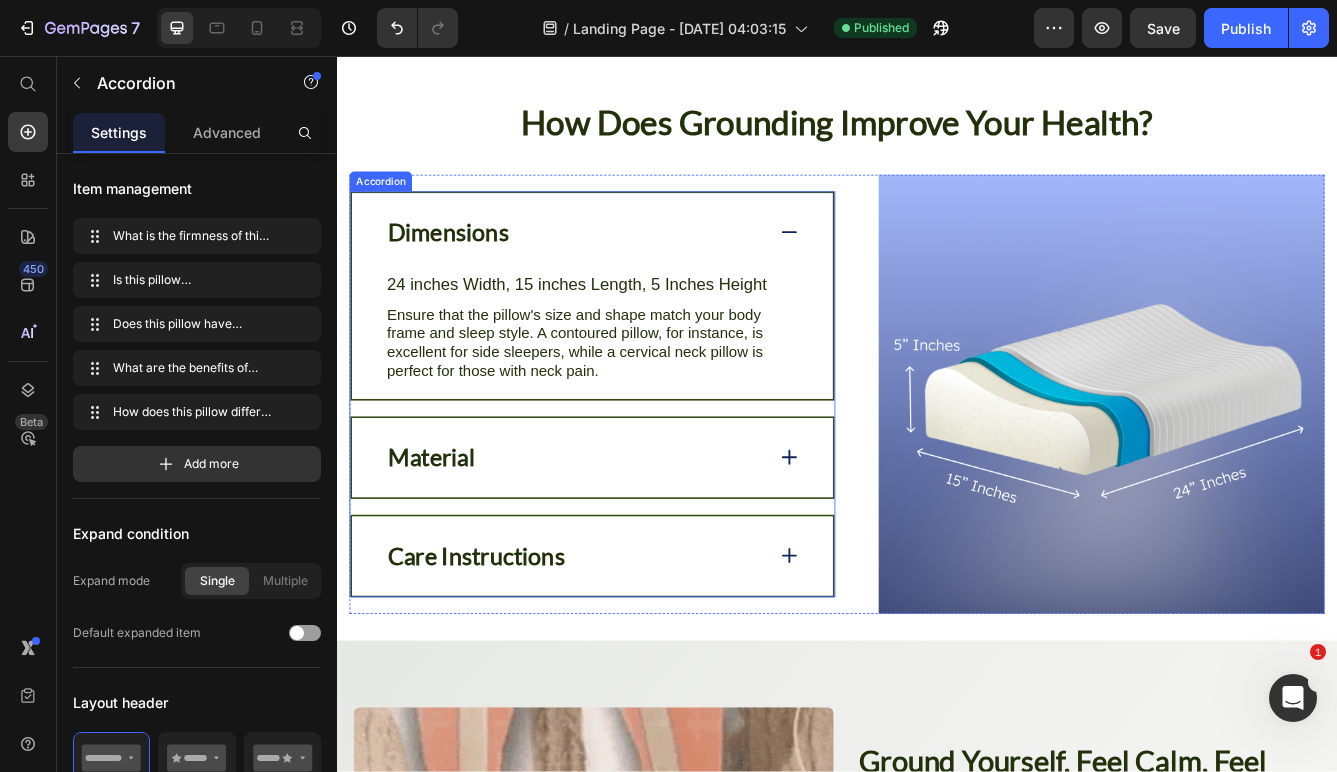 click on "Dimensions" at bounding box center [470, 268] 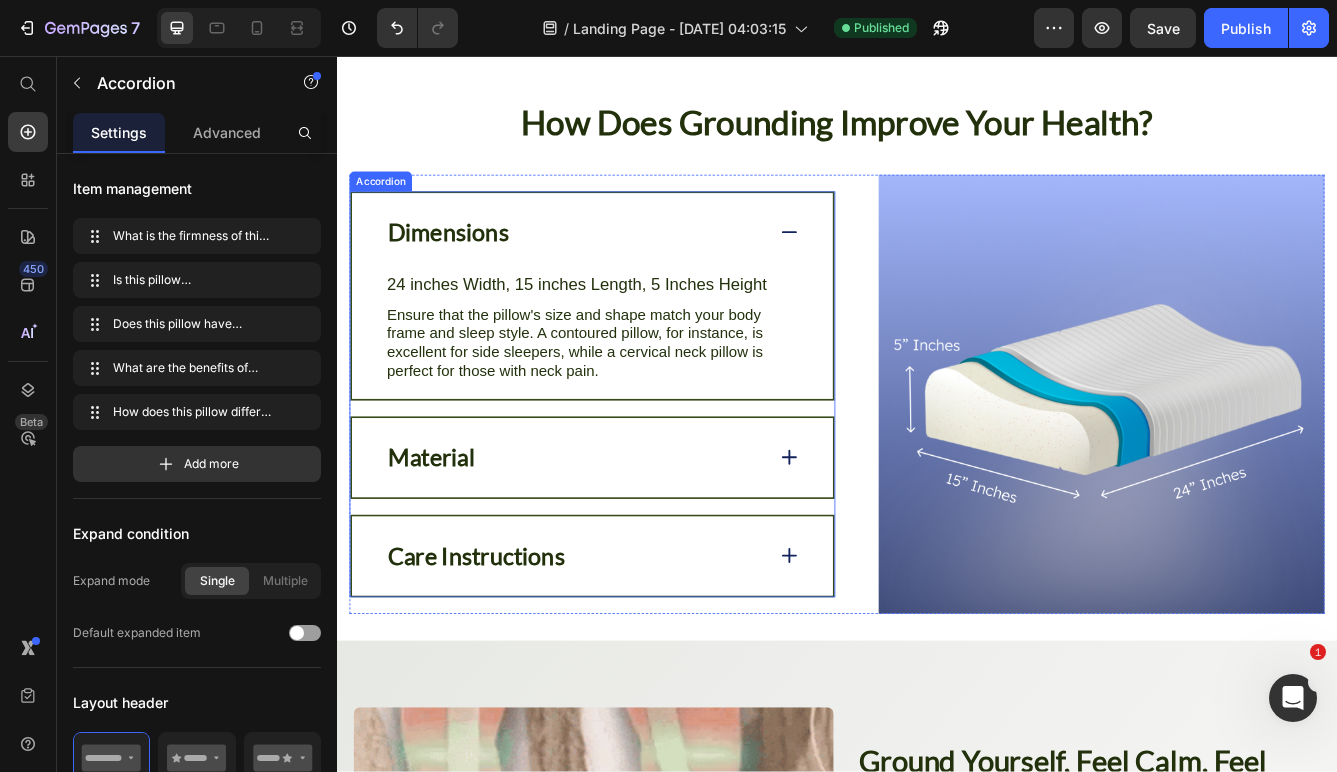 click on "Dimensions" at bounding box center (470, 268) 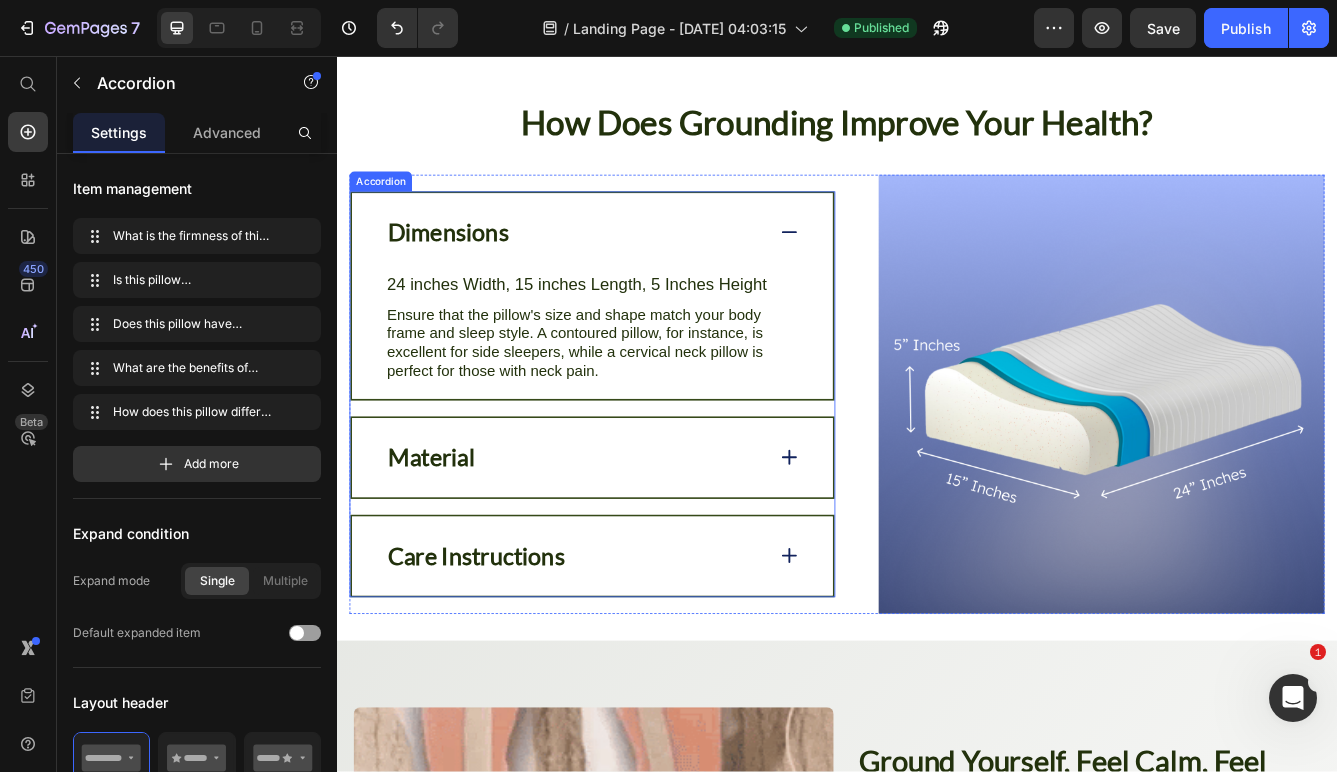 click on "Dimensions" at bounding box center [470, 268] 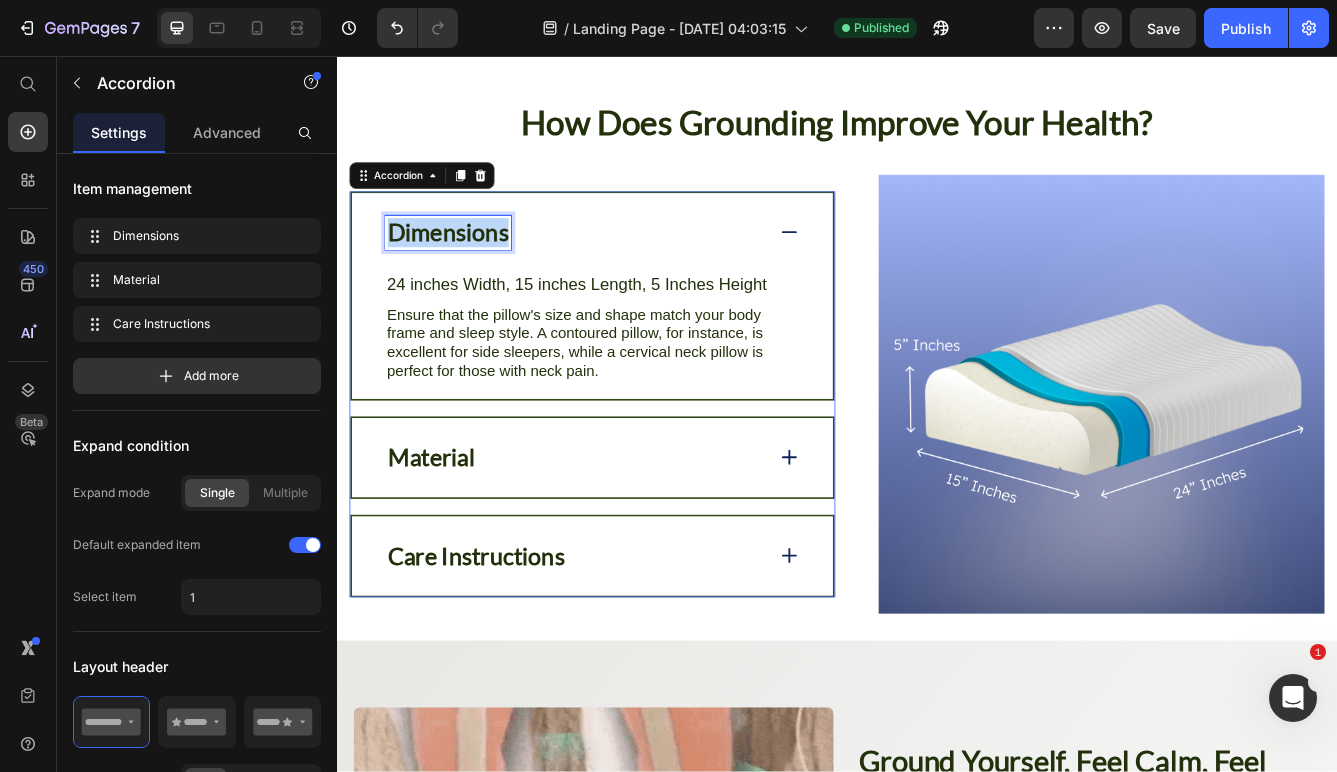 click on "Dimensions" at bounding box center (470, 268) 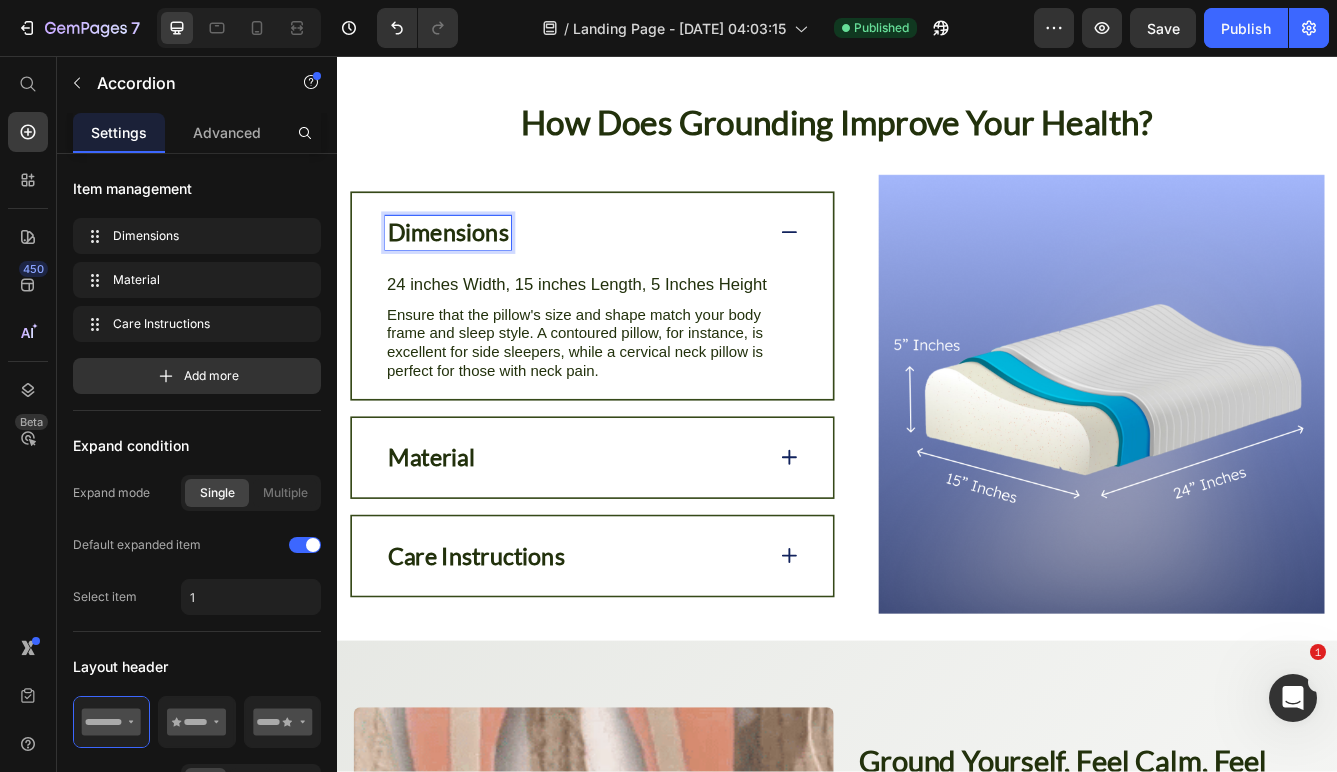 click on "Dimensions" at bounding box center [470, 268] 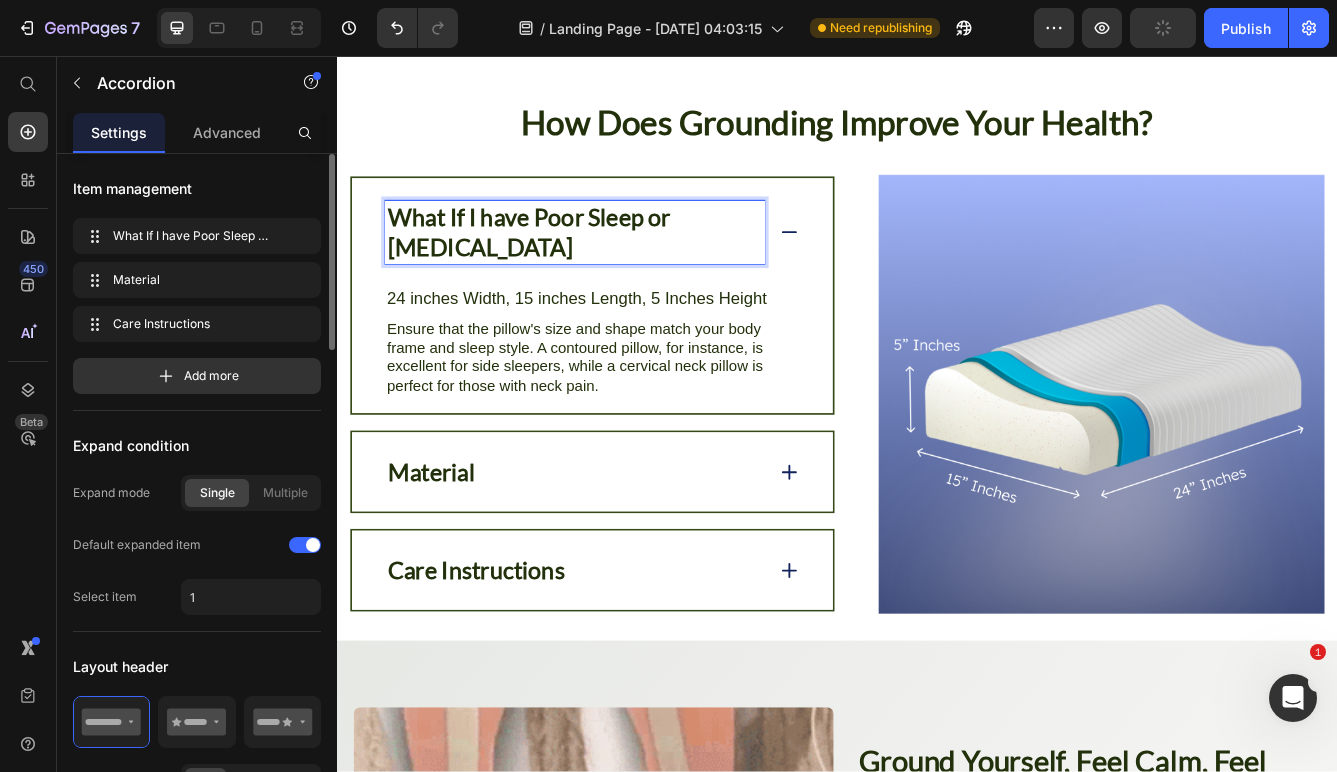 scroll, scrollTop: 3171, scrollLeft: 0, axis: vertical 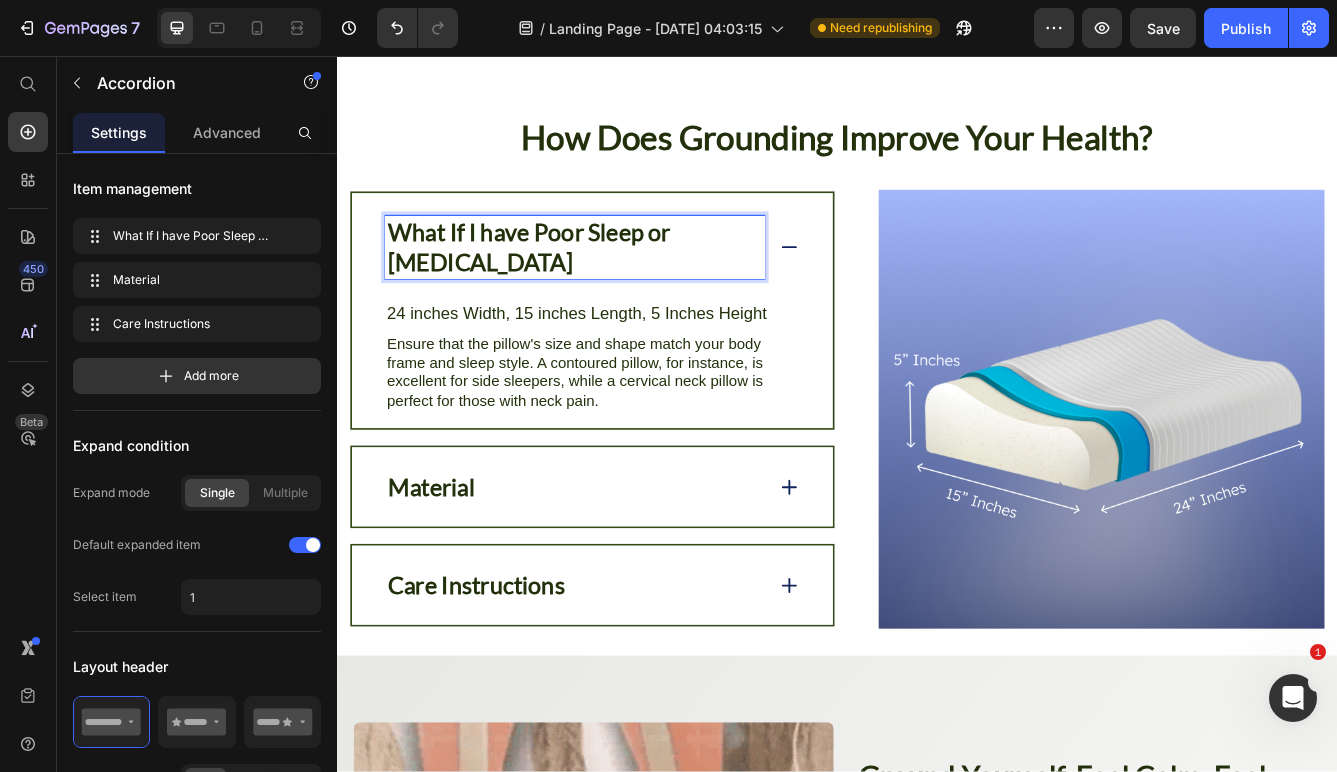 click on "What If I have Poor Sleep or [MEDICAL_DATA]" at bounding box center (622, 286) 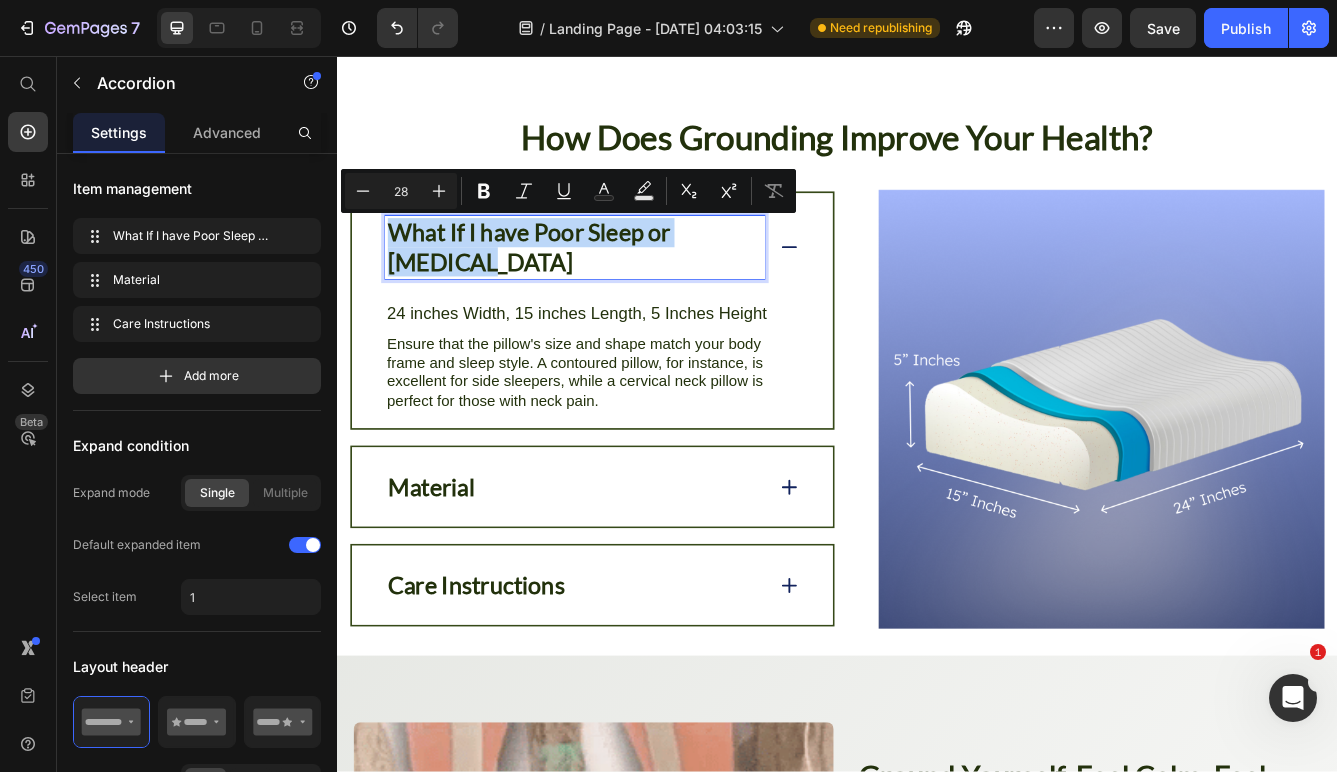 click on "What If I have Poor Sleep or [MEDICAL_DATA]" at bounding box center (622, 286) 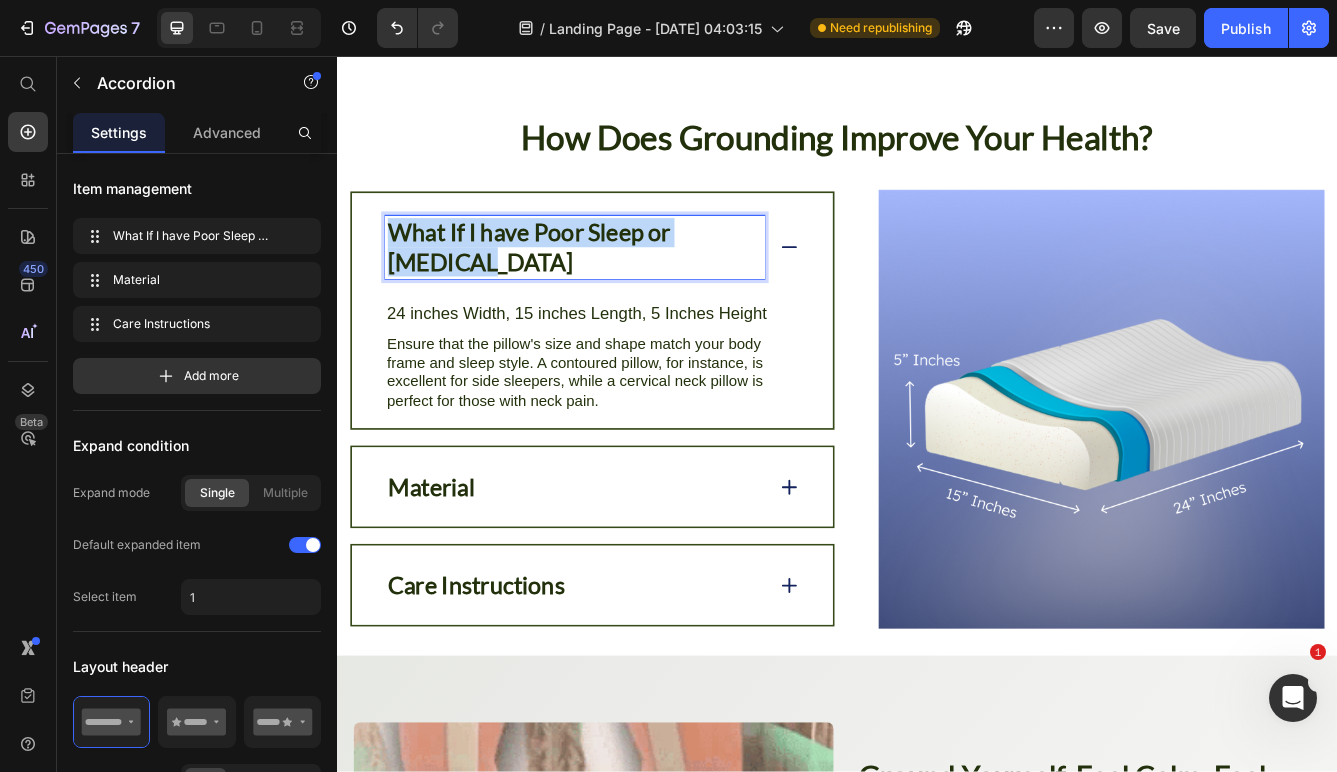 click on "What If I have Poor Sleep or [MEDICAL_DATA]" at bounding box center (622, 286) 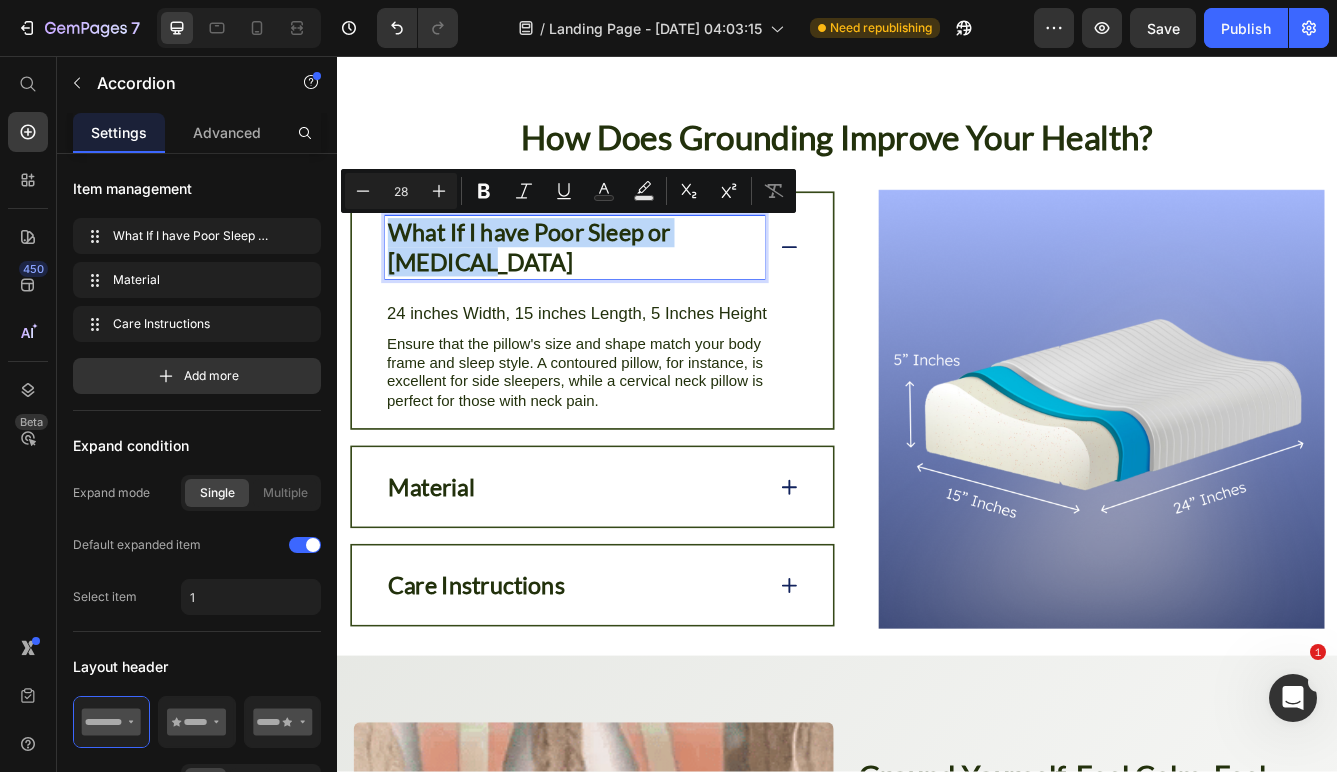 click on "What If I have Poor Sleep or [MEDICAL_DATA]" at bounding box center (622, 286) 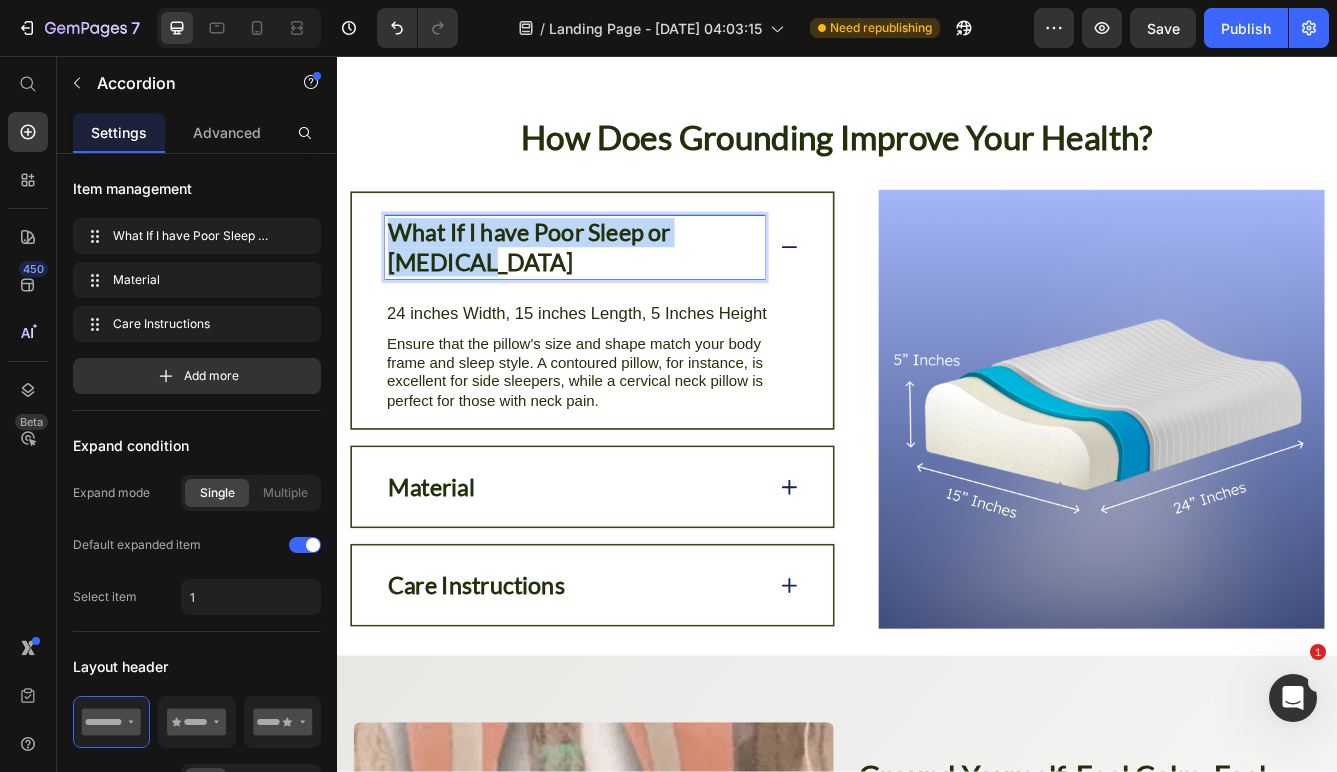 click on "What If I have Poor Sleep or [MEDICAL_DATA]" at bounding box center (622, 286) 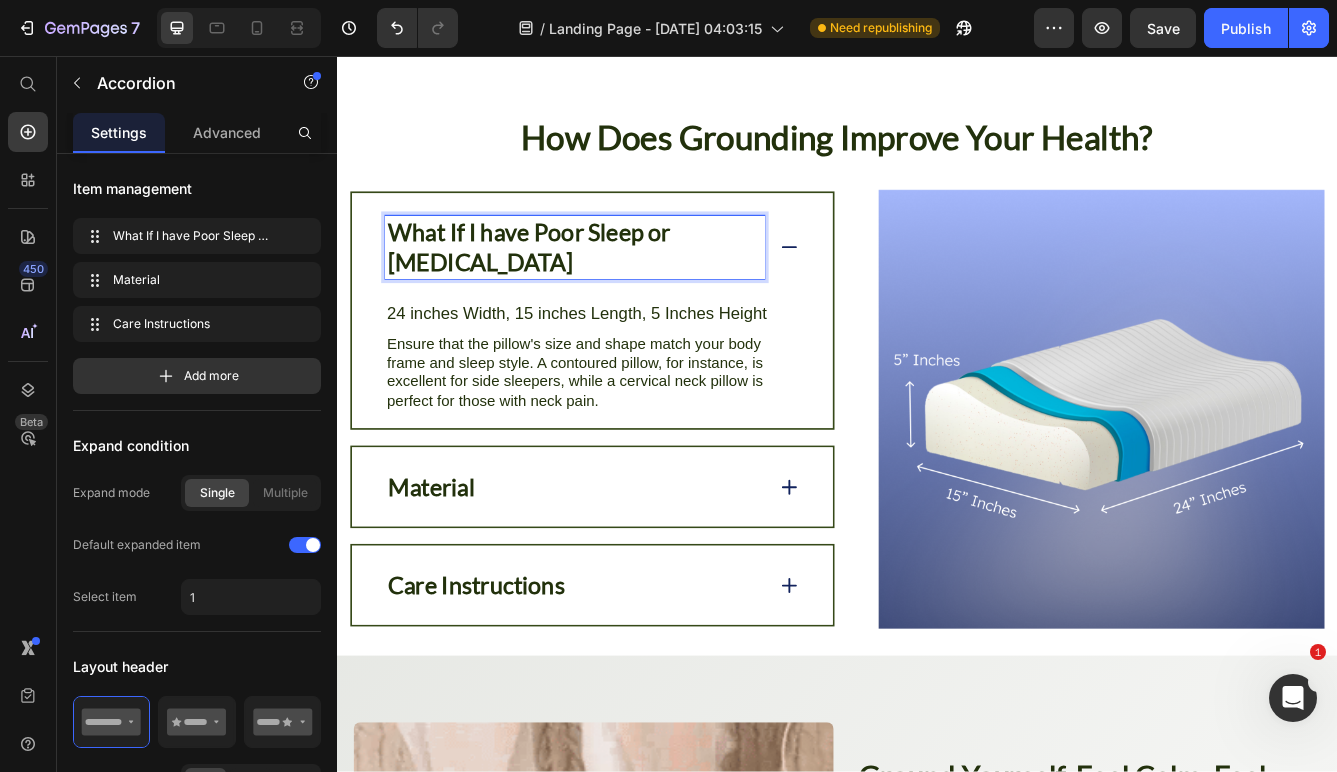 click on "What If I have Poor Sleep or [MEDICAL_DATA]" at bounding box center [622, 286] 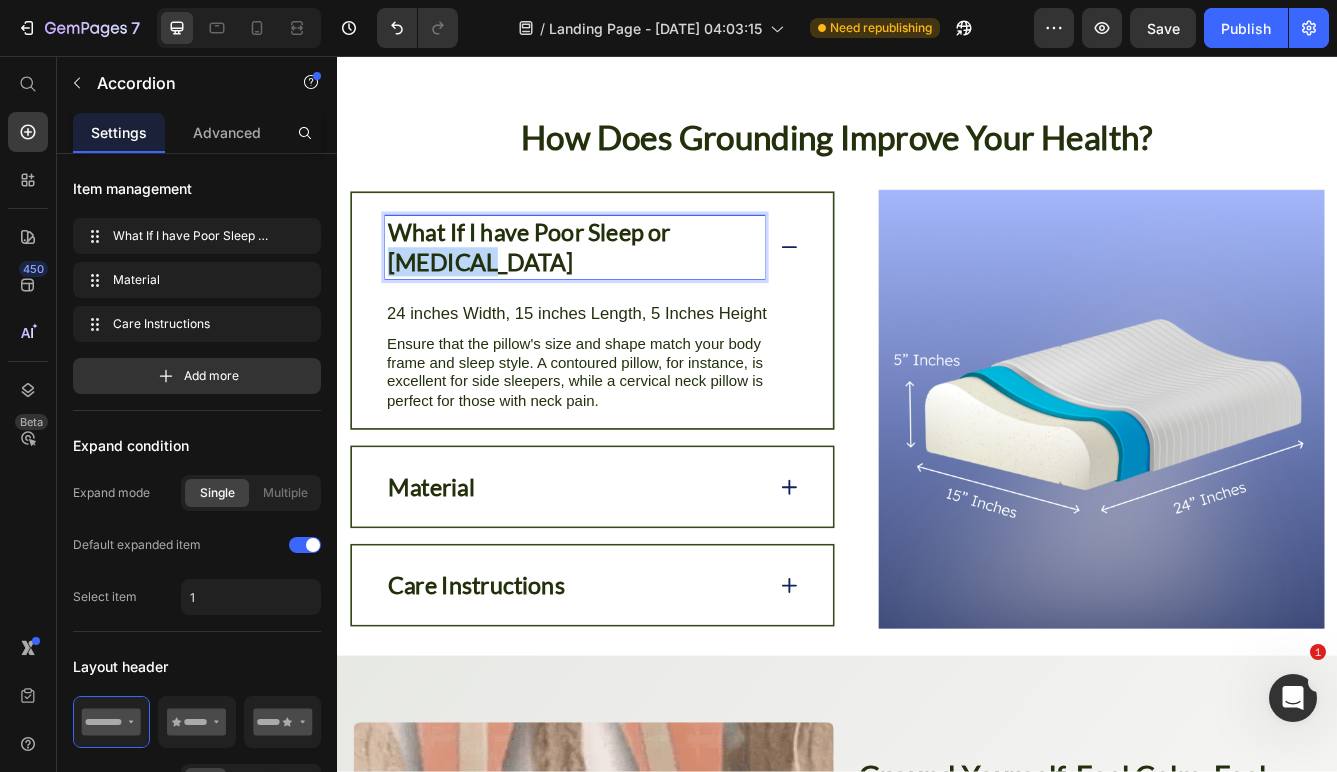 click on "What If I have Poor Sleep or [MEDICAL_DATA]" at bounding box center [622, 286] 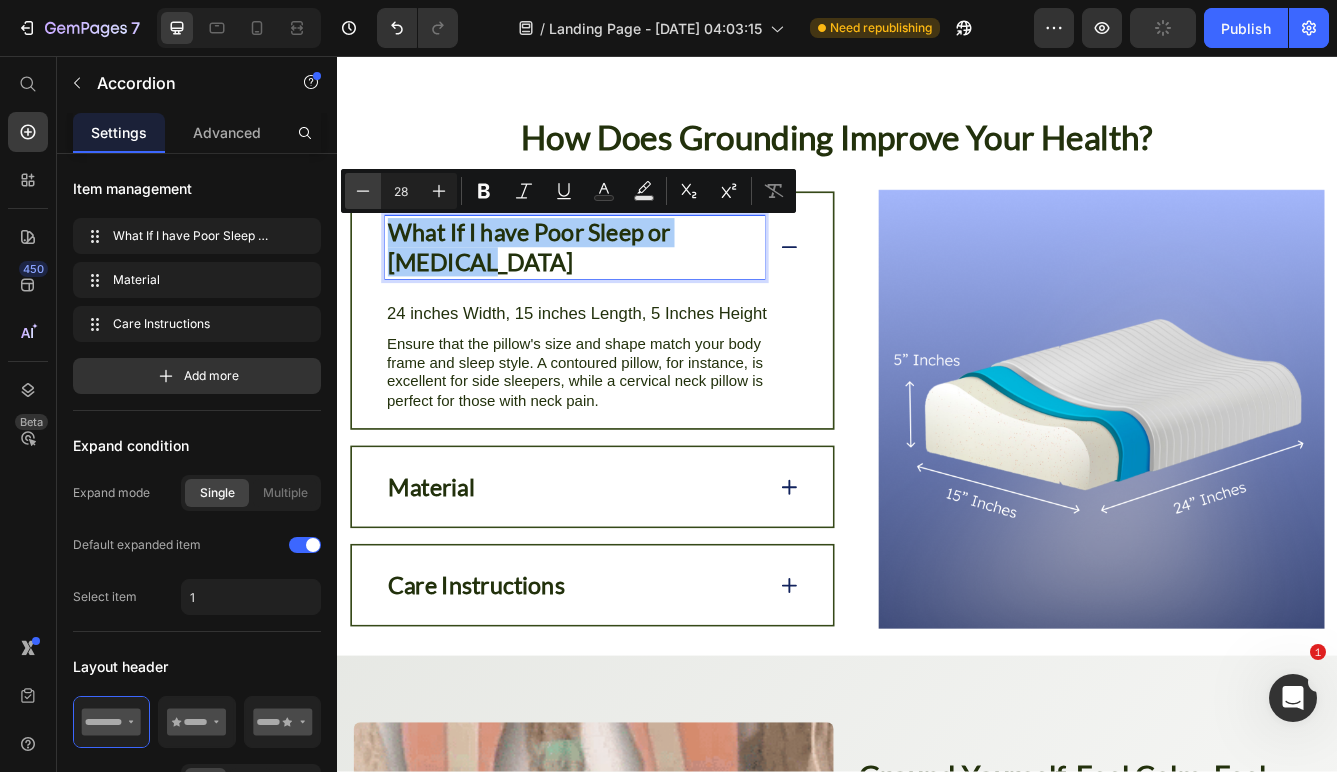 click on "Minus" at bounding box center (363, 191) 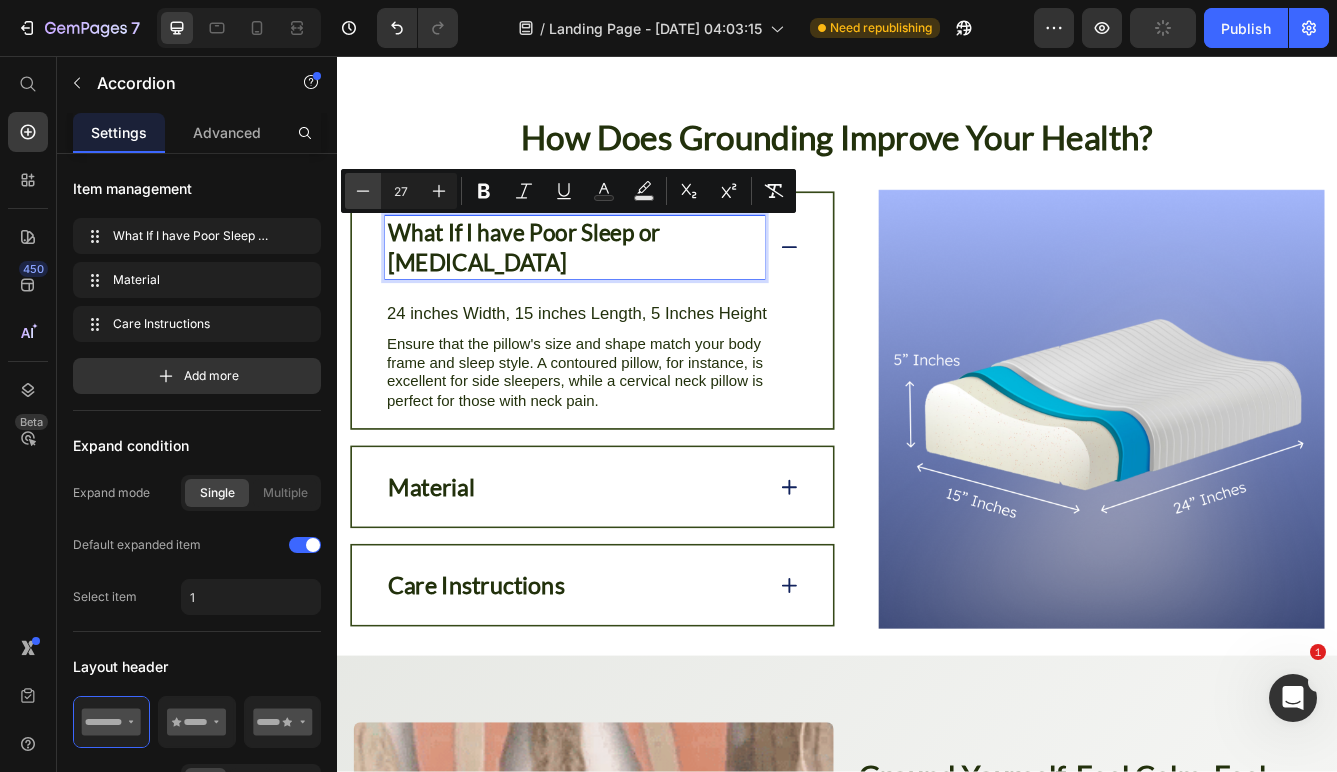 click on "Minus" at bounding box center [363, 191] 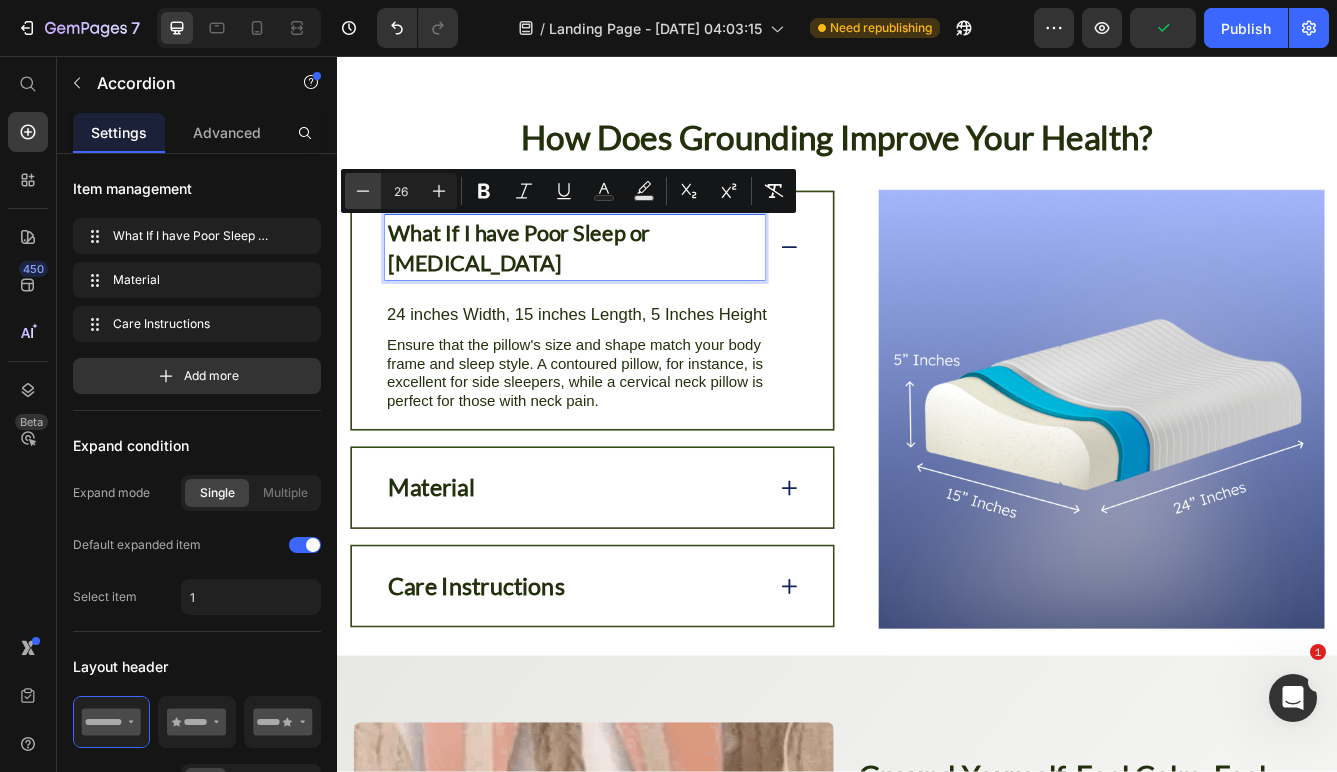 click on "Minus" at bounding box center [363, 191] 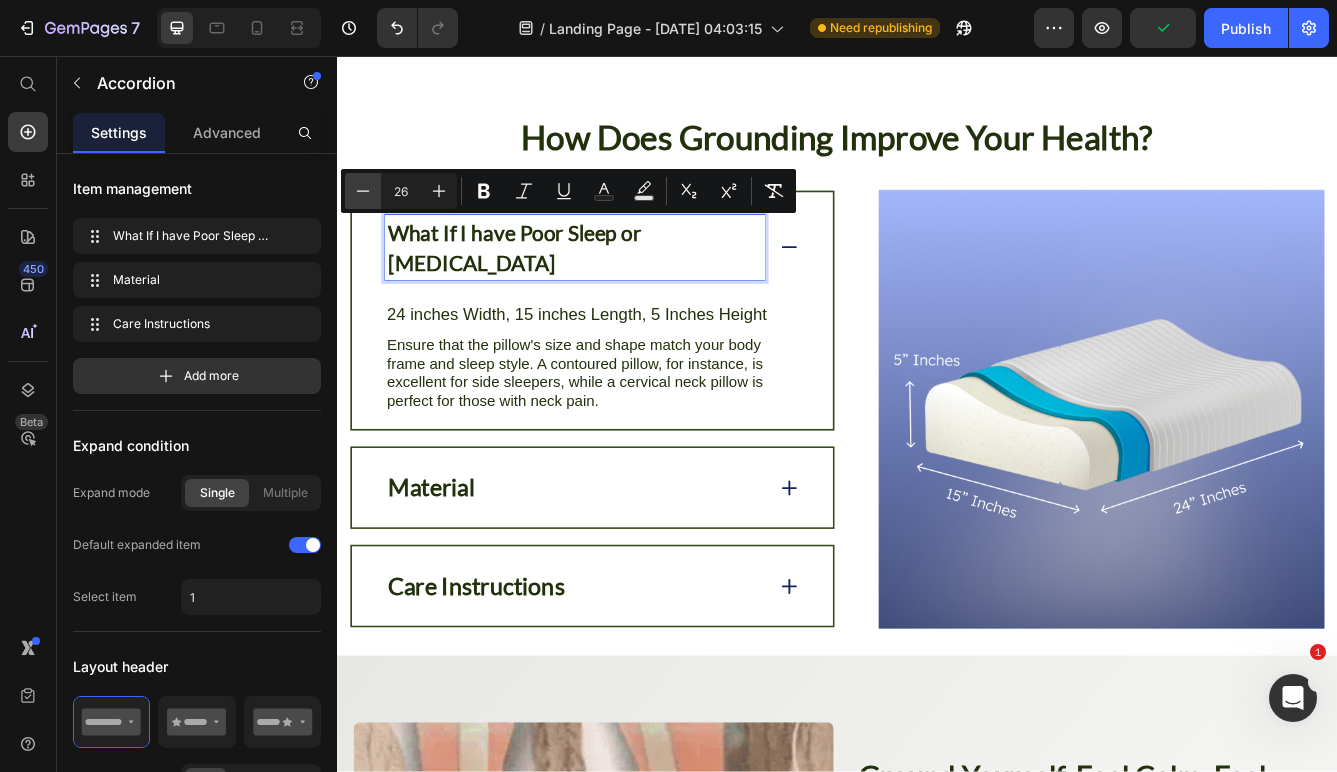type on "25" 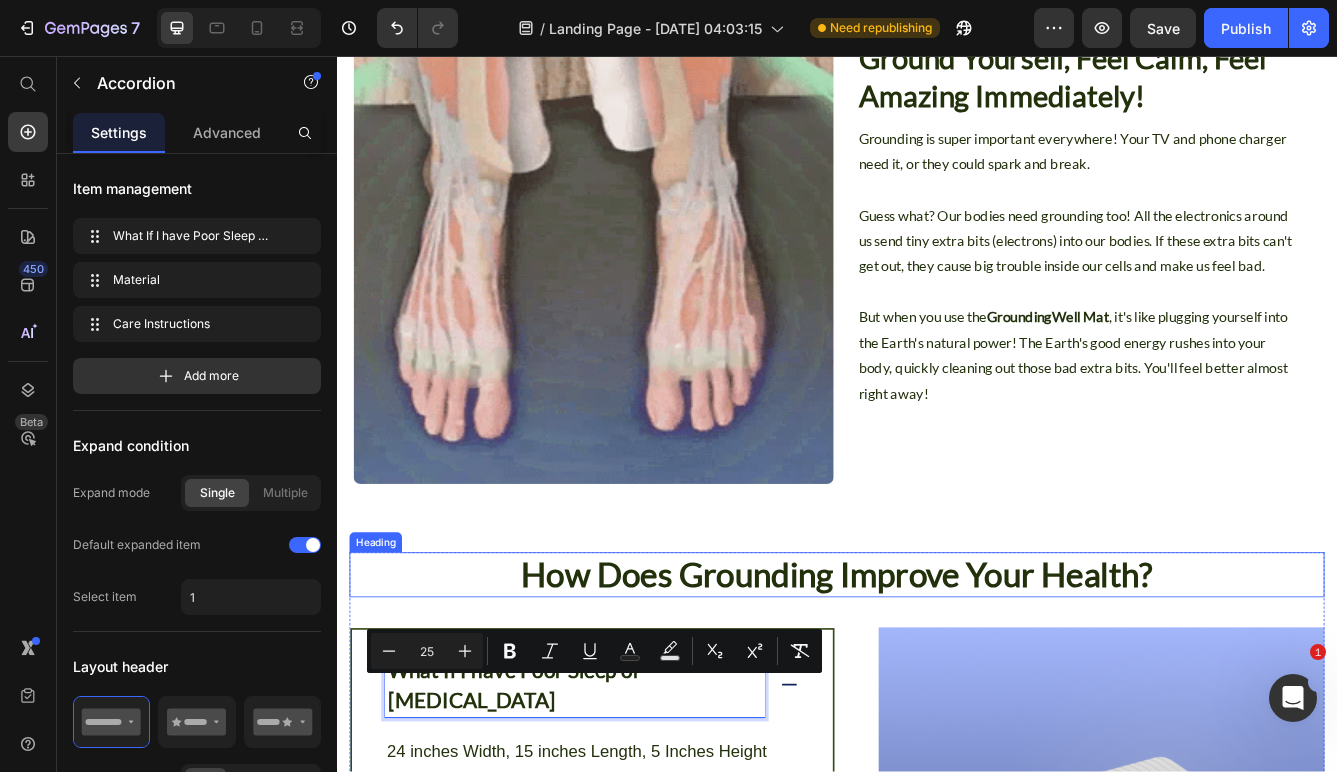scroll, scrollTop: 2636, scrollLeft: 0, axis: vertical 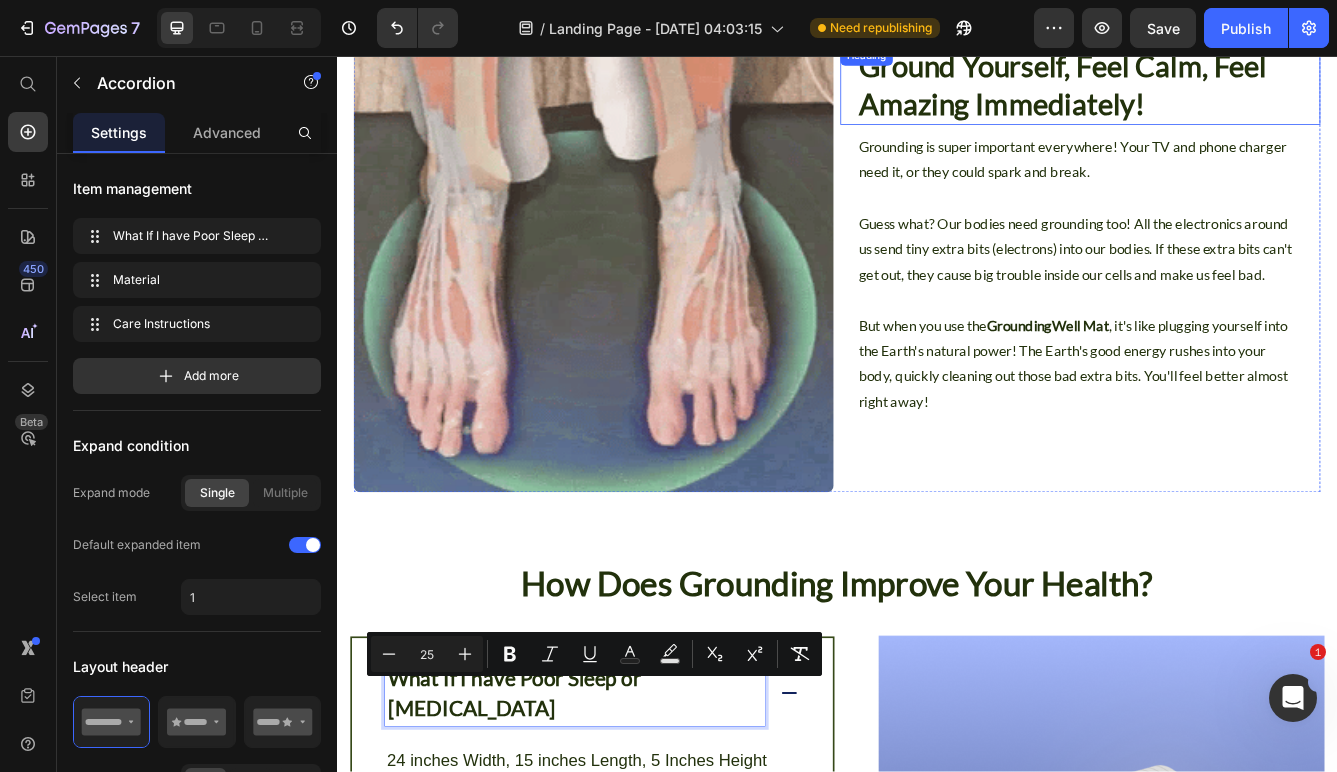 click on "Ground Yourself, Feel Calm, Feel Amazing Immediately!" at bounding box center [1208, 91] 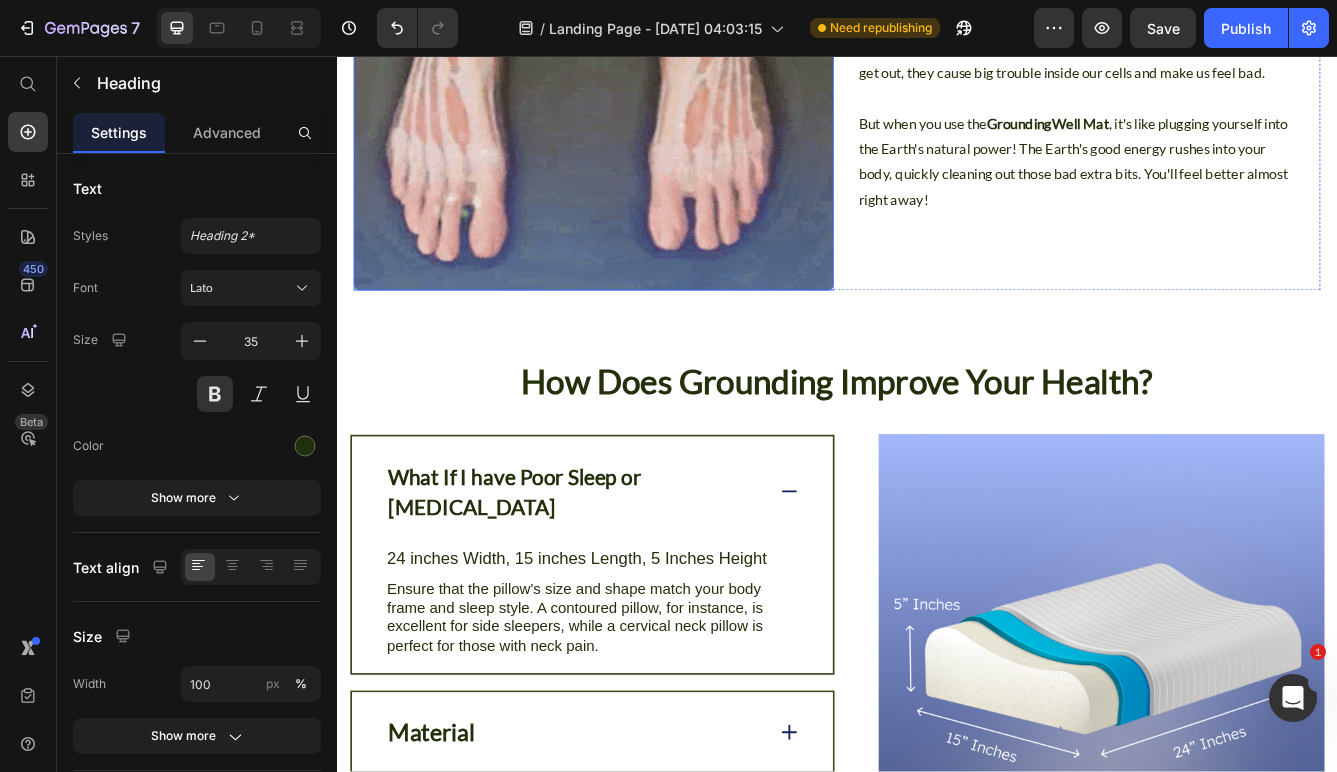 scroll, scrollTop: 2922, scrollLeft: 0, axis: vertical 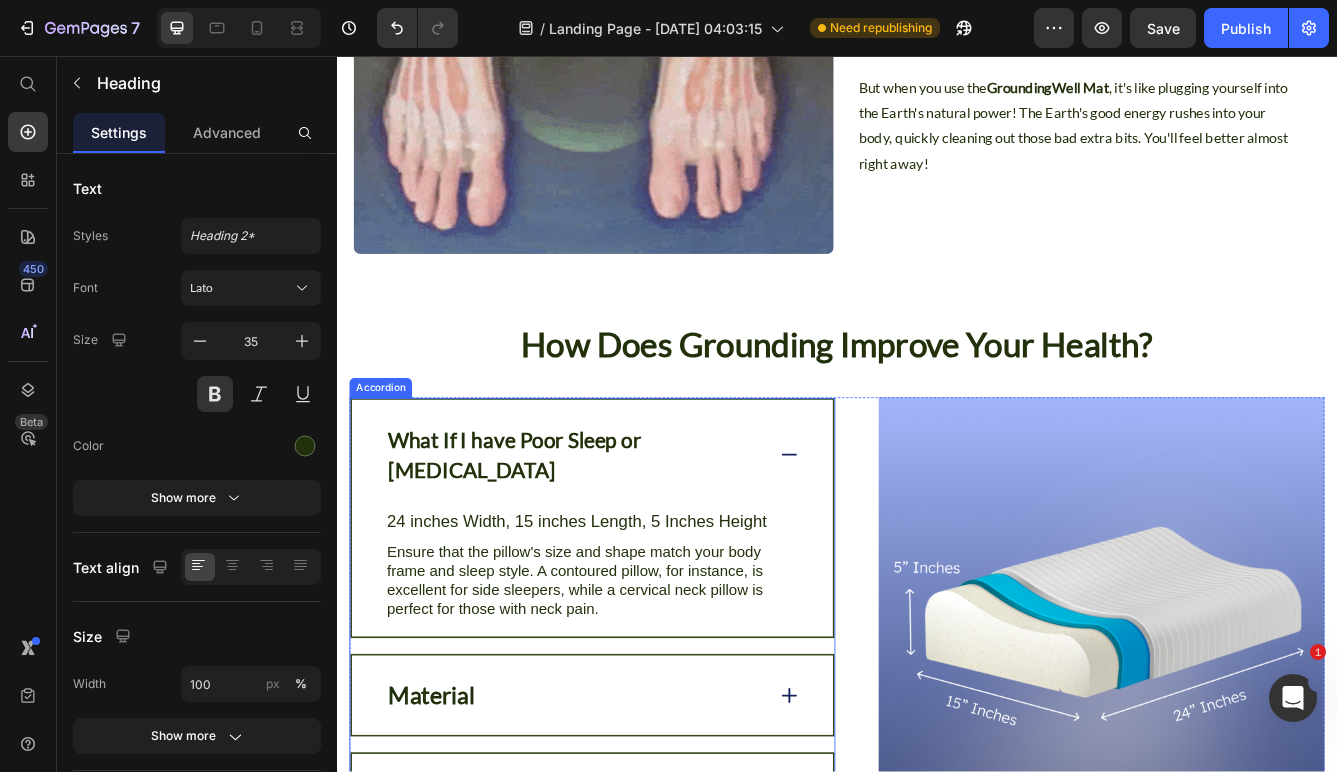 click on "What If I have Poor Sleep or [MEDICAL_DATA]" at bounding box center [550, 535] 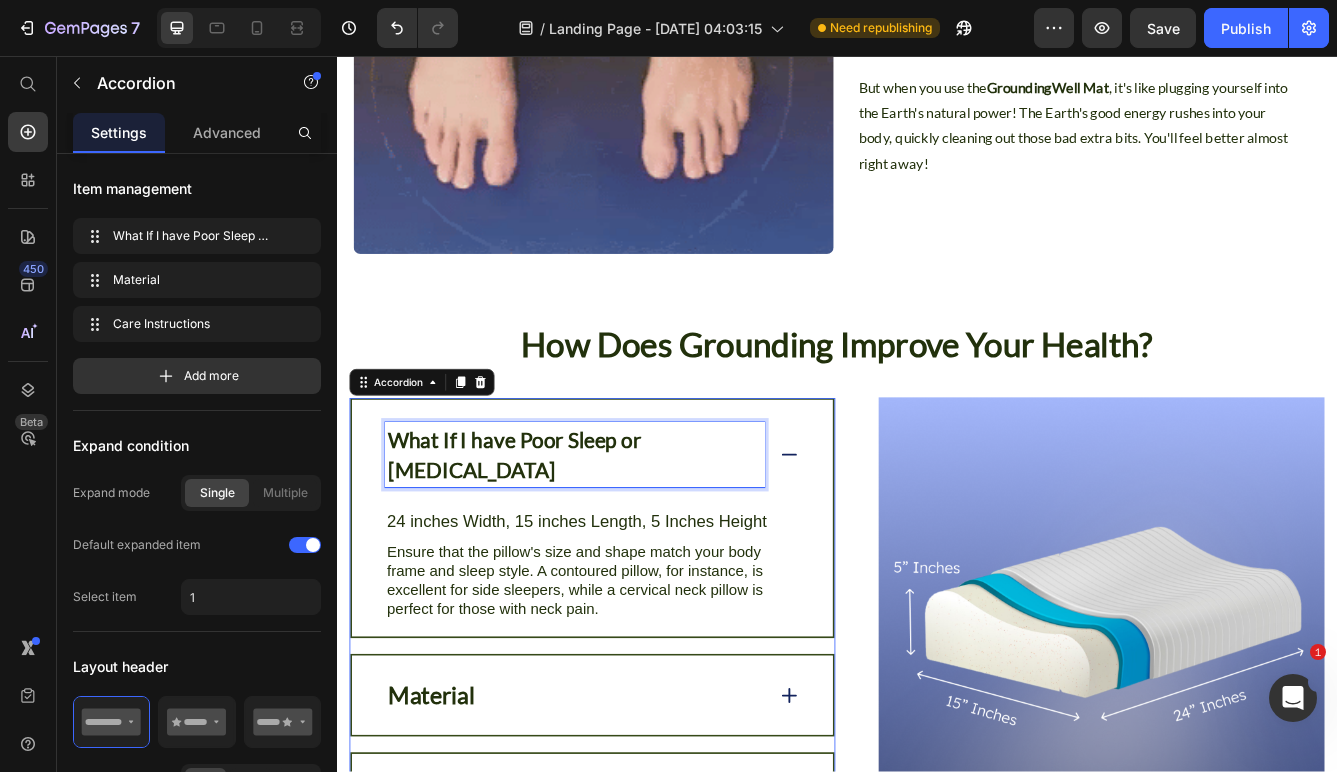 click on "What If I have Poor Sleep or [MEDICAL_DATA]" at bounding box center (550, 535) 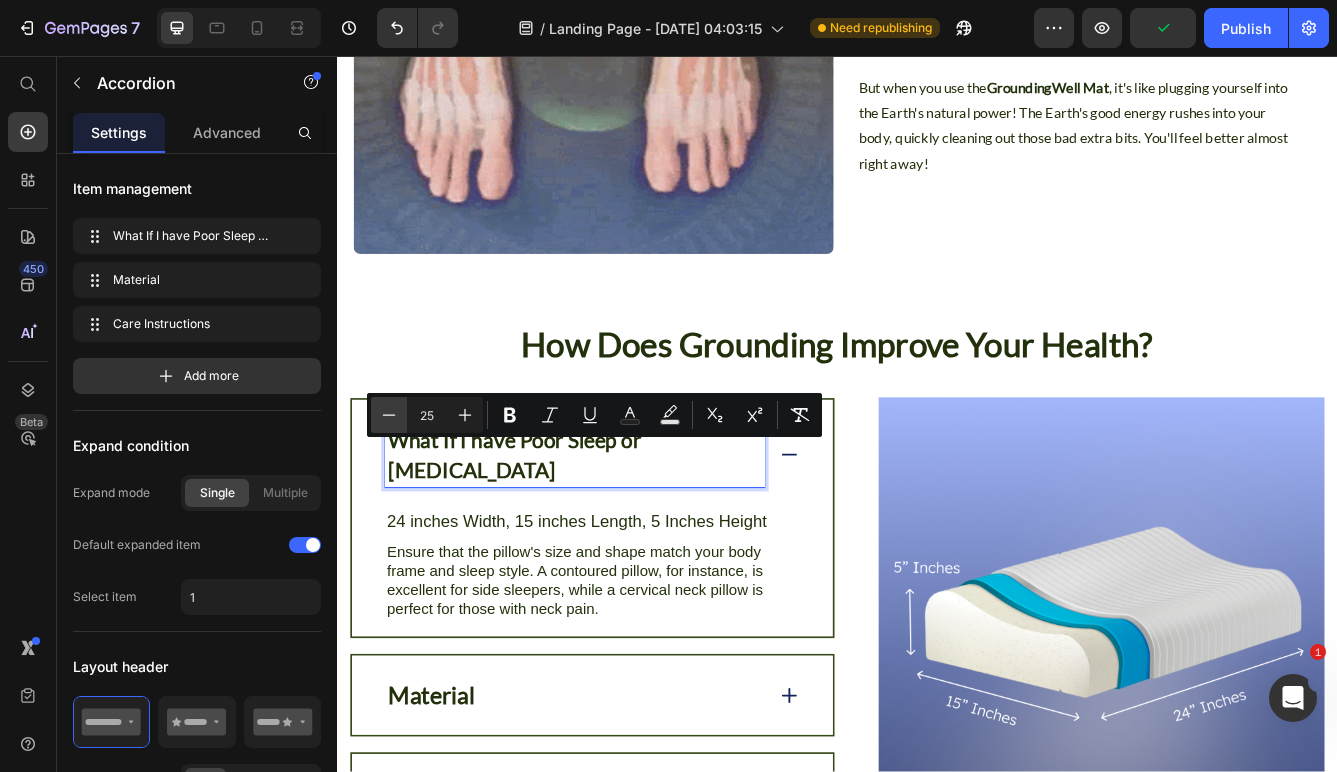 click 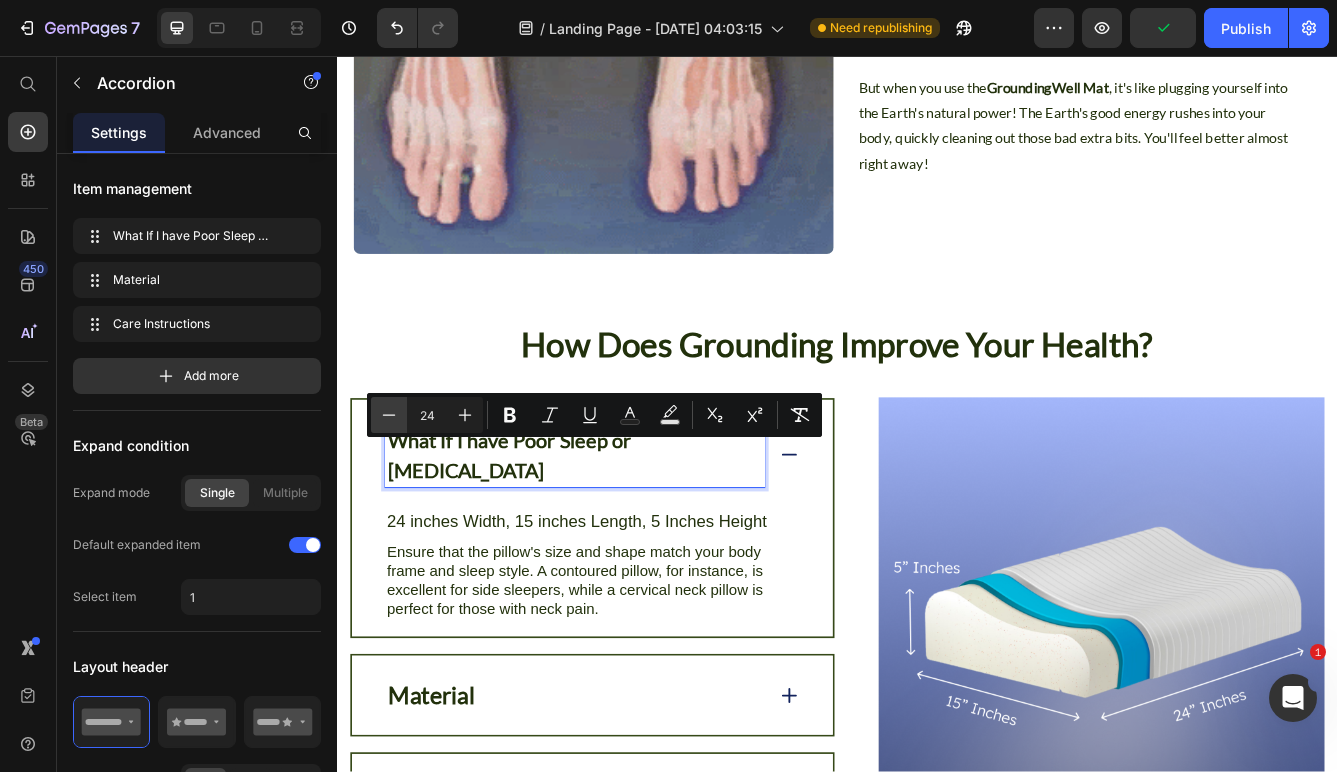 click 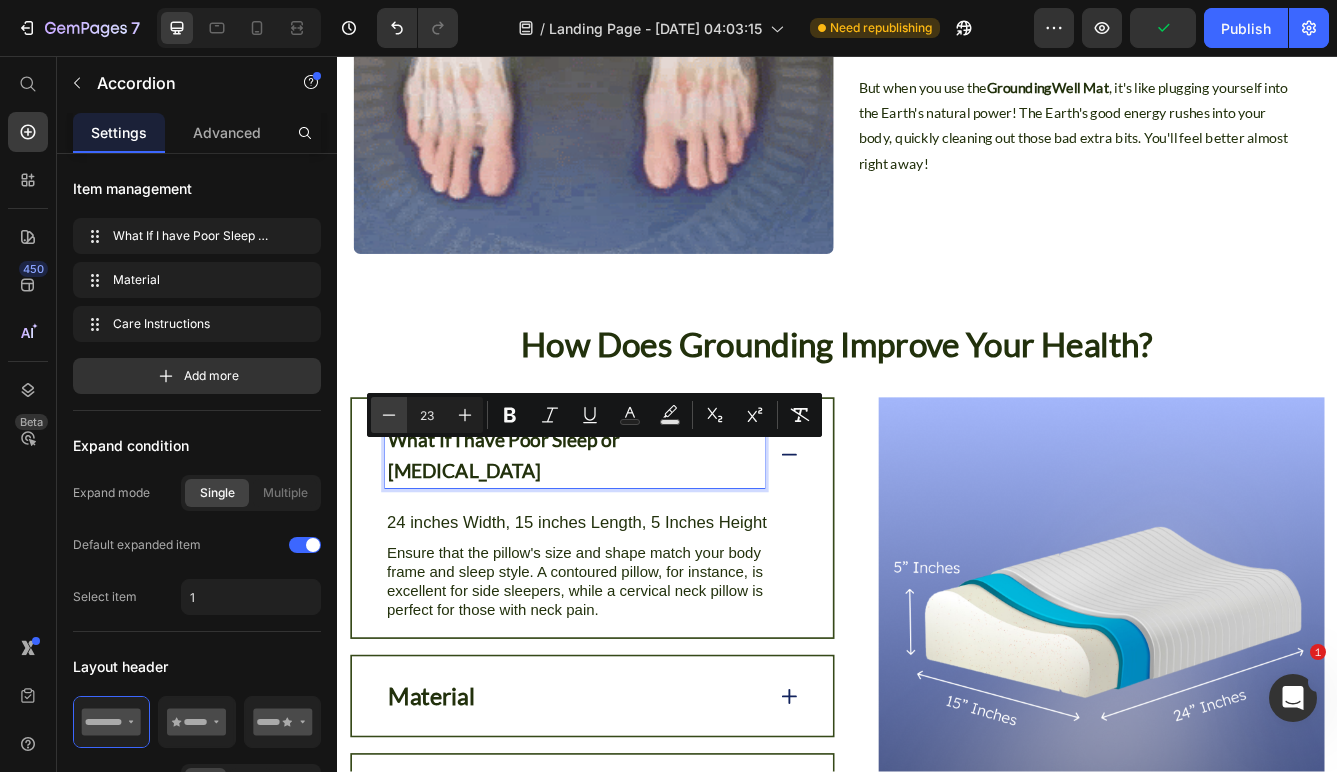 click 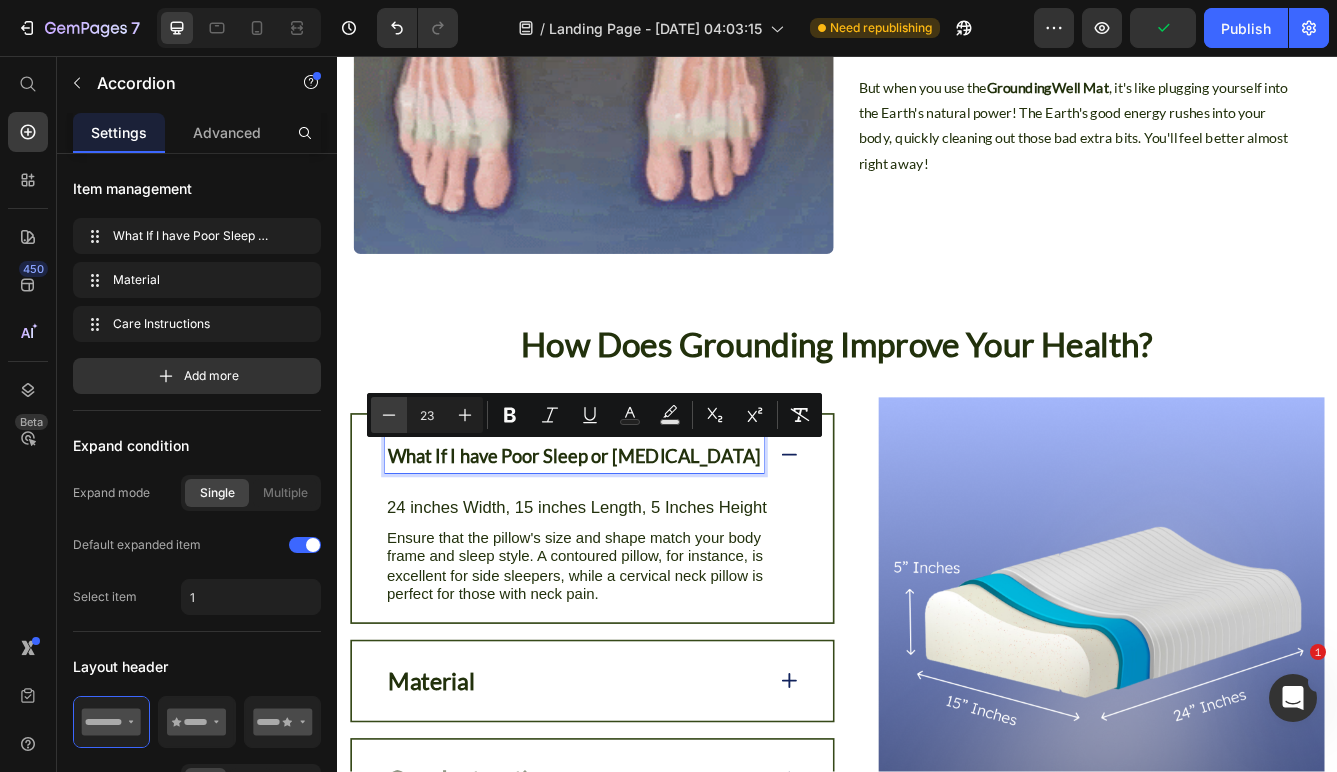 type on "22" 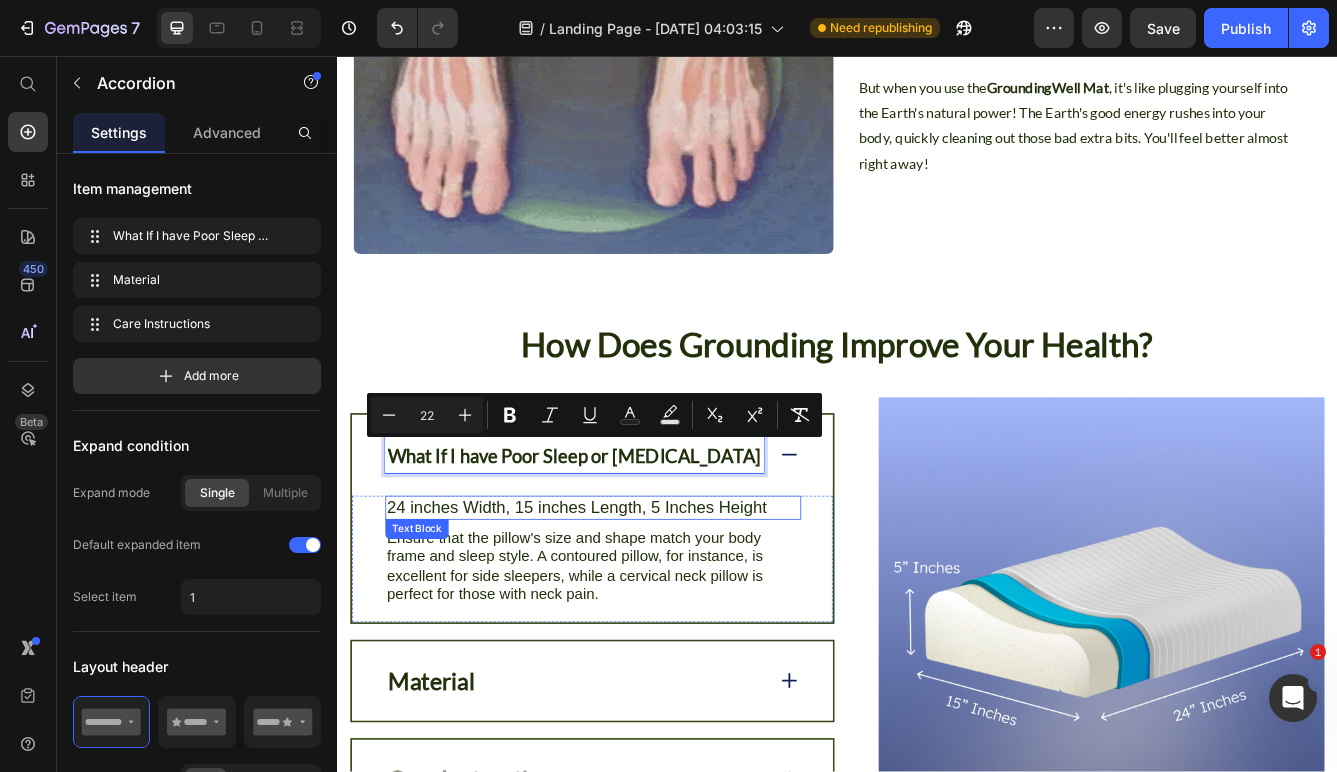 click on "24 inches Width, 15 inches Length, 5 Inches Height" at bounding box center (644, 598) 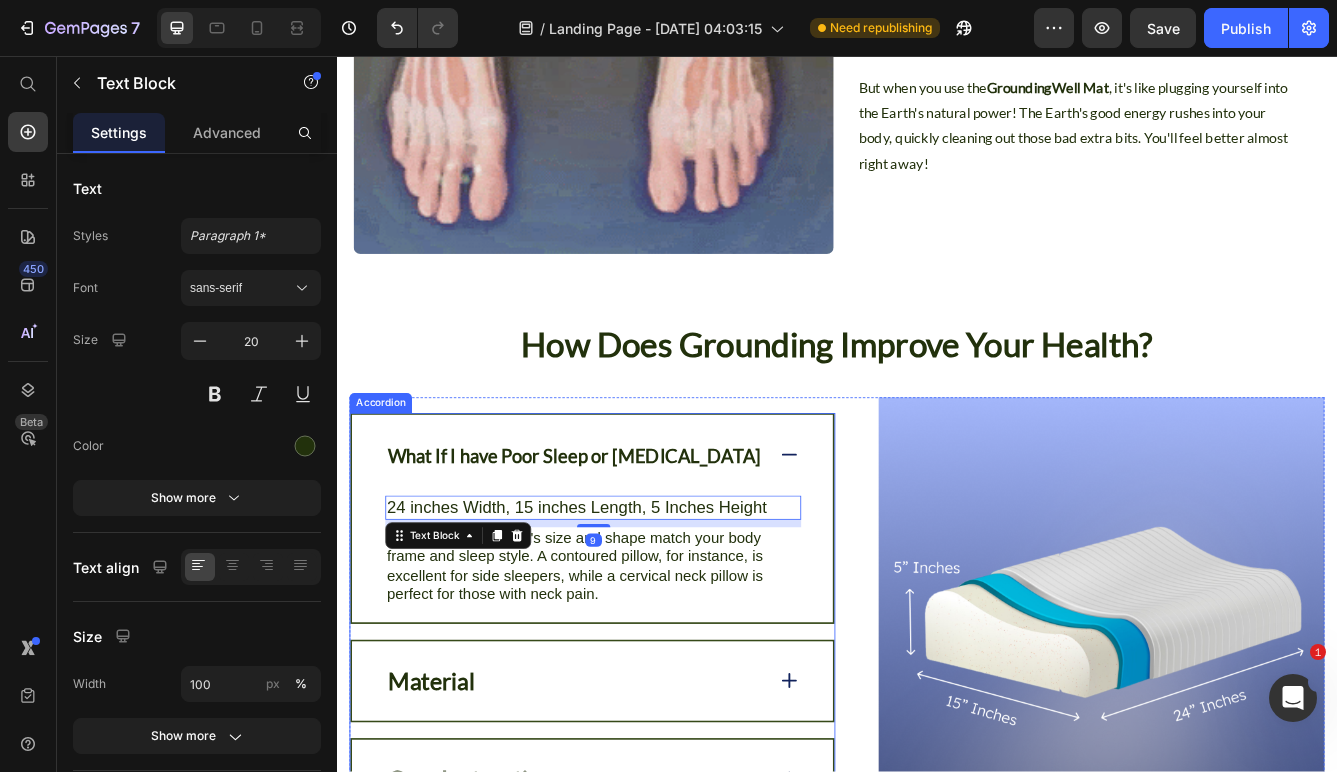 click on "What If I have Poor Sleep or [MEDICAL_DATA]" at bounding box center [622, 536] 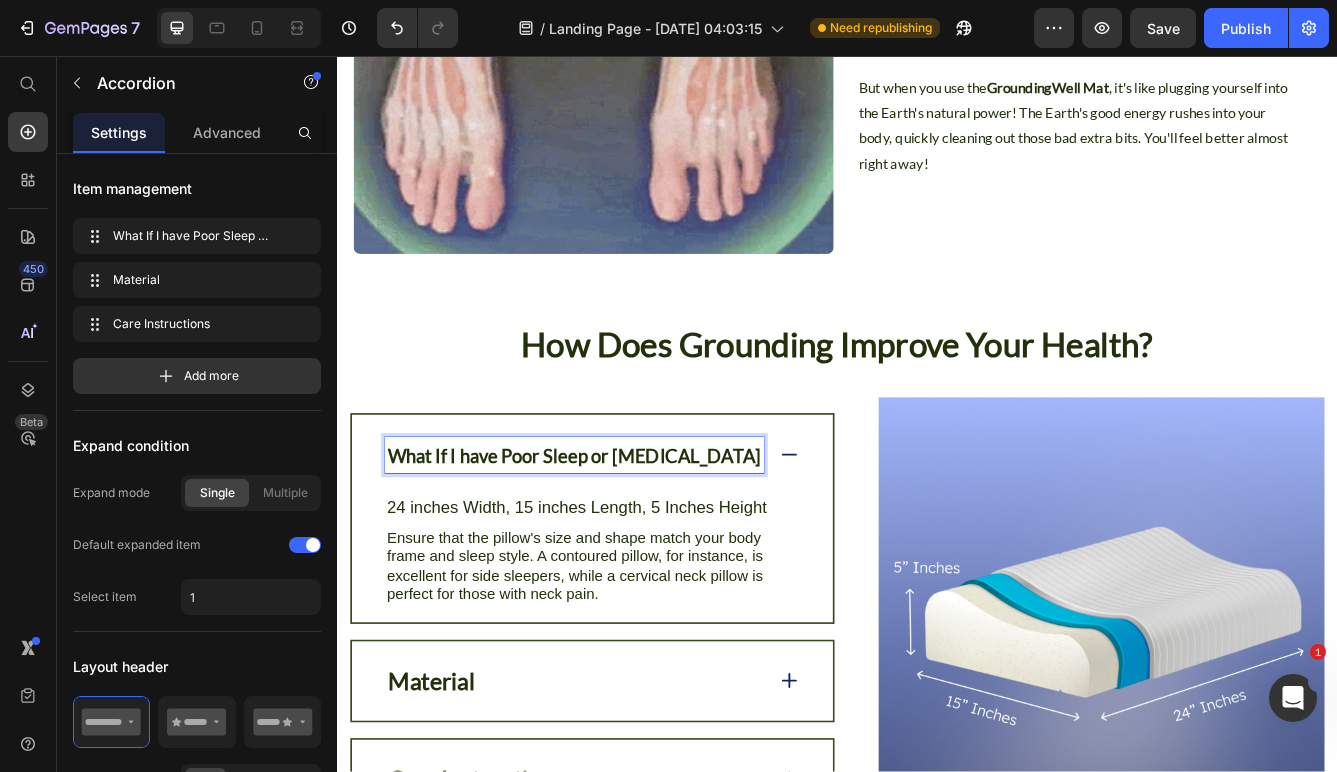 click on "What If I have Poor Sleep or [MEDICAL_DATA]" at bounding box center (622, 536) 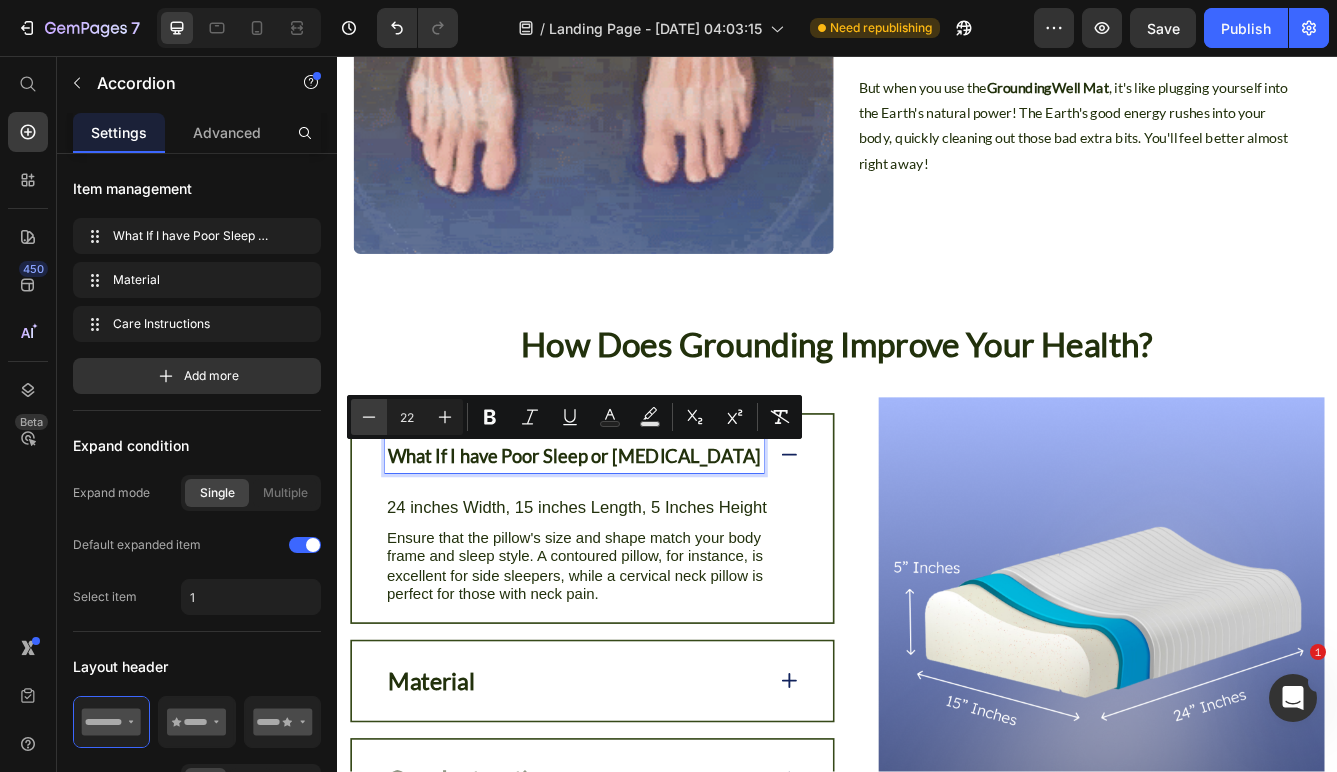 click 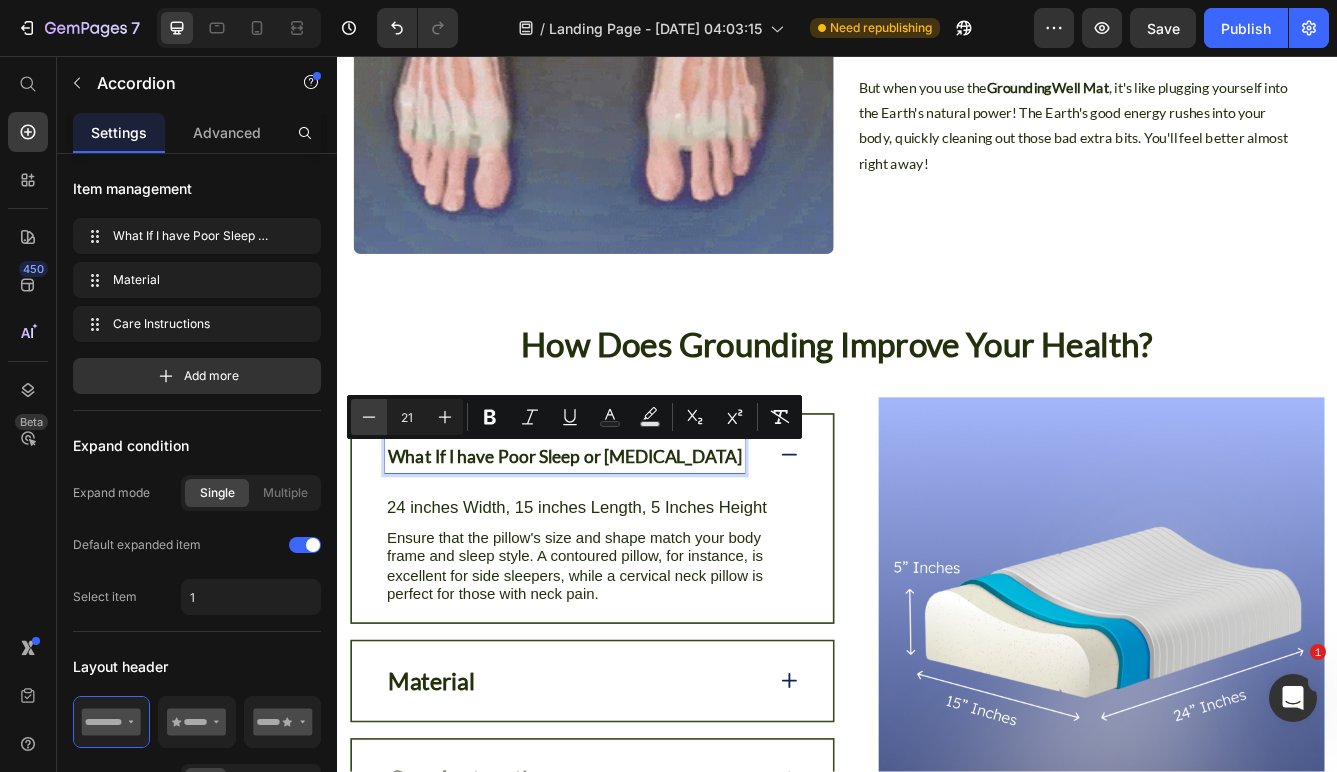 click 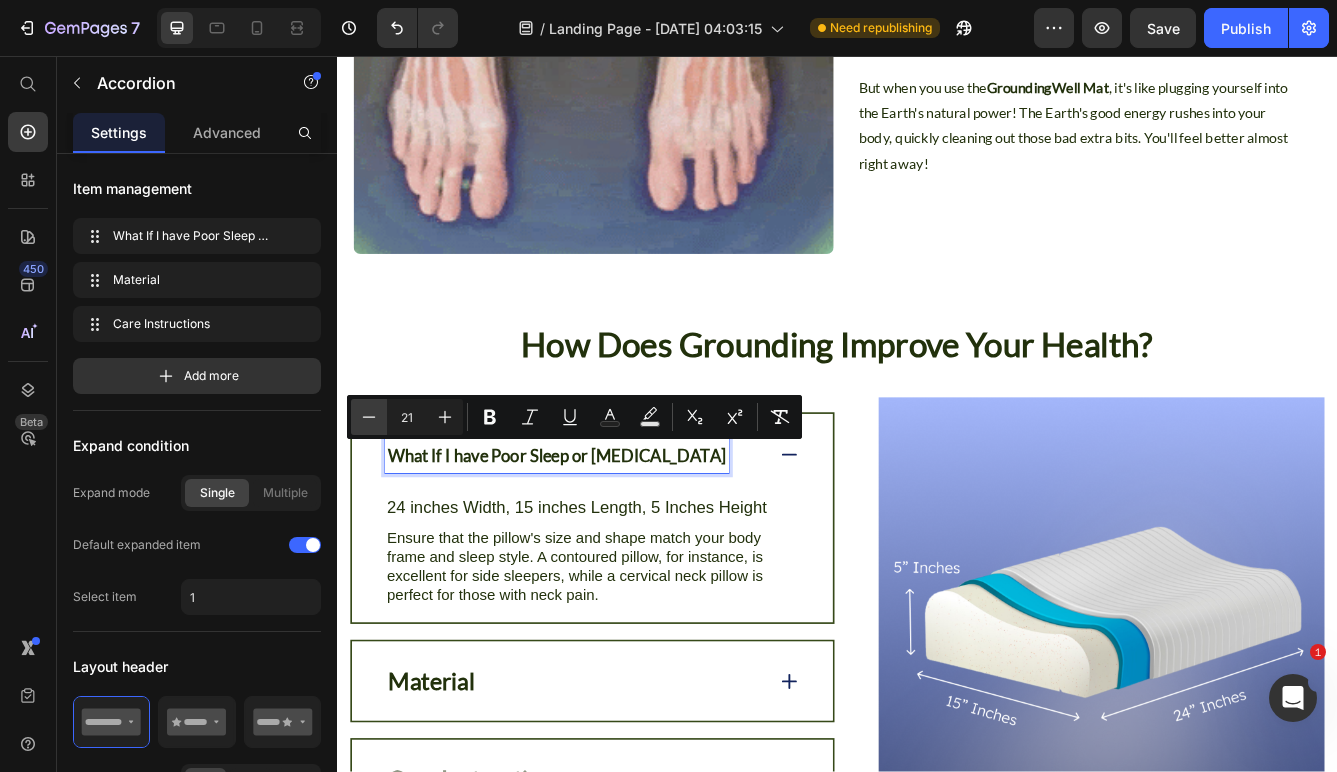 type on "20" 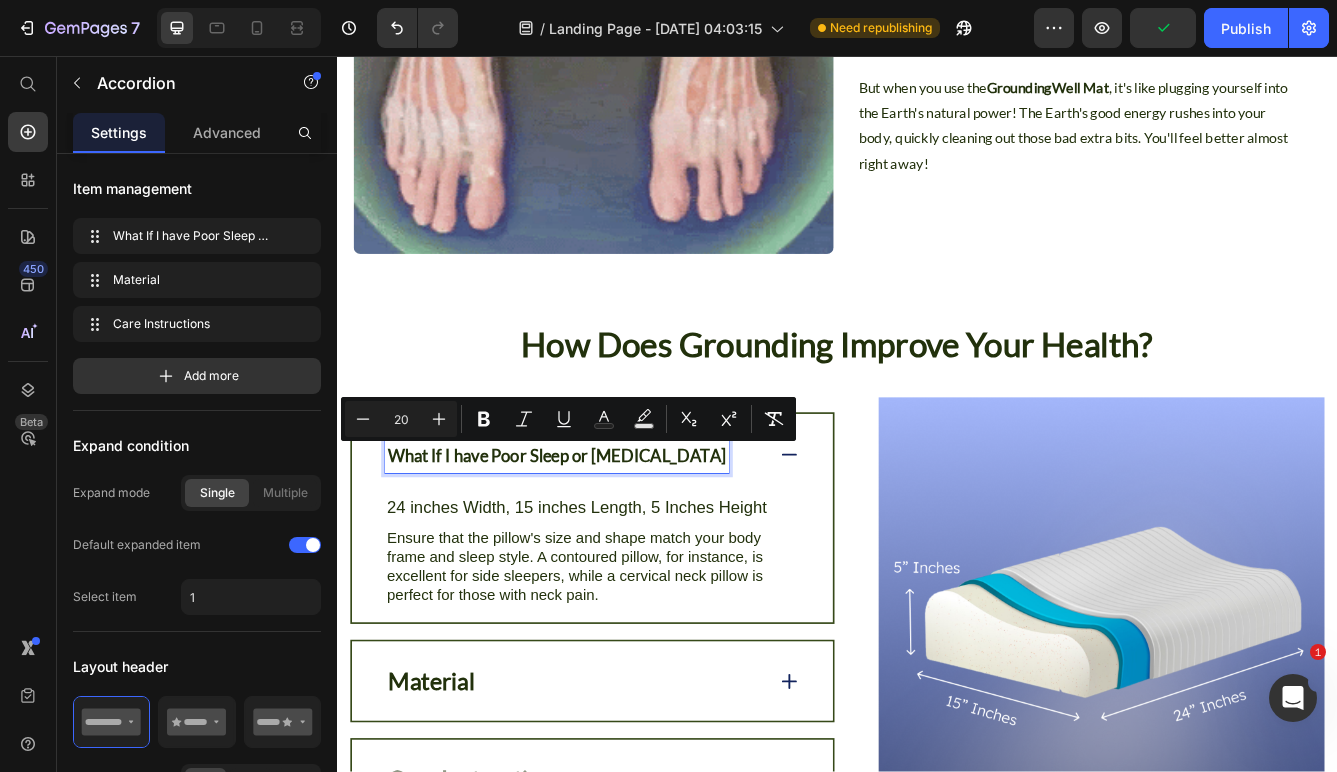 click on "24 inches Width, 15 inches Length, 5 Inches Height Text Block Ensure that the pillow's size and shape match your body frame and sleep style. A contoured pillow, for instance, is excellent for side sleepers, while a cervical neck pillow is perfect for those with [MEDICAL_DATA]. Text Block" at bounding box center [644, 650] 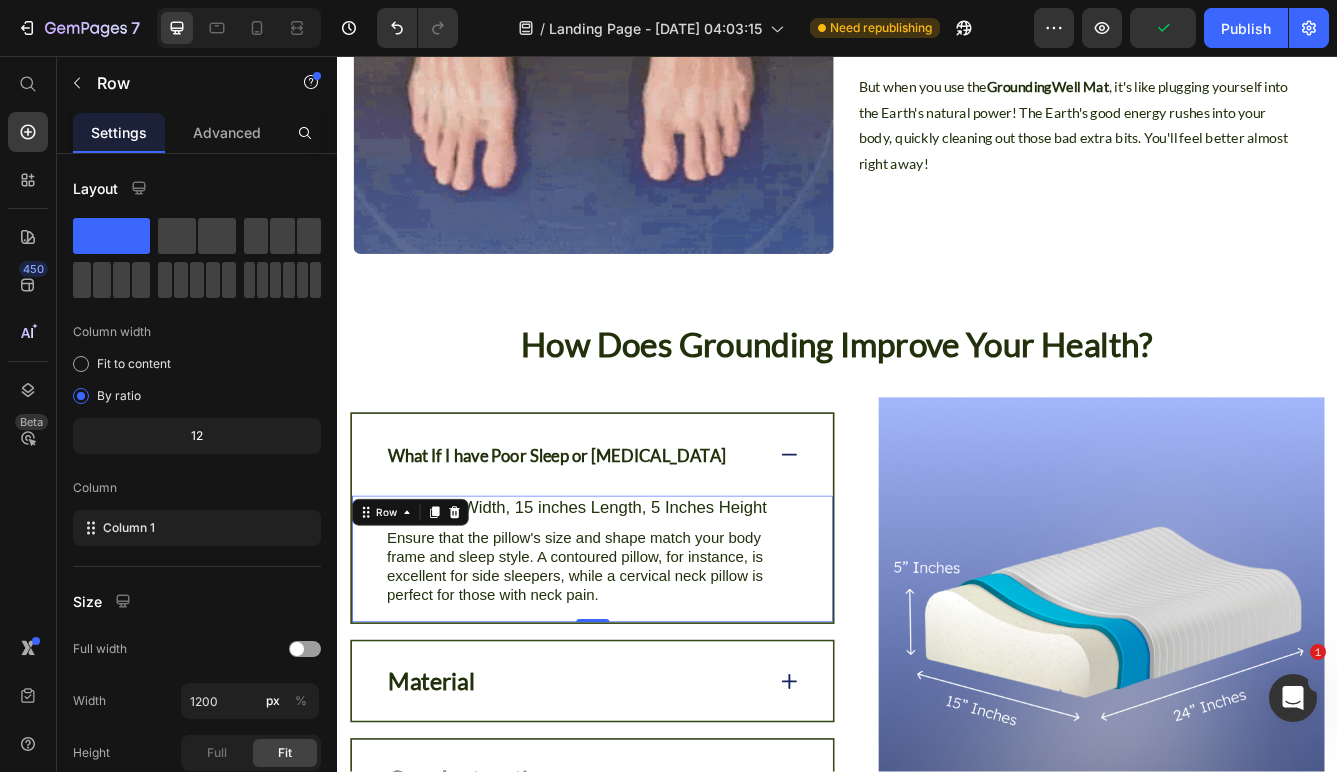 click on "24 inches Width, 15 inches Length, 5 Inches Height Text Block Ensure that the pillow's size and shape match your body frame and sleep style. A contoured pillow, for instance, is excellent for side sleepers, while a cervical neck pillow is perfect for those with [MEDICAL_DATA]. Text Block" at bounding box center [644, 650] 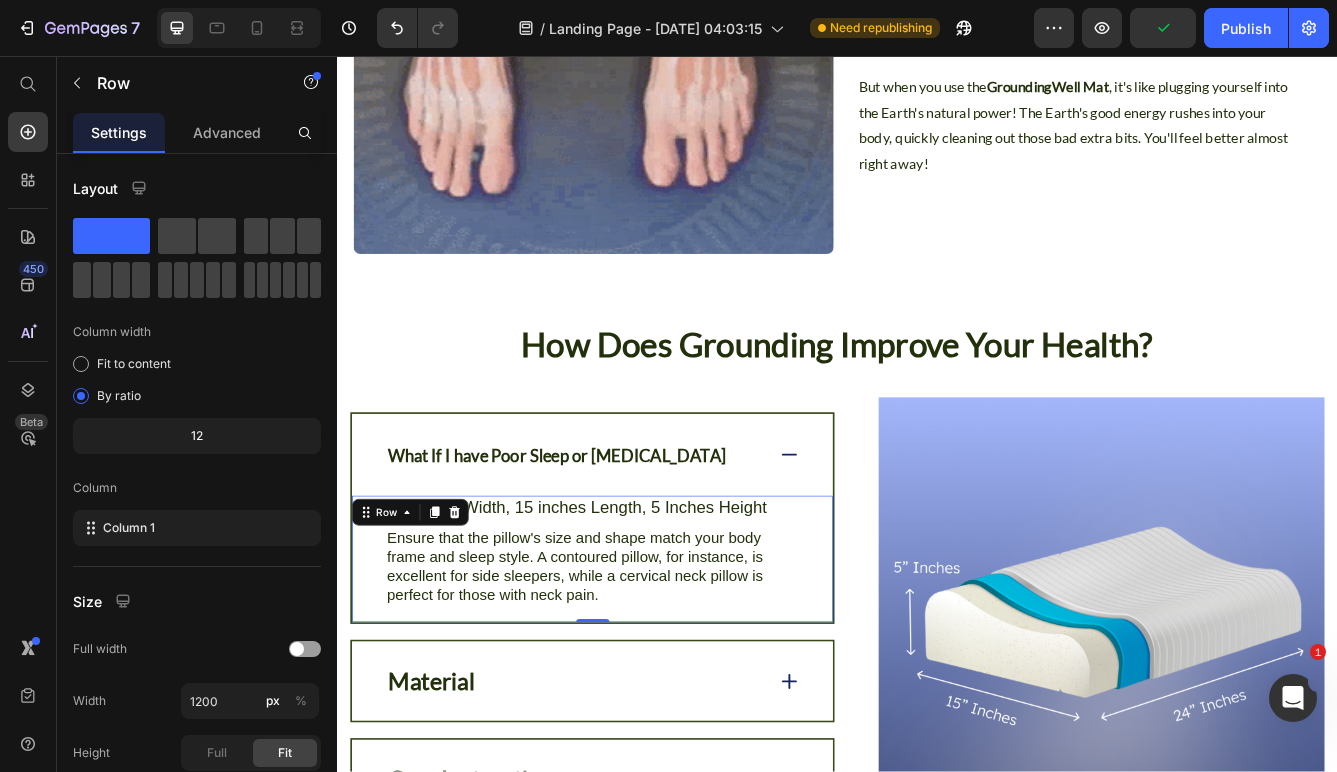 click on "Ensure that the pillow's size and shape match your body frame and sleep style. A contoured pillow, for instance, is excellent for side sleepers, while a cervical neck pillow is perfect for those with neck pain." at bounding box center [644, 669] 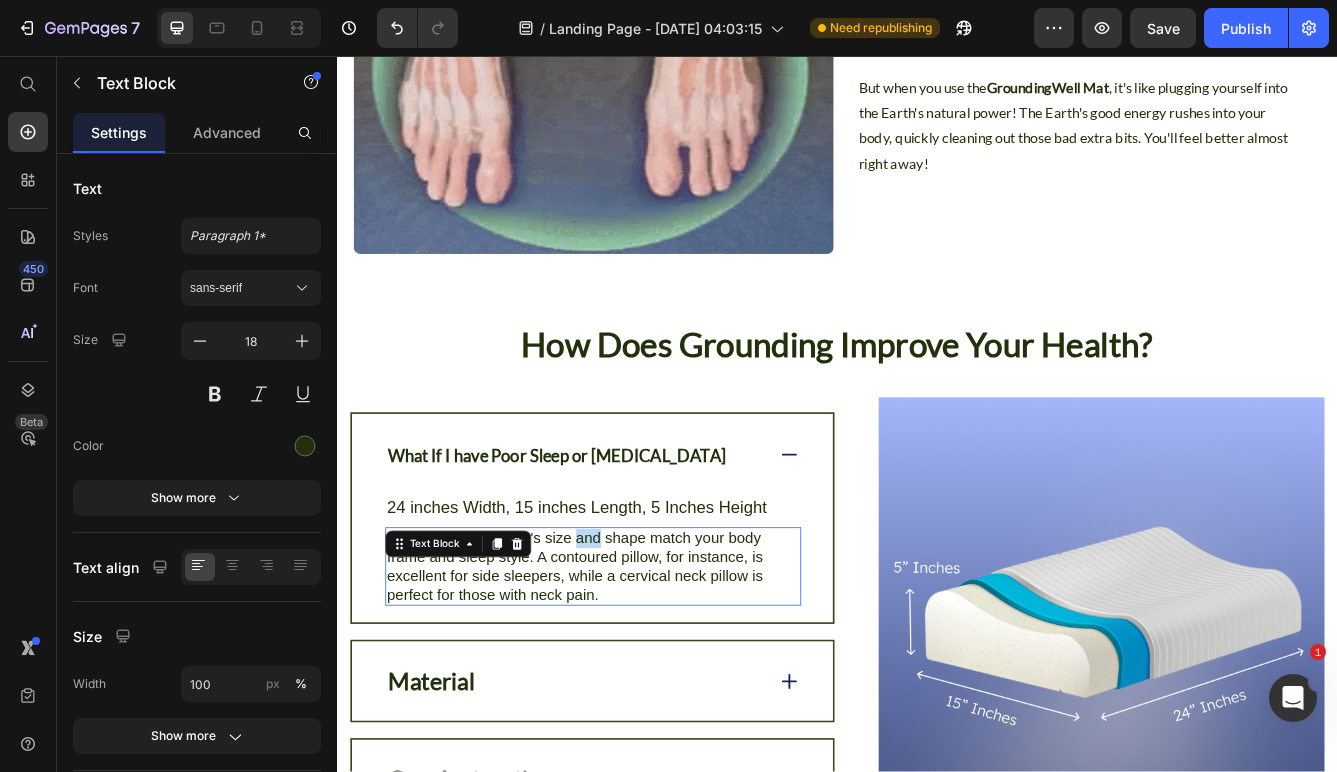 click on "Ensure that the pillow's size and shape match your body frame and sleep style. A contoured pillow, for instance, is excellent for side sleepers, while a cervical neck pillow is perfect for those with neck pain." at bounding box center [644, 669] 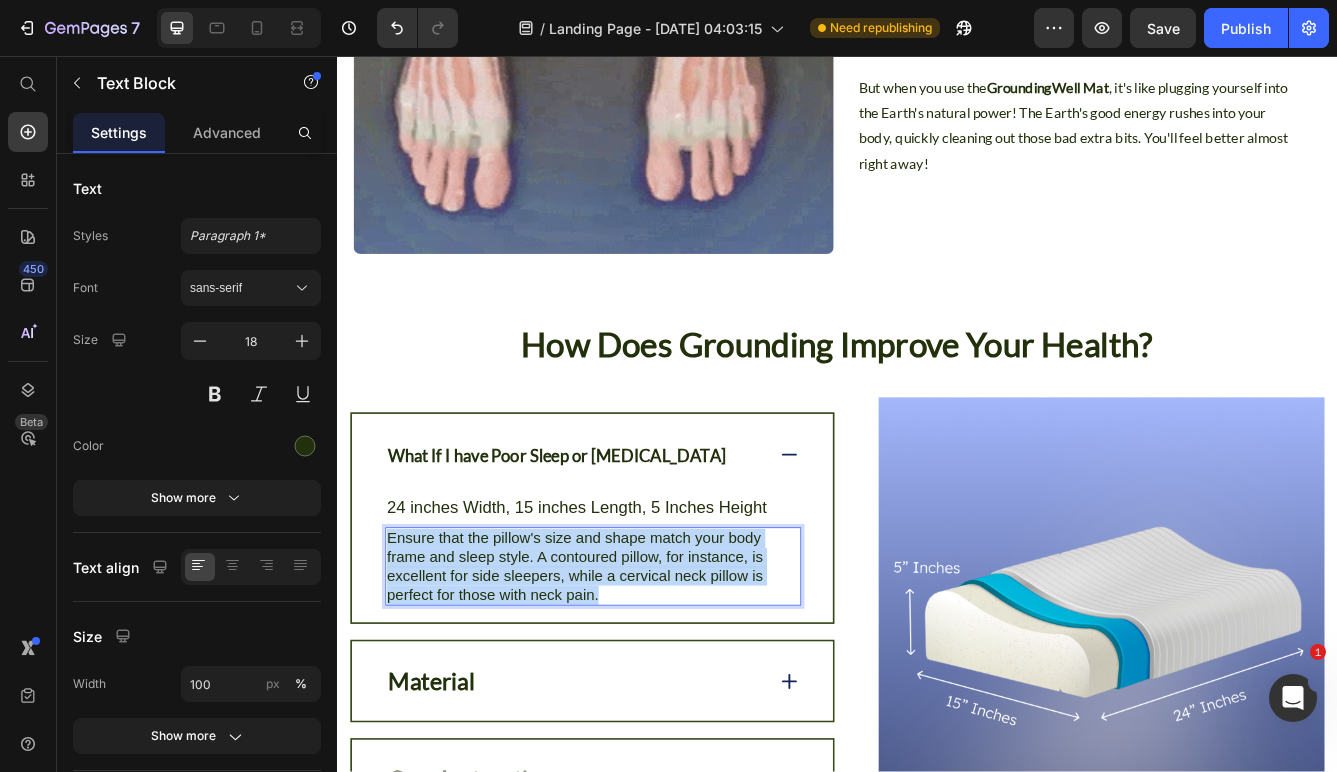 scroll, scrollTop: 2910, scrollLeft: 0, axis: vertical 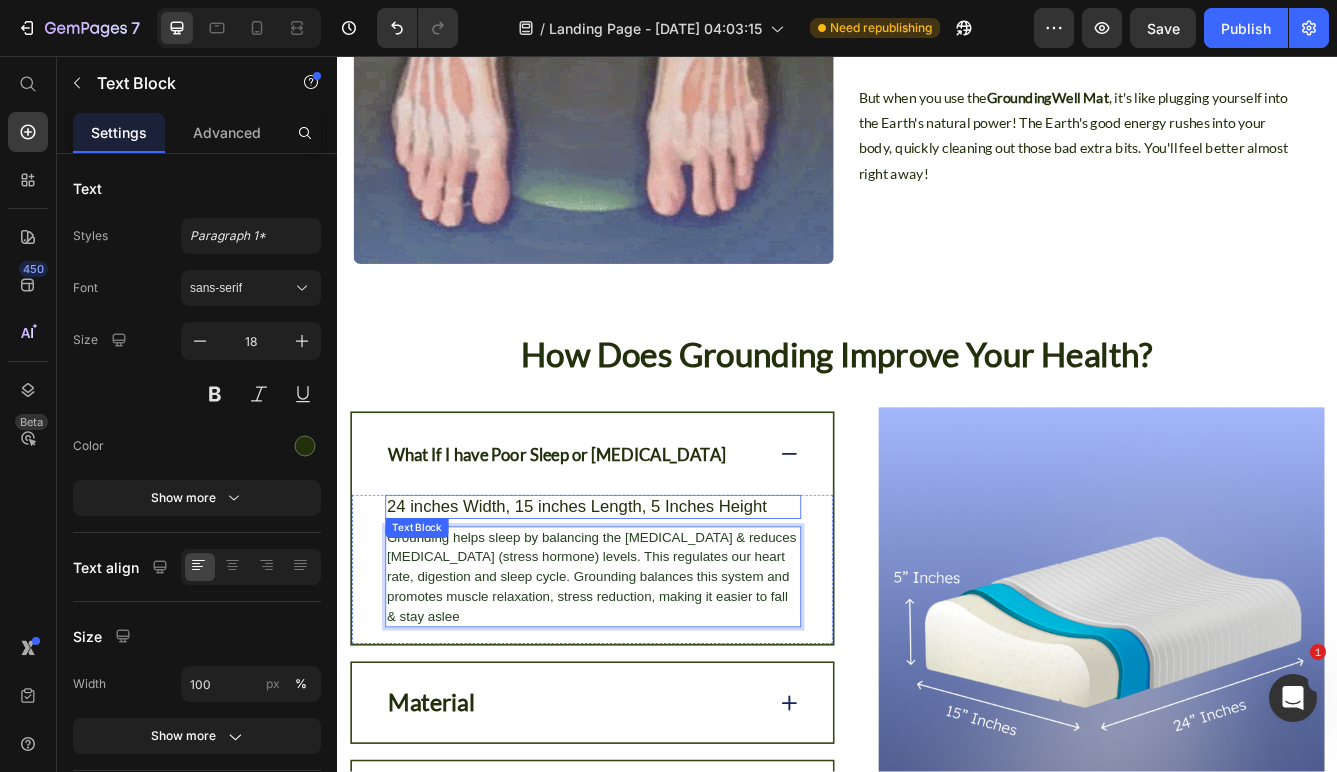 click on "24 inches Width, 15 inches Length, 5 Inches Height" at bounding box center (644, 597) 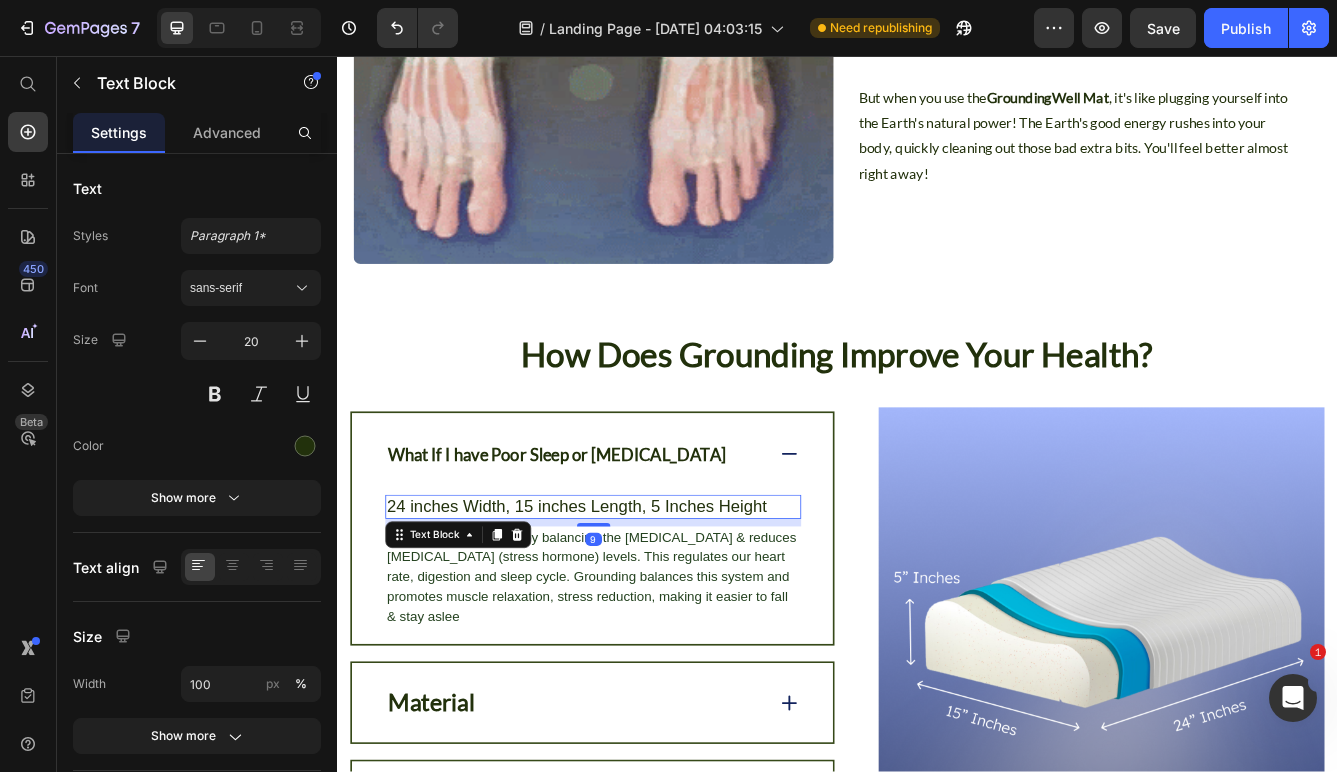 click on "24 inches Width, 15 inches Length, 5 Inches Height" at bounding box center (644, 597) 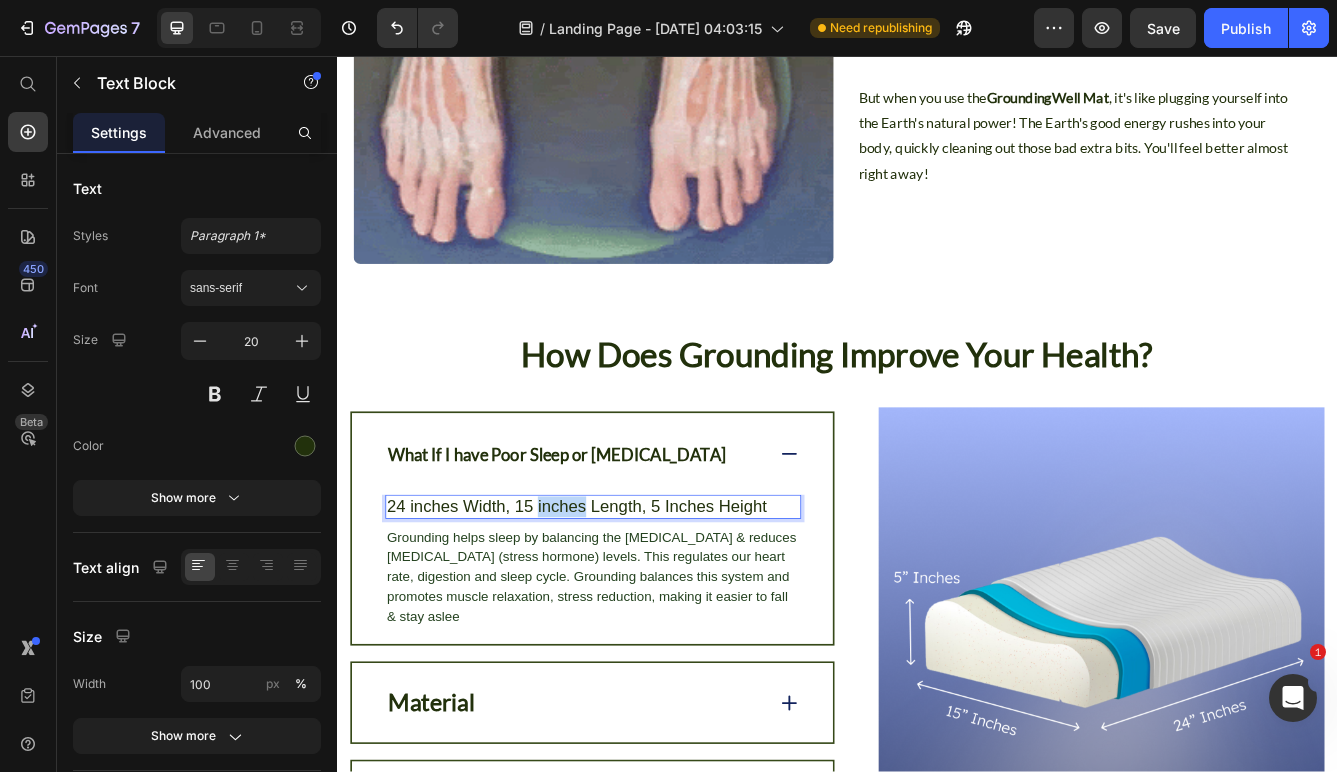 click on "24 inches Width, 15 inches Length, 5 Inches Height" at bounding box center [644, 597] 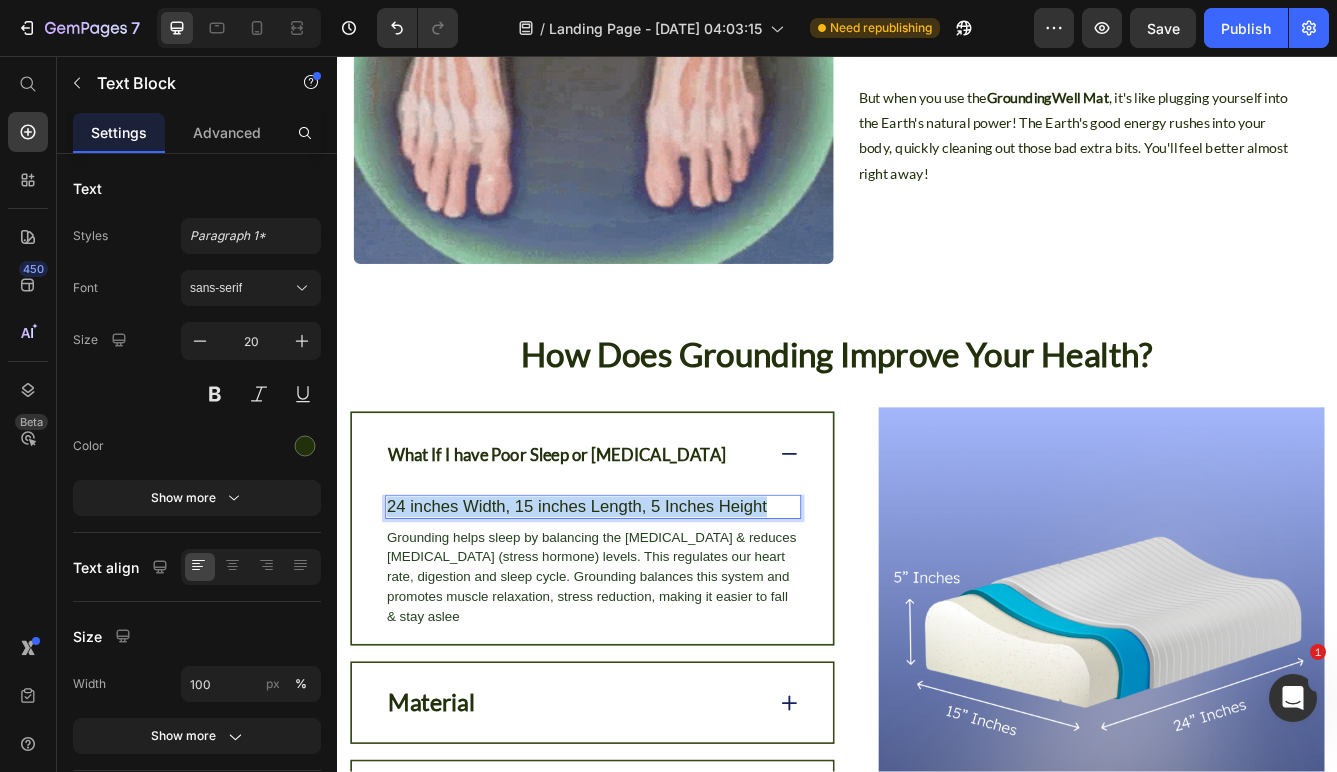 scroll, scrollTop: 2904, scrollLeft: 0, axis: vertical 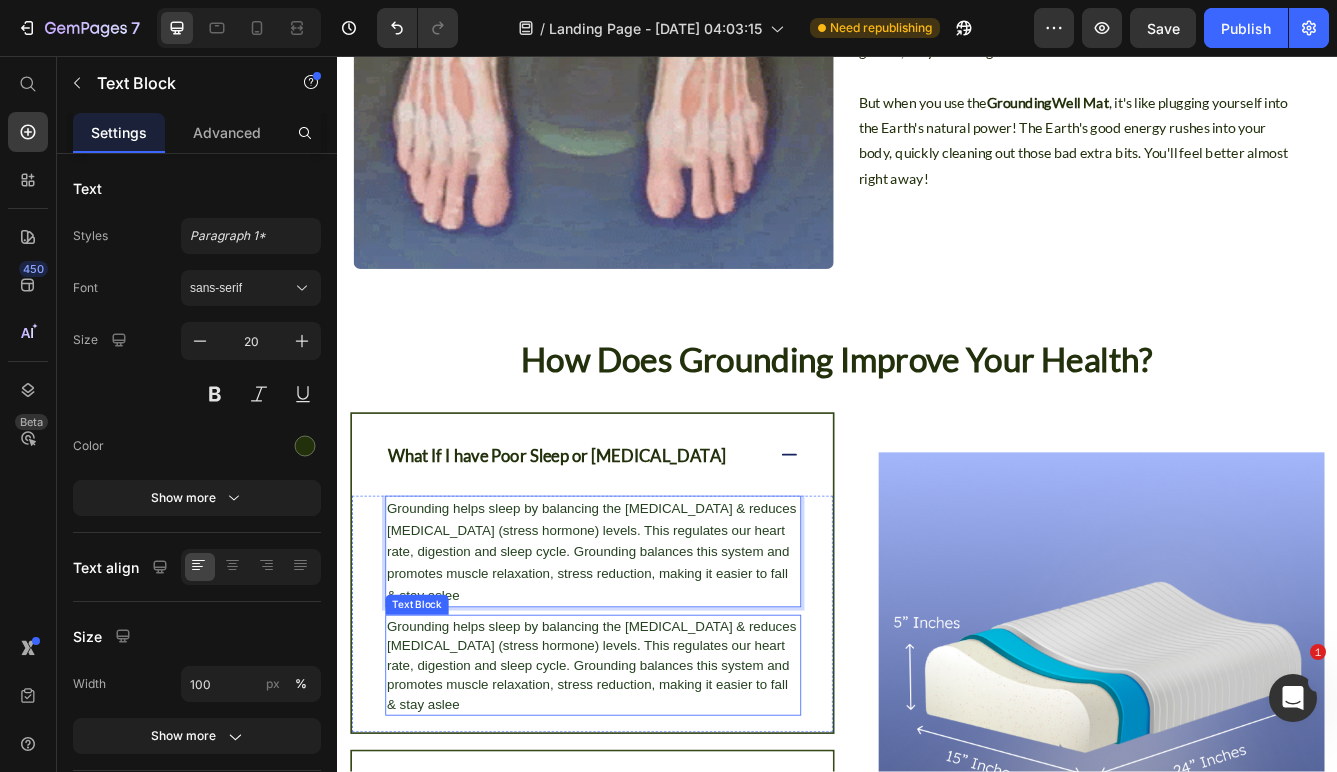 click on "Grounding helps sleep by balancing the [MEDICAL_DATA] & reduces [MEDICAL_DATA] (stress hormone) levels. This regulates our heart rate, digestion and sleep cycle. Grounding balances this system and promotes muscle relaxation, stress reduction, making it easier to fall & stay aslee" at bounding box center [642, 787] 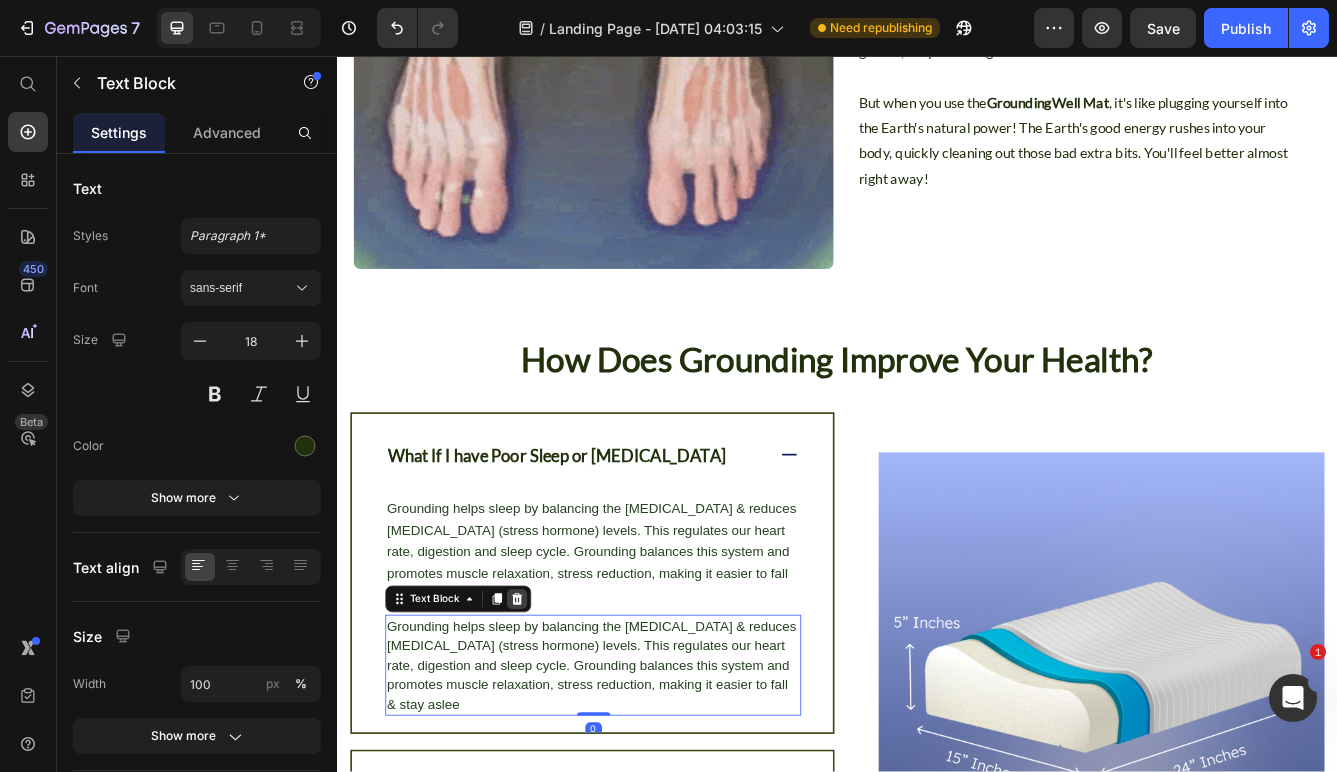 click 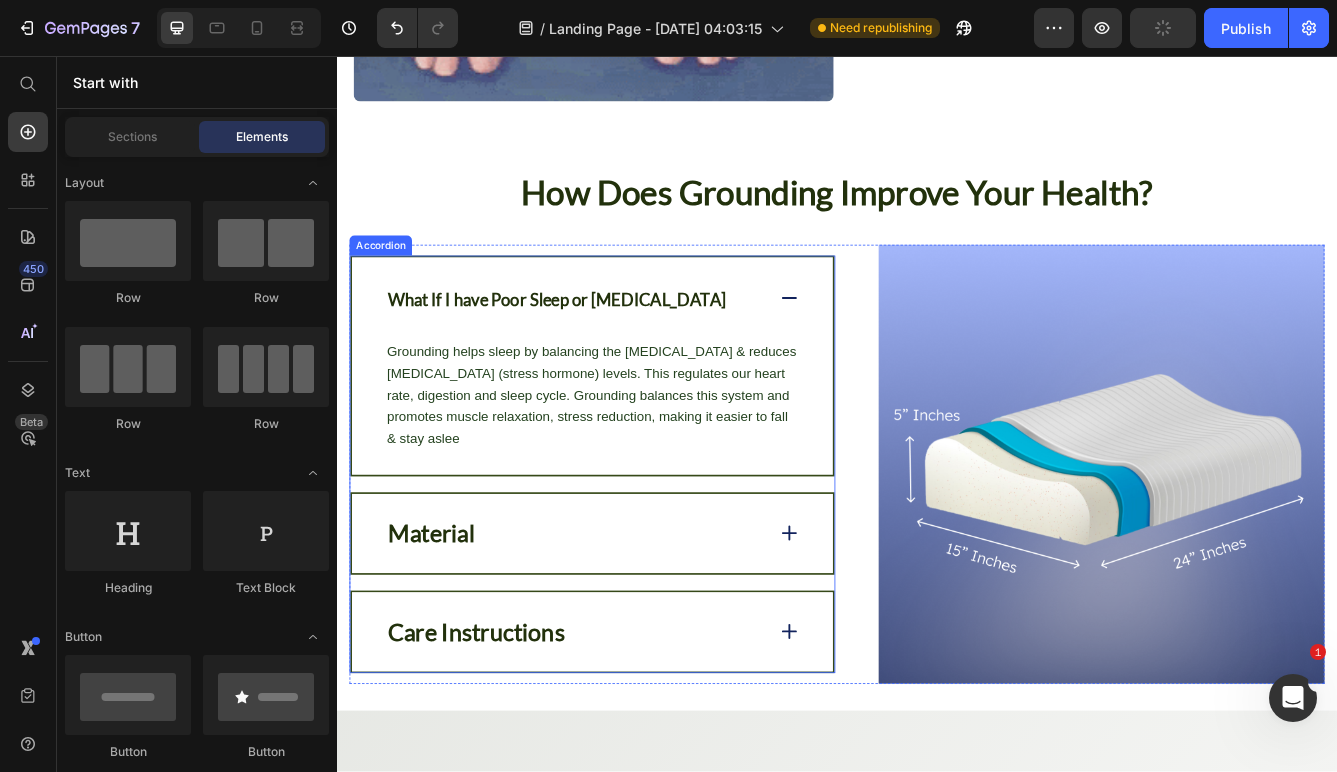 scroll, scrollTop: 3209, scrollLeft: 0, axis: vertical 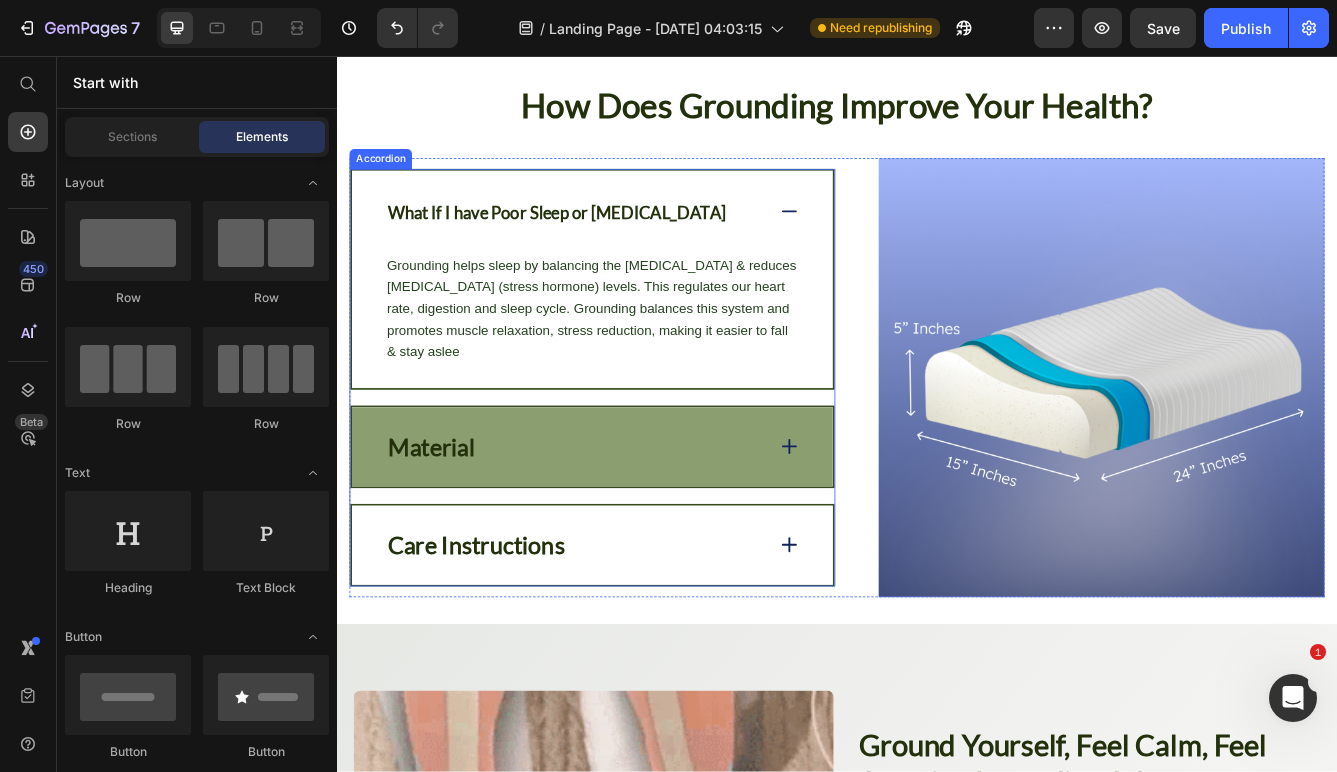 click on "Material" at bounding box center (450, 525) 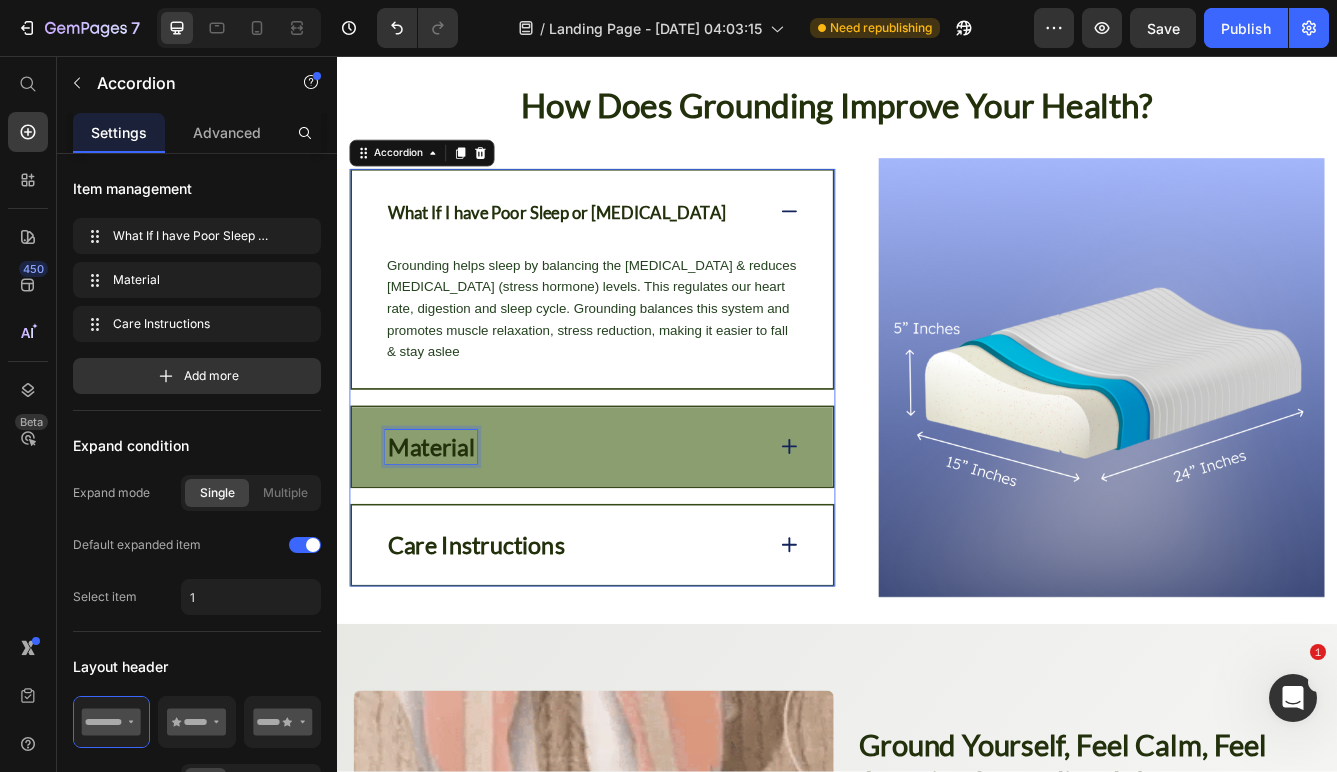 click on "Material" at bounding box center (450, 525) 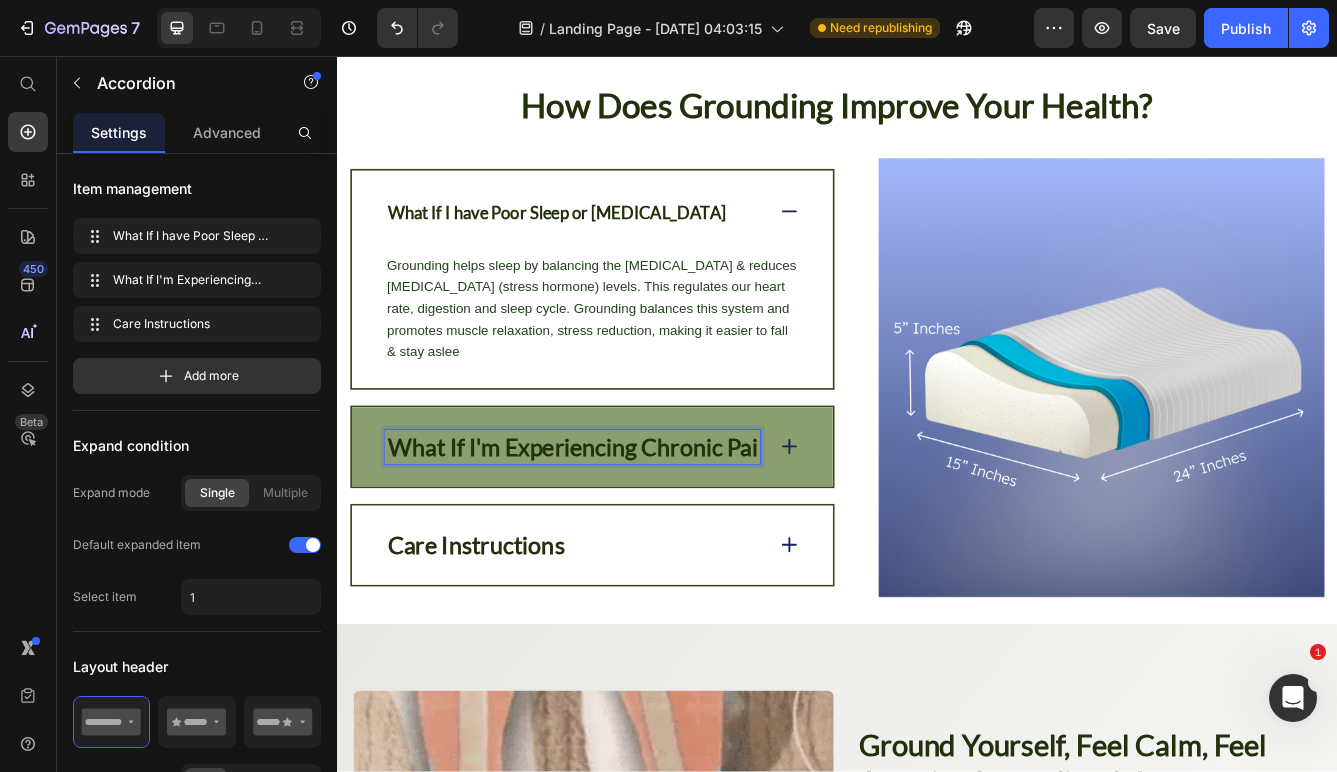 scroll, scrollTop: 3197, scrollLeft: 0, axis: vertical 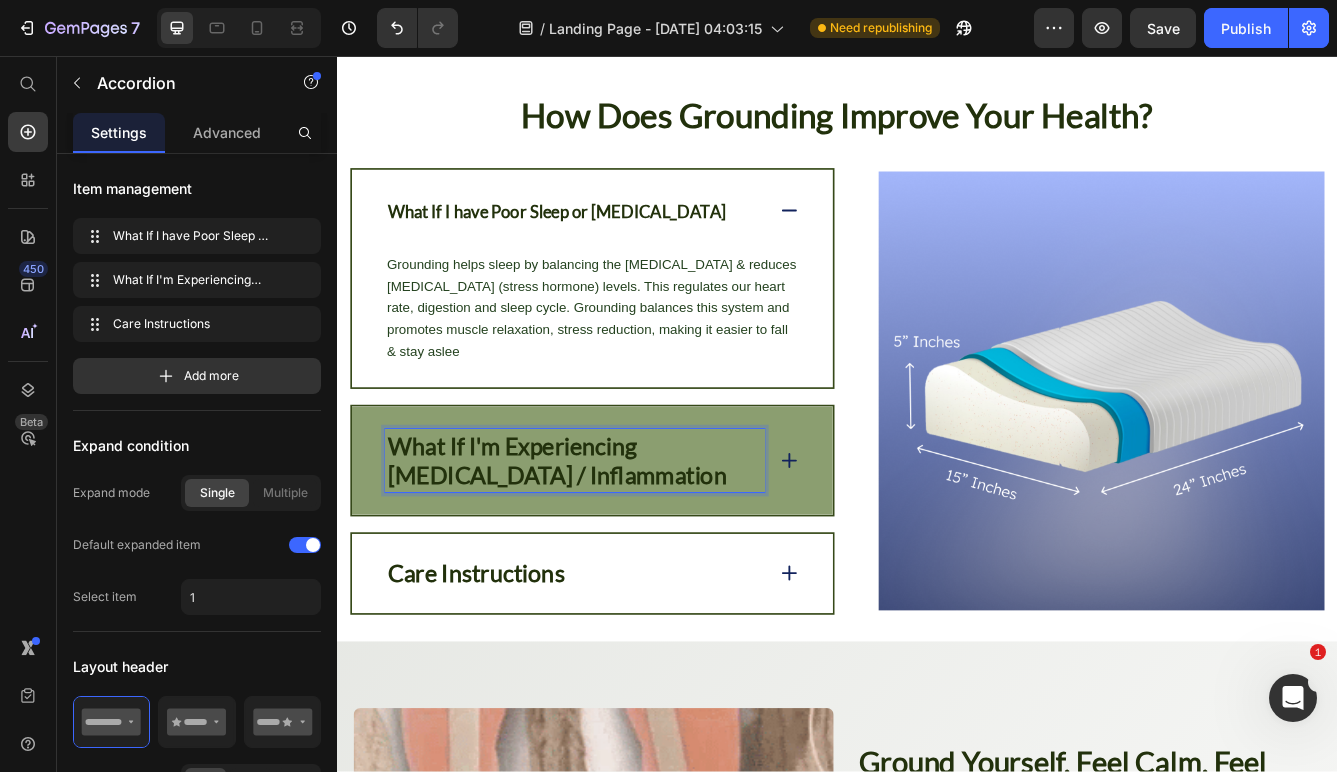 click on "What If I'm Experiencing [MEDICAL_DATA] / Inflammation" at bounding box center [643, 542] 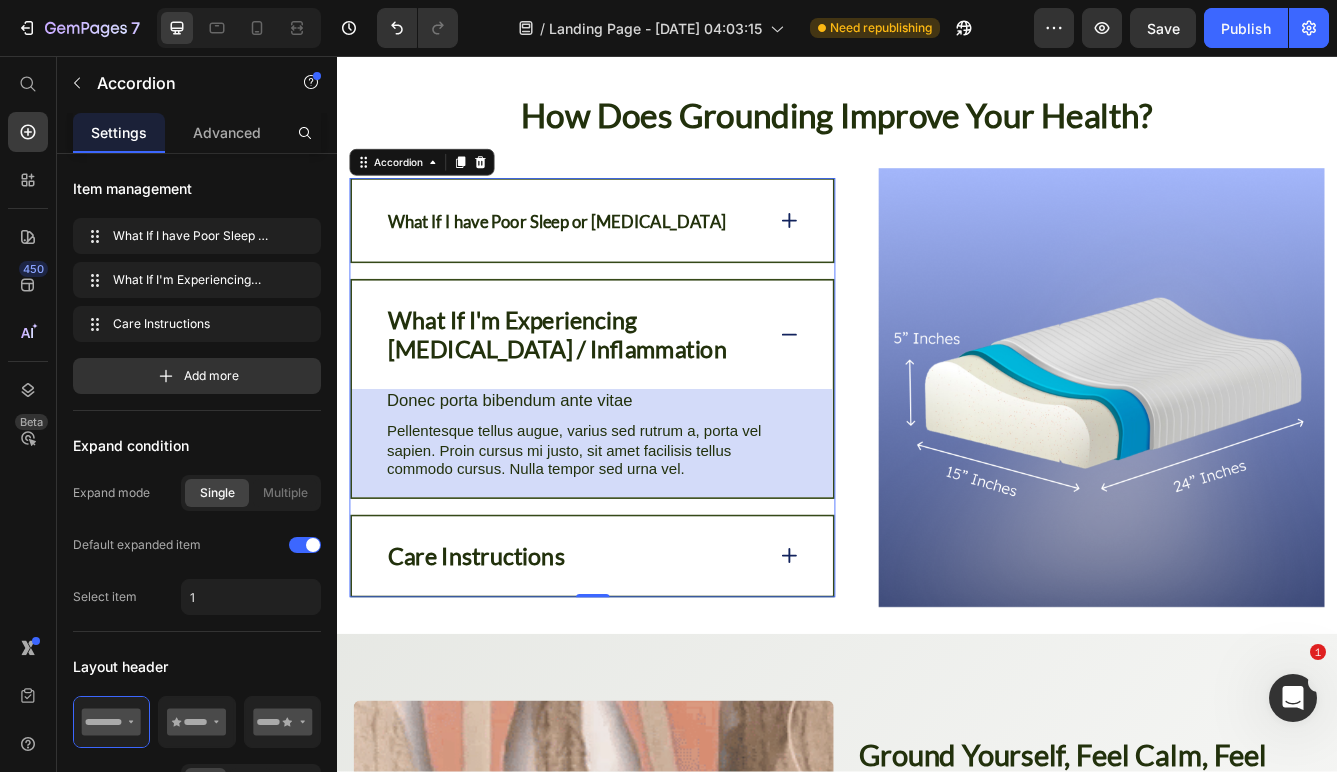 click on "What If I'm Experiencing [MEDICAL_DATA] / Inflammation" at bounding box center (622, 391) 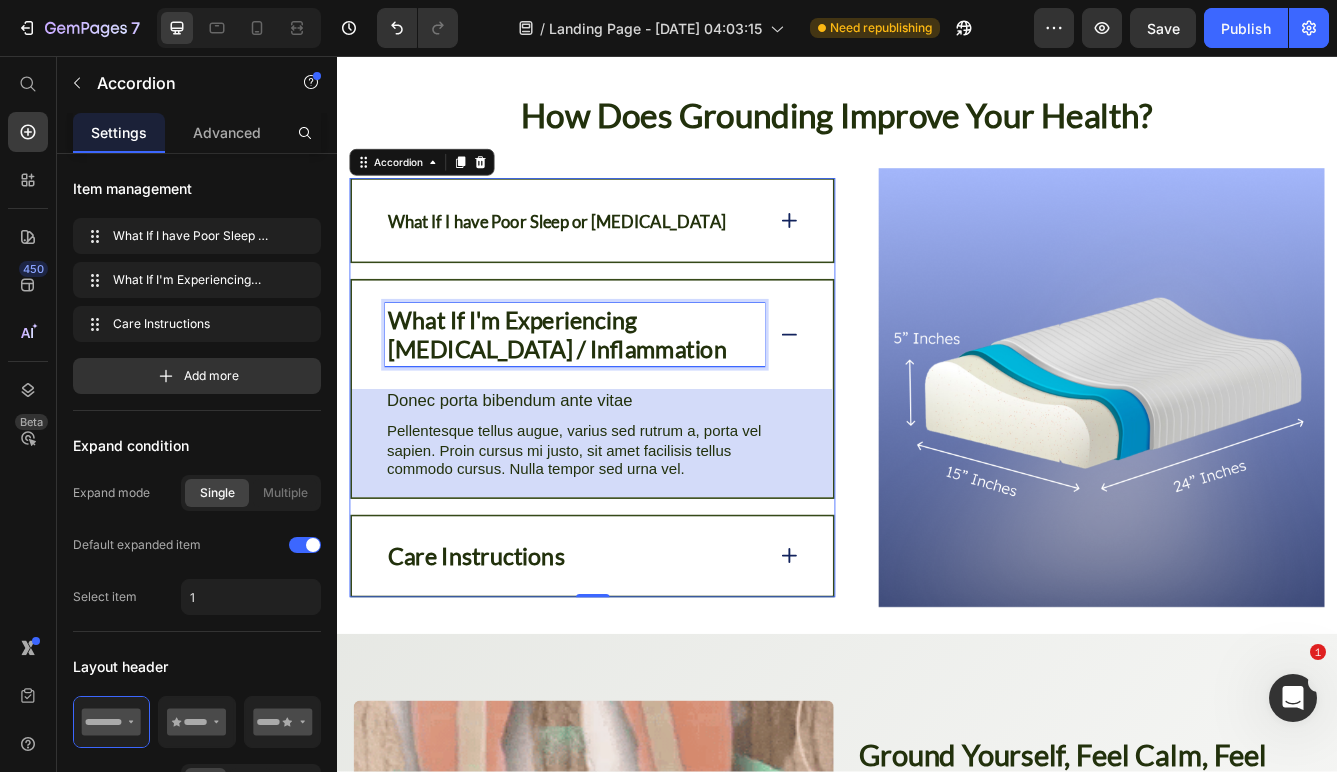 click on "What If I'm Experiencing [MEDICAL_DATA] / Inflammation" at bounding box center (622, 391) 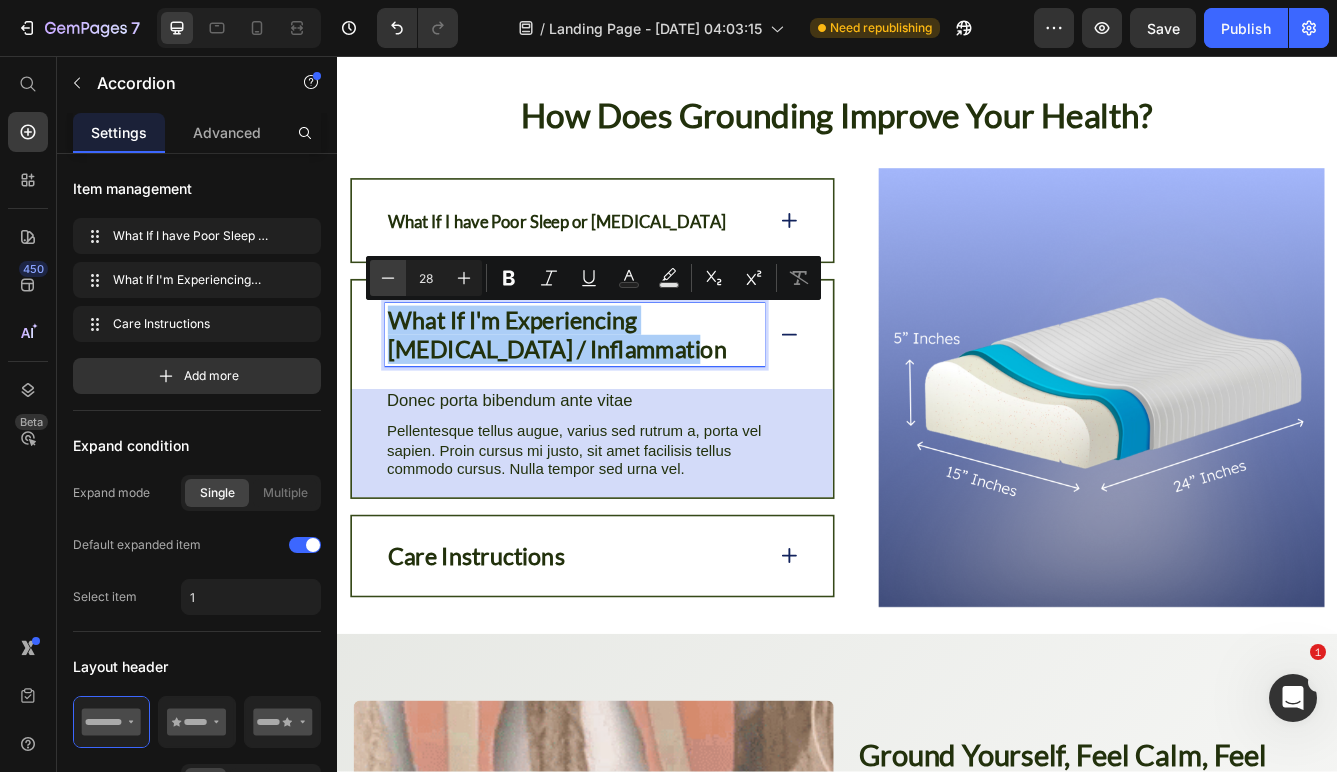 click on "Minus" at bounding box center [388, 278] 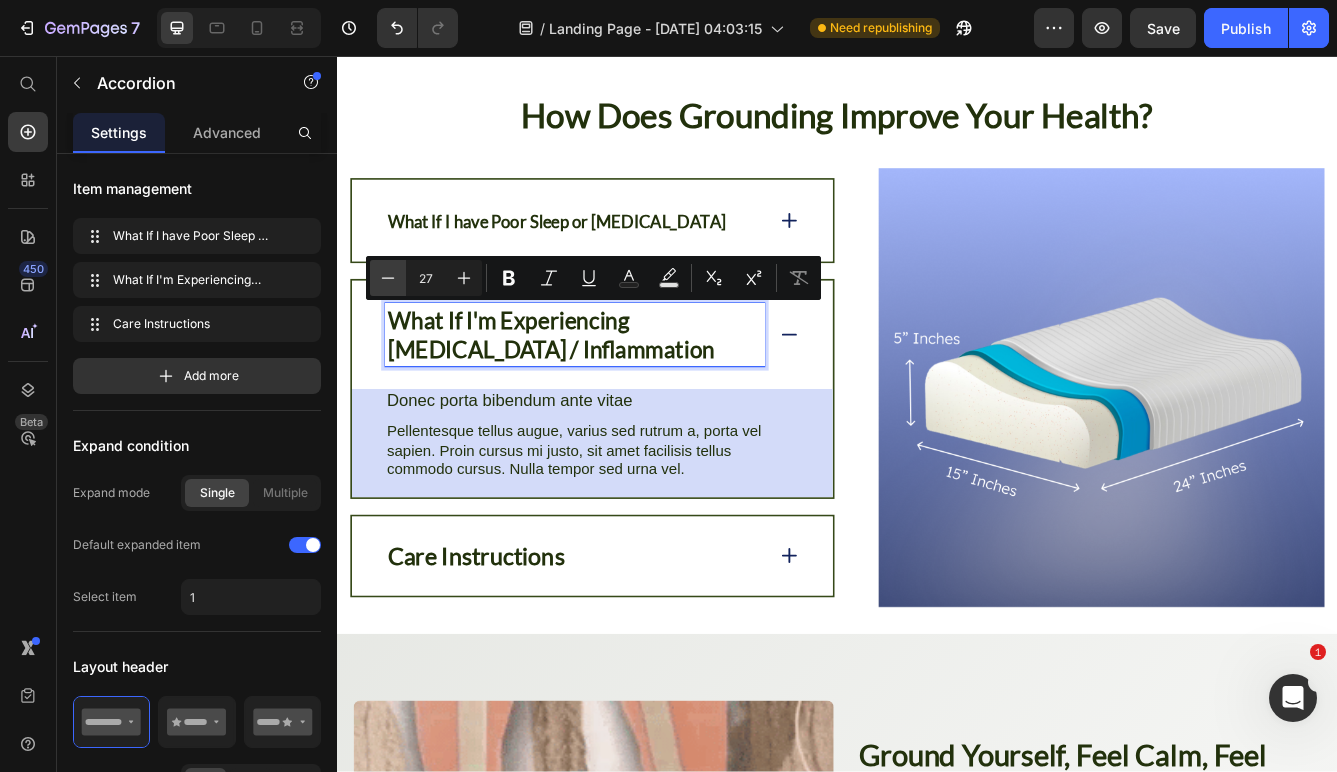 click on "Minus" at bounding box center [388, 278] 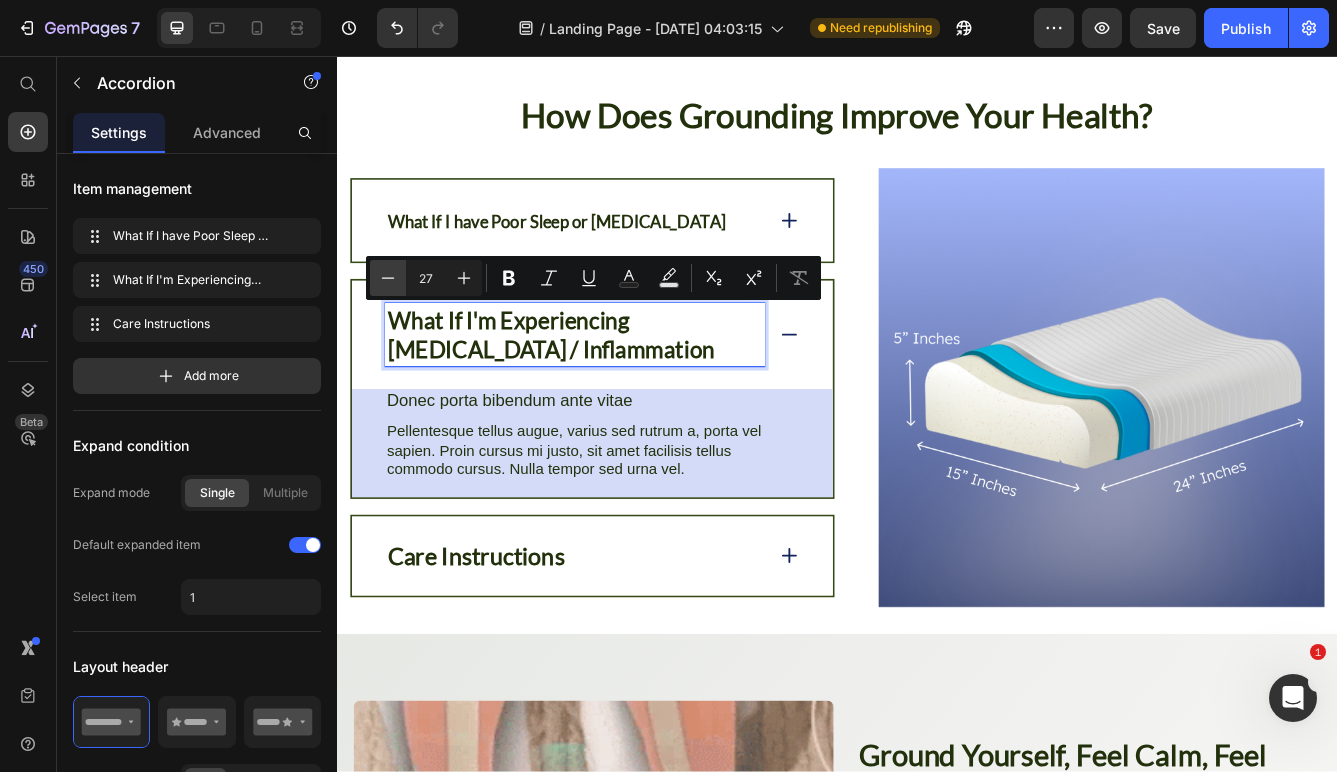 click on "Minus" at bounding box center [388, 278] 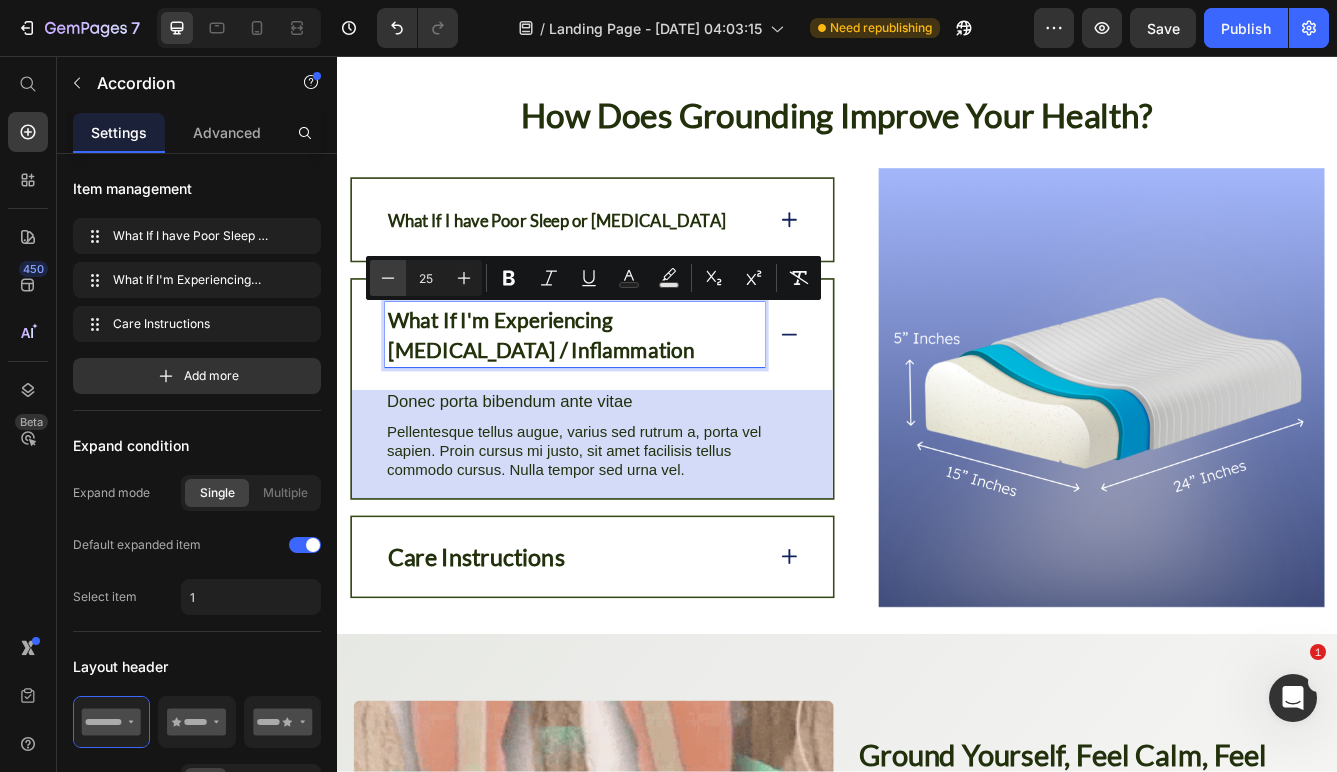 click on "Minus" at bounding box center (388, 278) 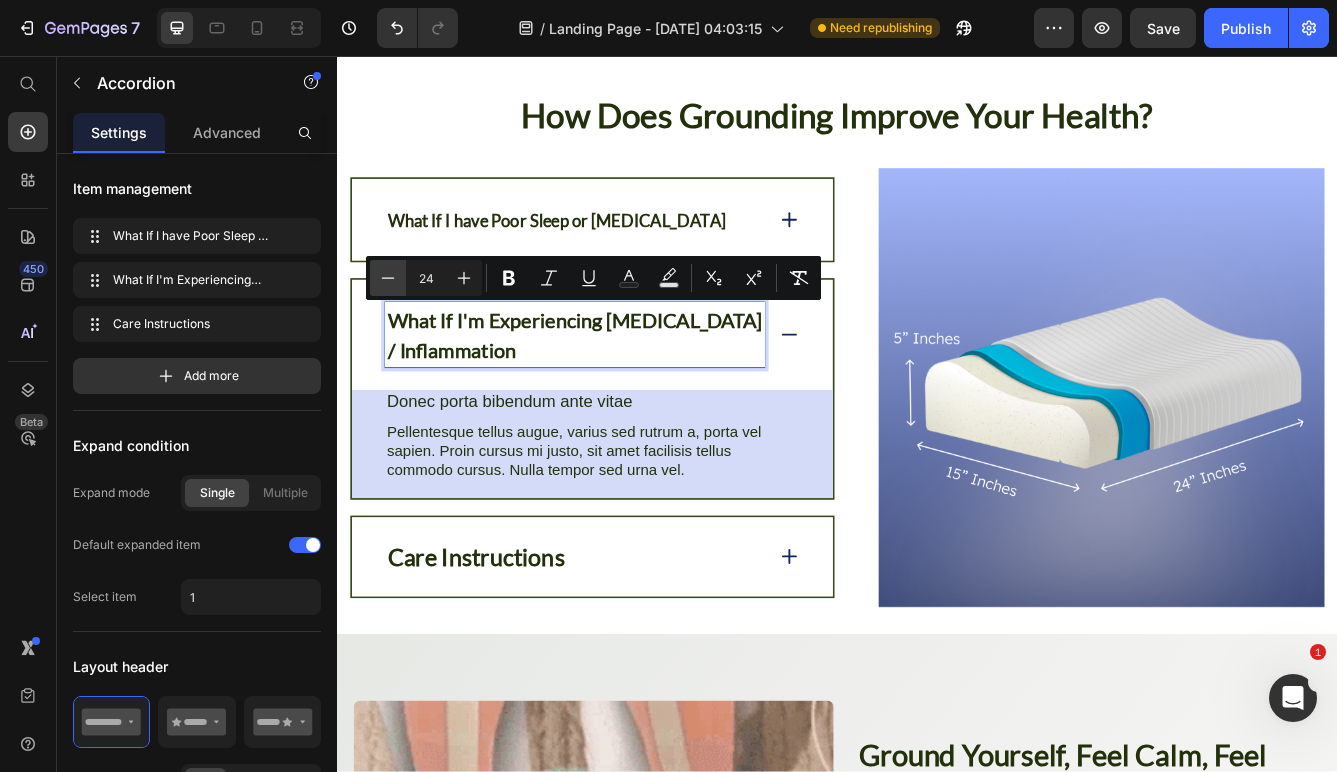 click on "Minus" at bounding box center [388, 278] 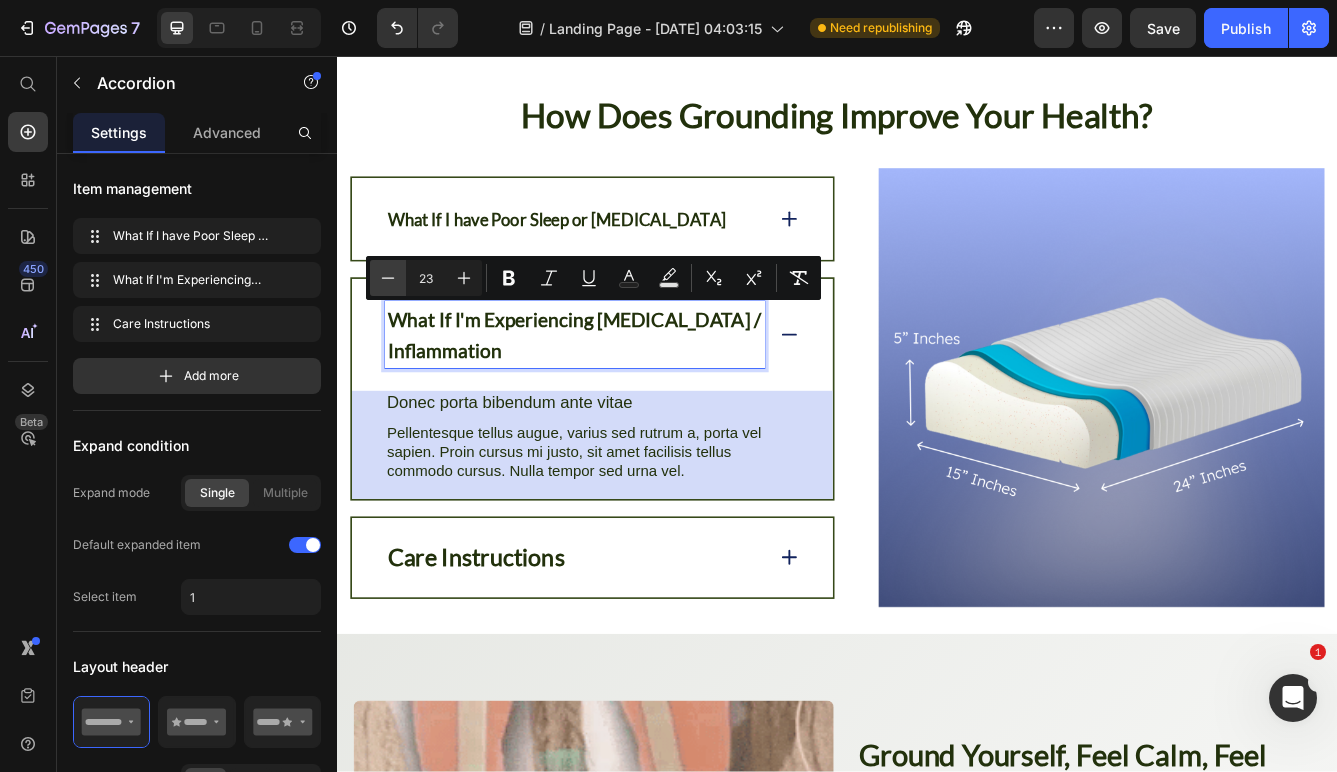 click on "Minus" at bounding box center (388, 278) 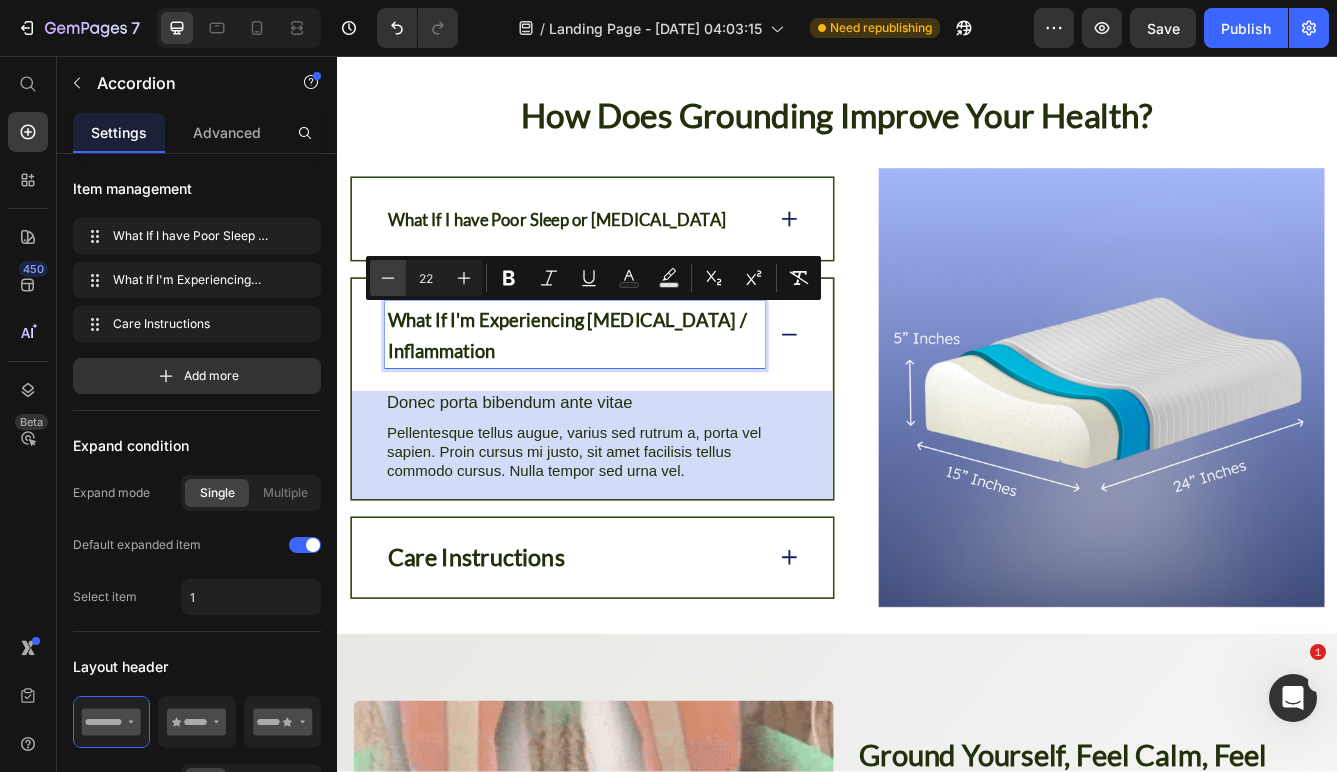 click on "Minus" at bounding box center (388, 278) 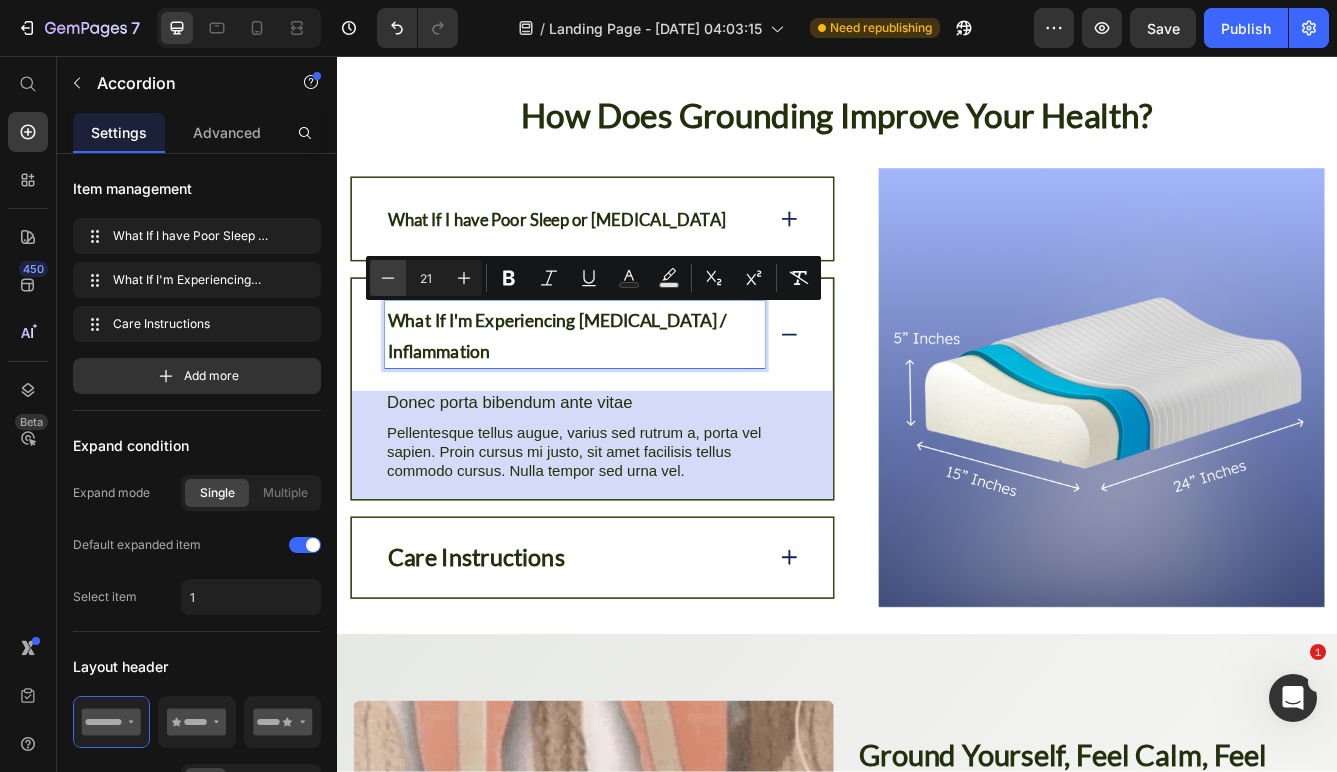 click on "Minus" at bounding box center (388, 278) 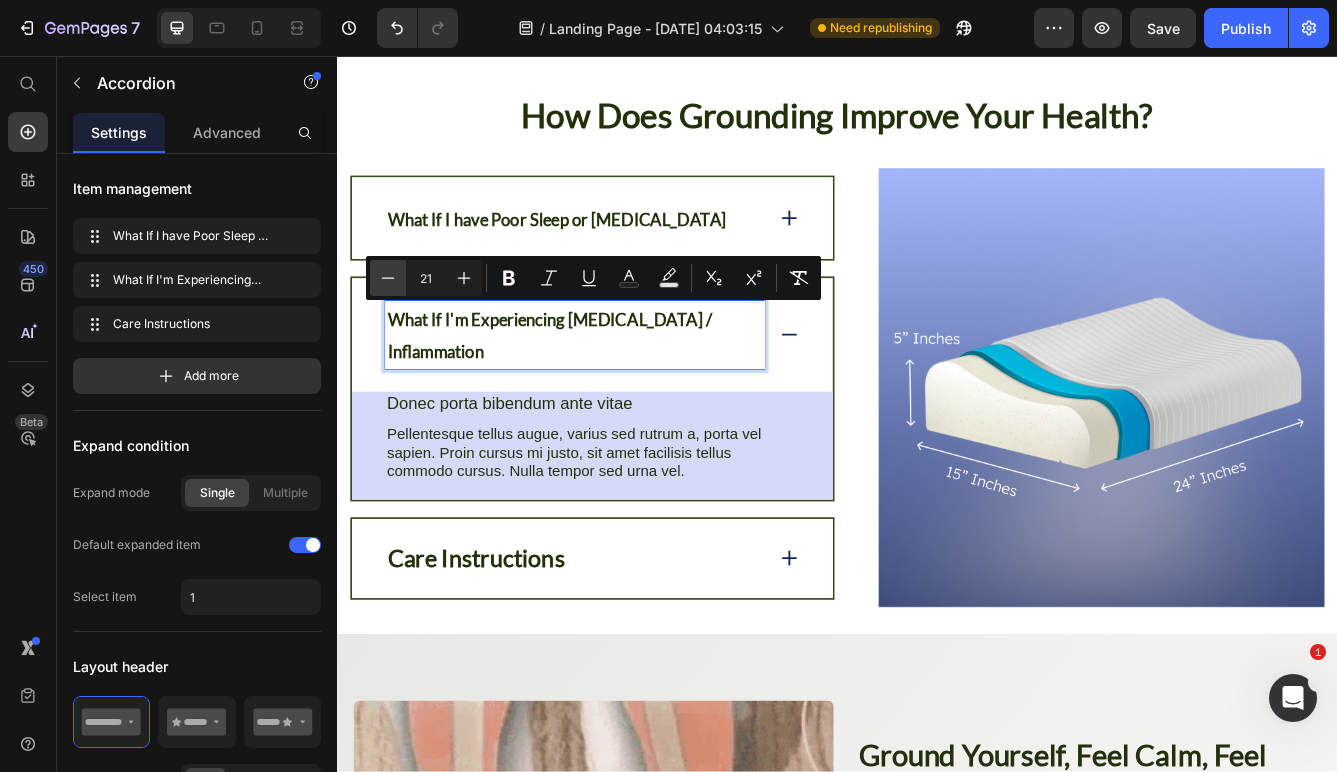 type on "20" 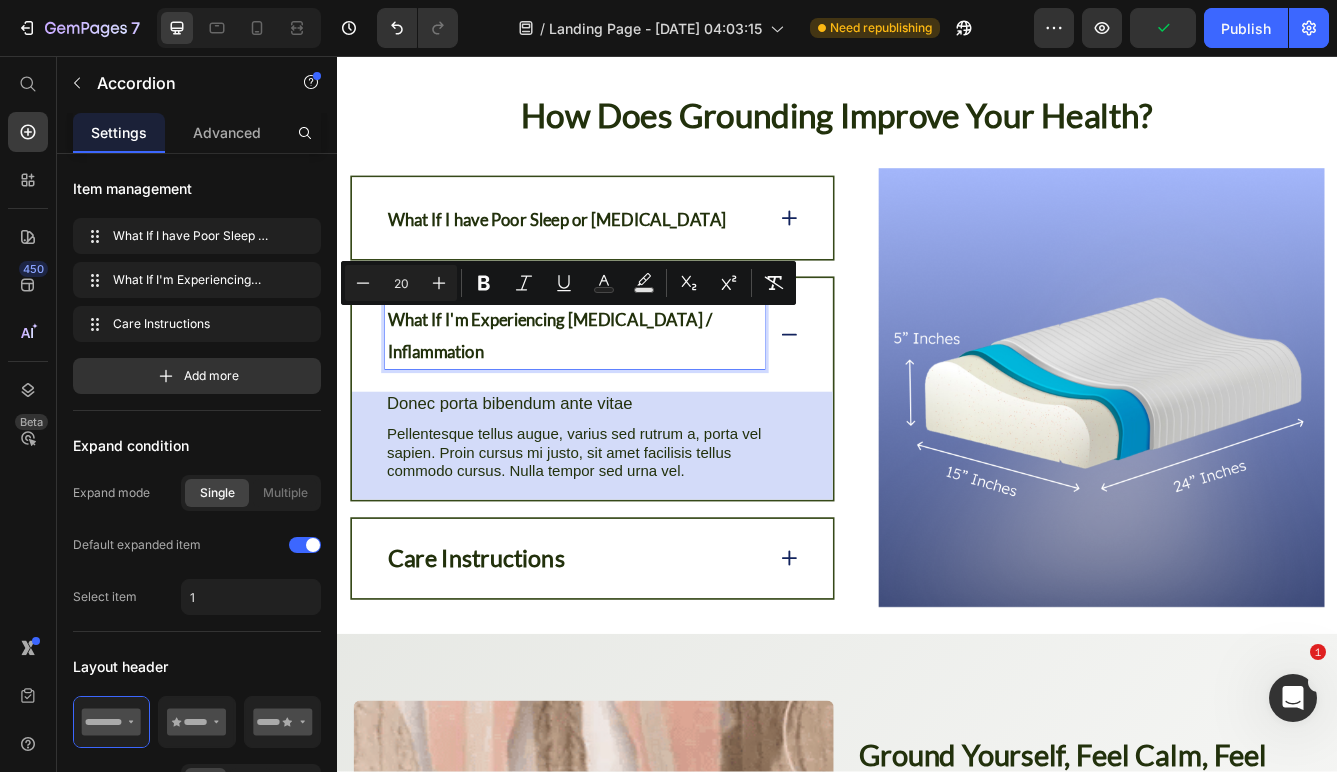 click 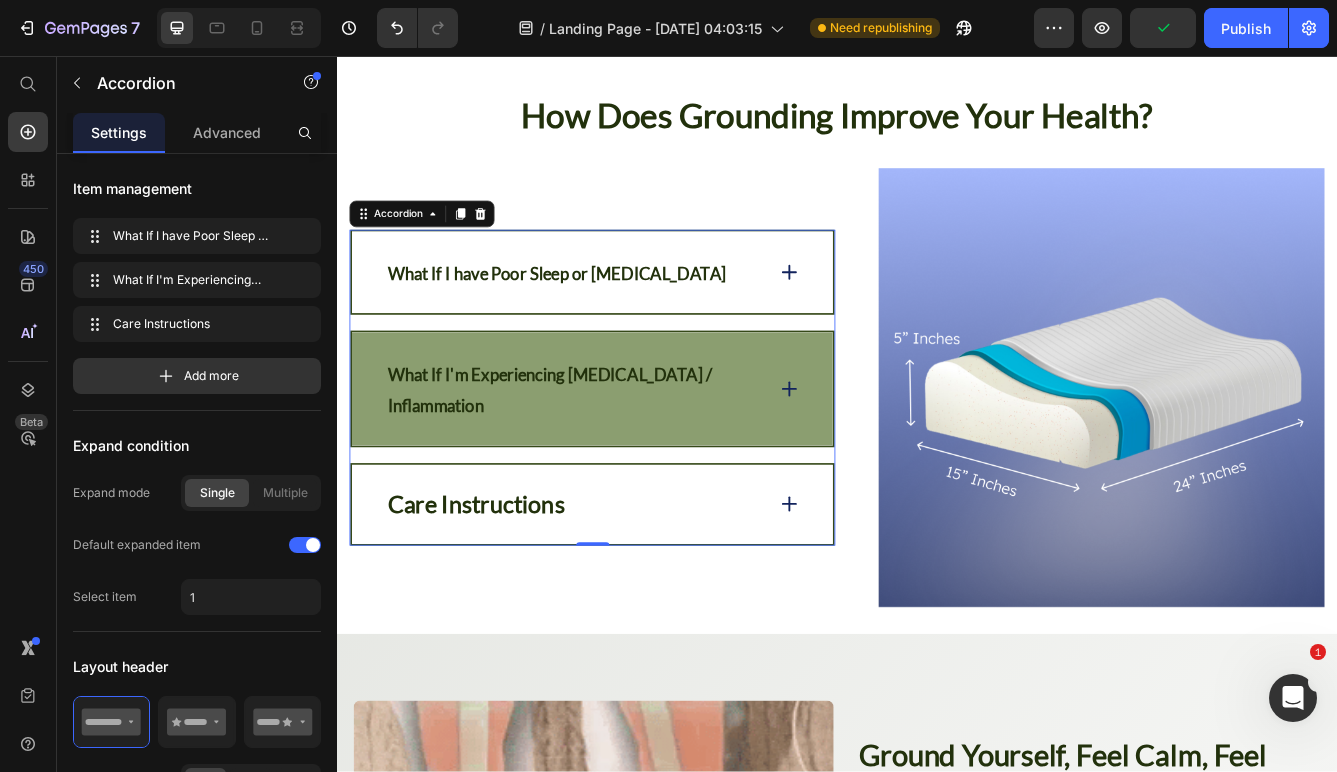click 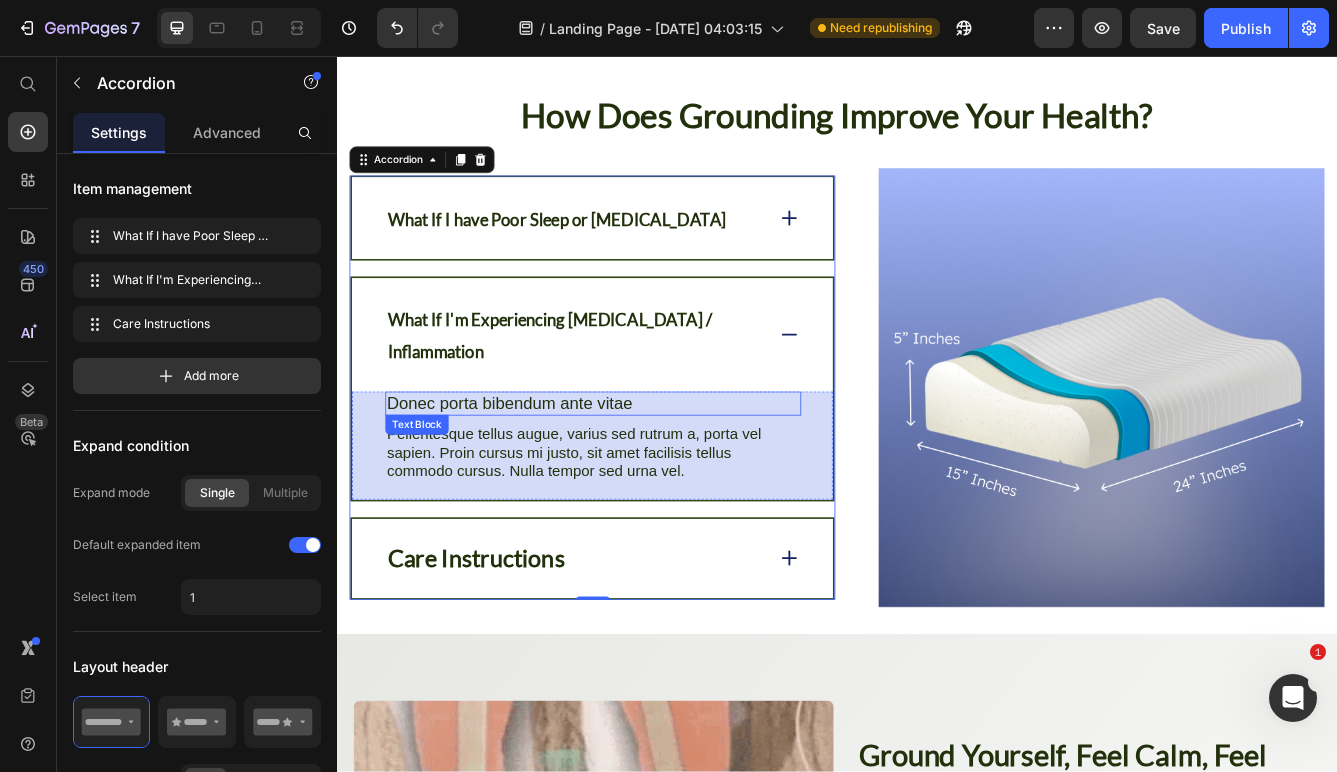 click on "Donec porta bibendum ante vitae" at bounding box center [644, 473] 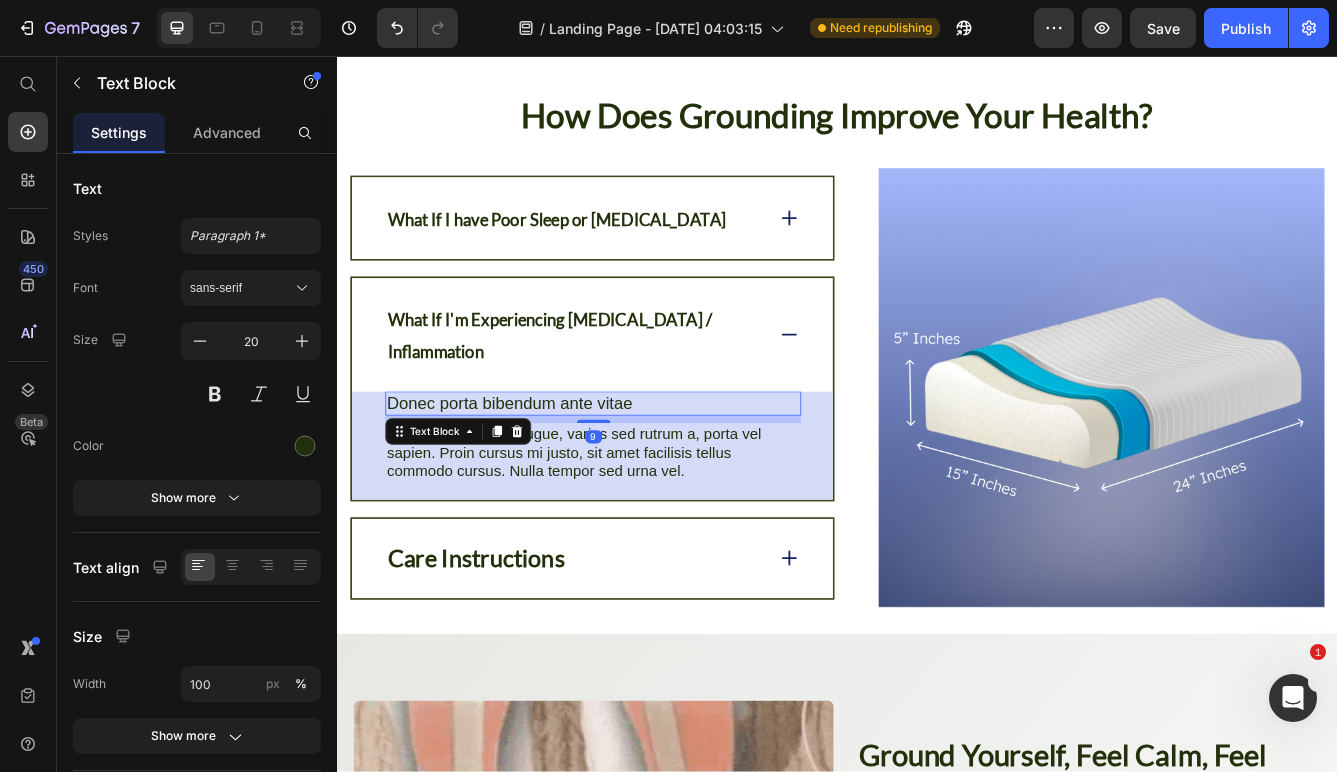 click on "Donec porta bibendum ante vitae" at bounding box center [644, 473] 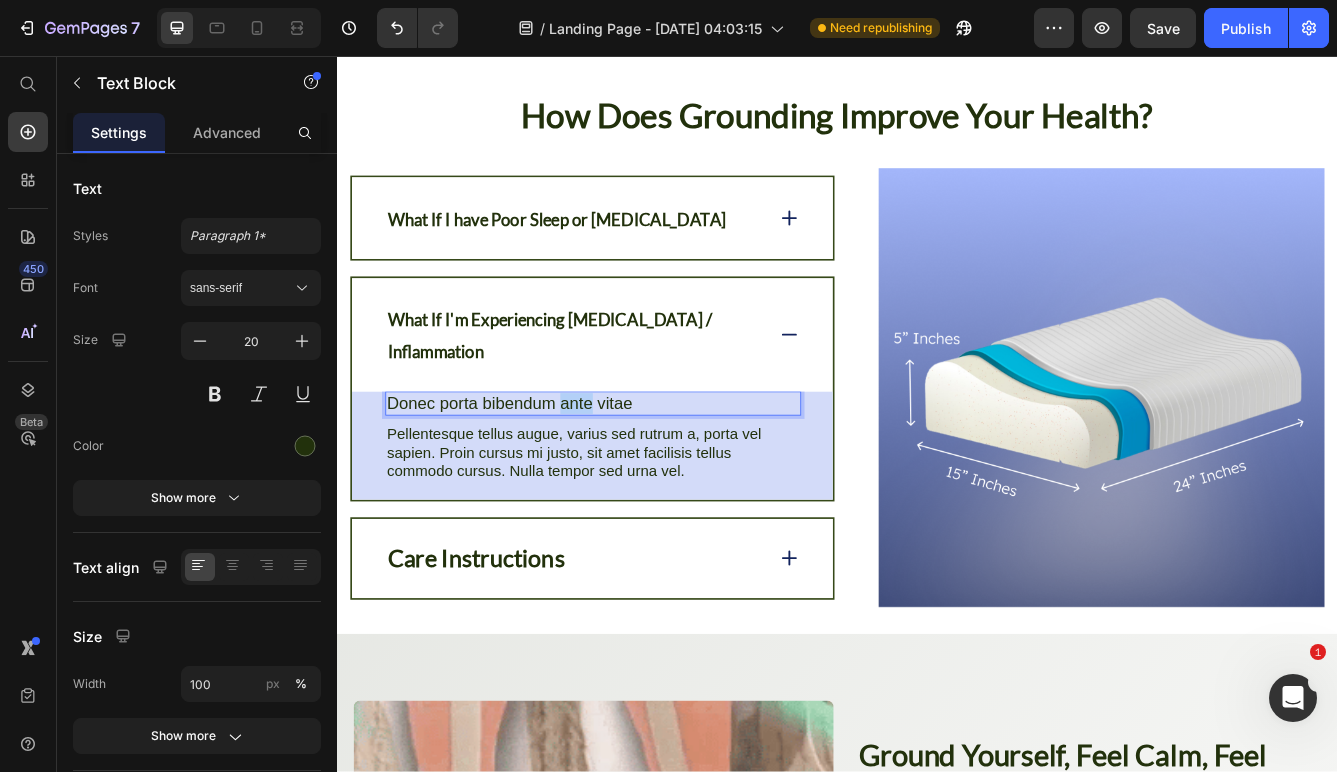 click on "Donec porta bibendum ante vitae" at bounding box center [644, 473] 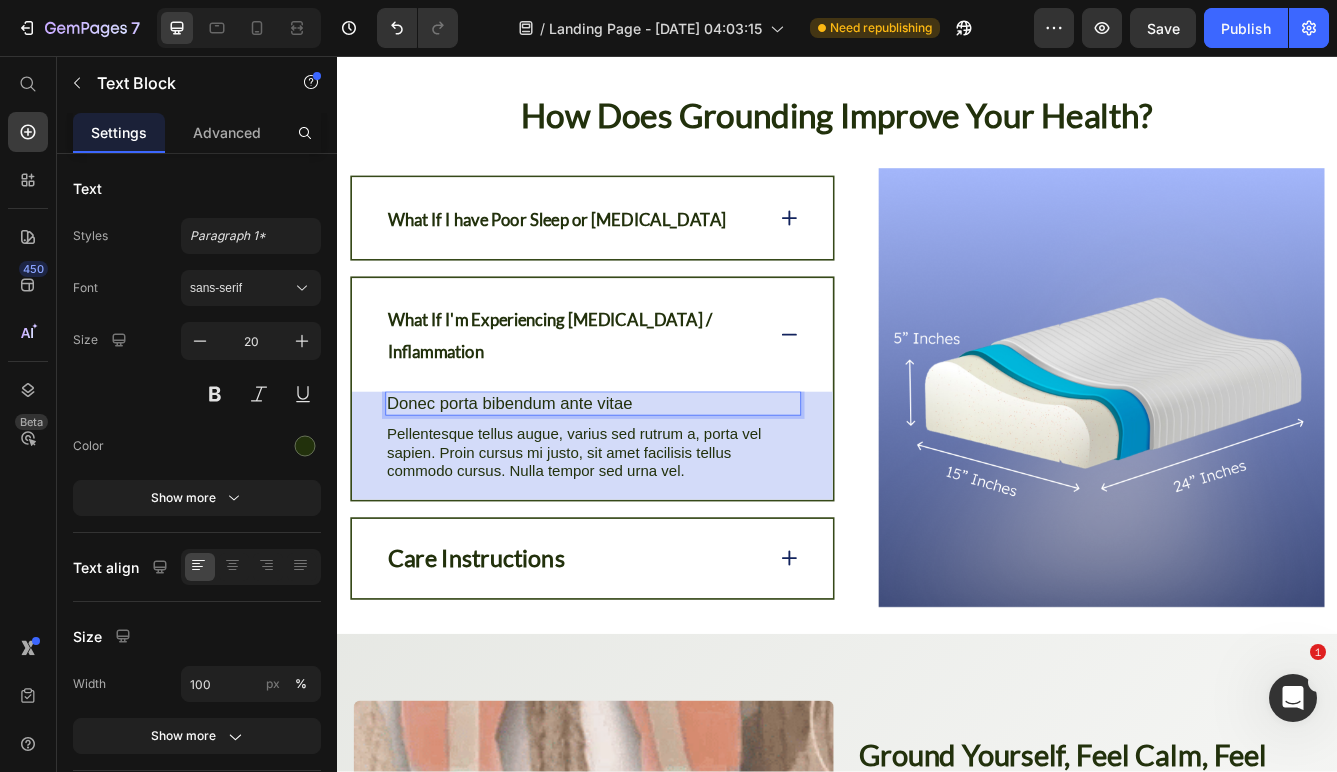 scroll, scrollTop: 3188, scrollLeft: 0, axis: vertical 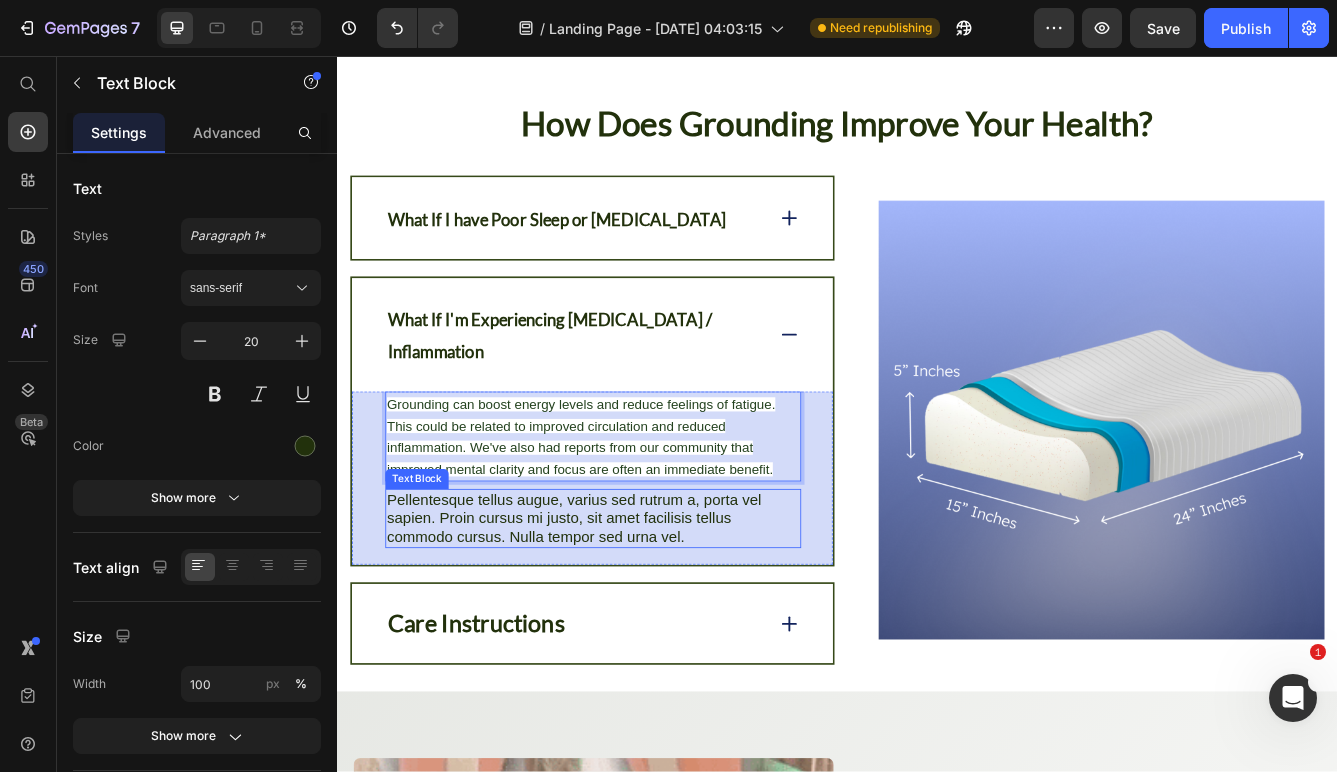 click on "Pellentesque tellus augue, varius sed rutrum a, porta vel sapien. Proin cursus mi justo, sit amet facilisis tellus commodo cursus. Nulla tempor sed urna vel." at bounding box center [644, 612] 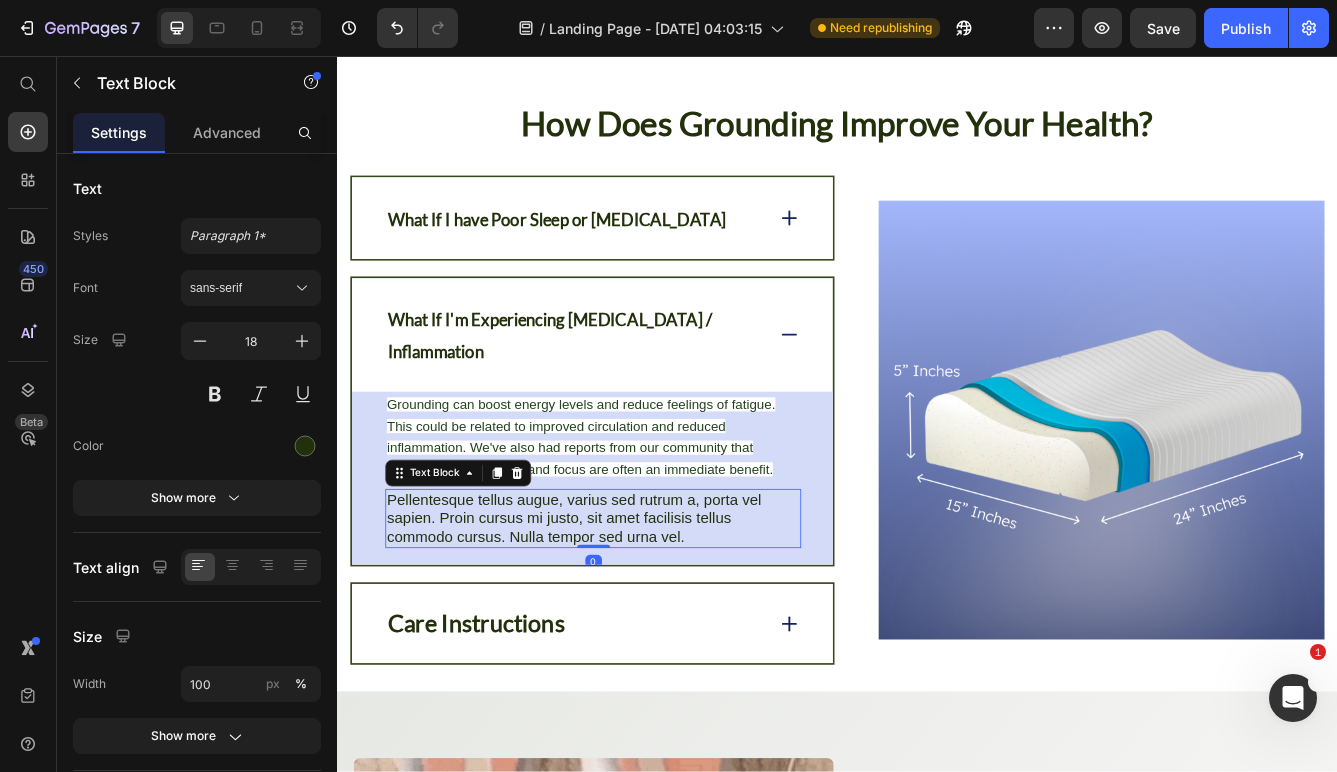 click on "Pellentesque tellus augue, varius sed rutrum a, porta vel sapien. Proin cursus mi justo, sit amet facilisis tellus commodo cursus. Nulla tempor sed urna vel." at bounding box center [644, 612] 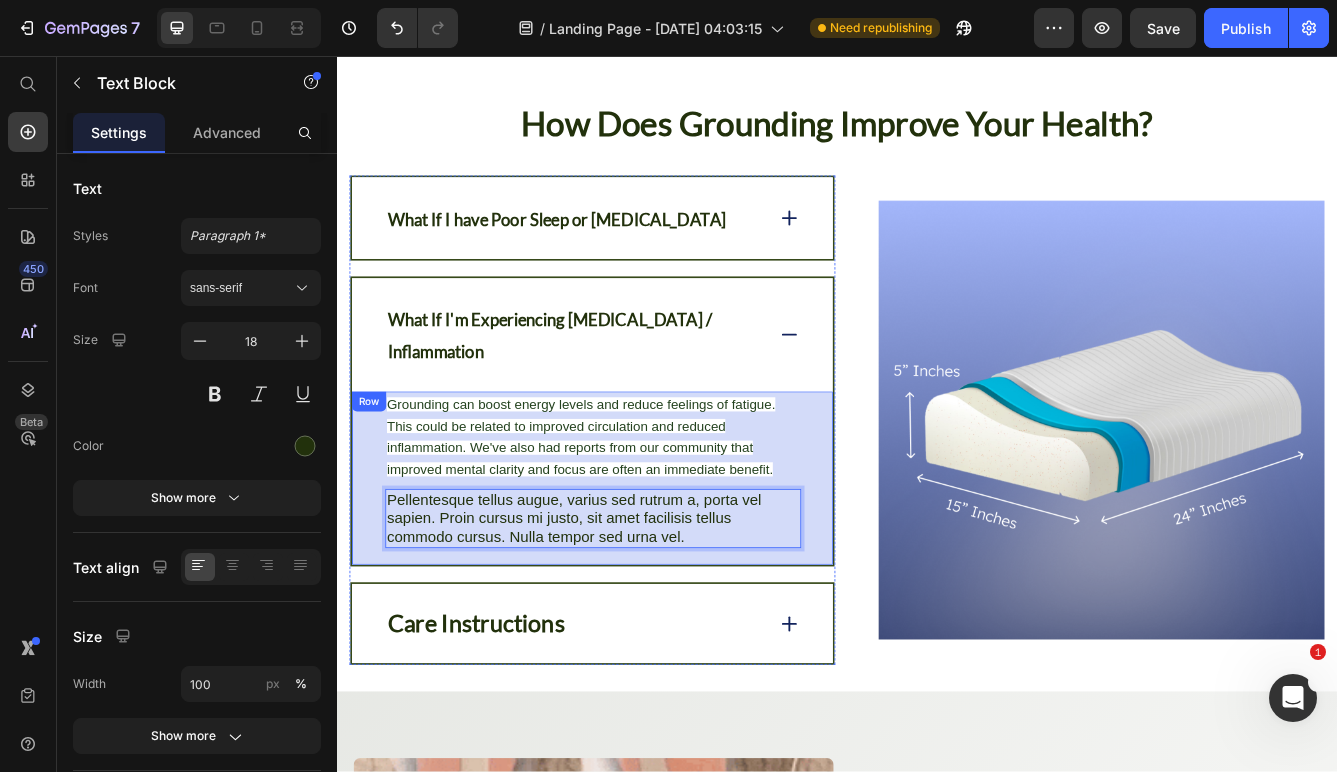 click on "Grounding can boost energy levels and reduce feelings of fatigue. This could be related to improved circulation and reduced inflammation. We've also had reports from our community that improved mental clarity and focus are often an immediate benefit. Text Block Pellentesque tellus augue, varius sed rutrum a, porta [PERSON_NAME]. Proin cursus mi [PERSON_NAME], sit amet facilisis tellus commodo cursus. Nulla tempor sed urna vel. Text Block   0 Row" at bounding box center [643, 563] 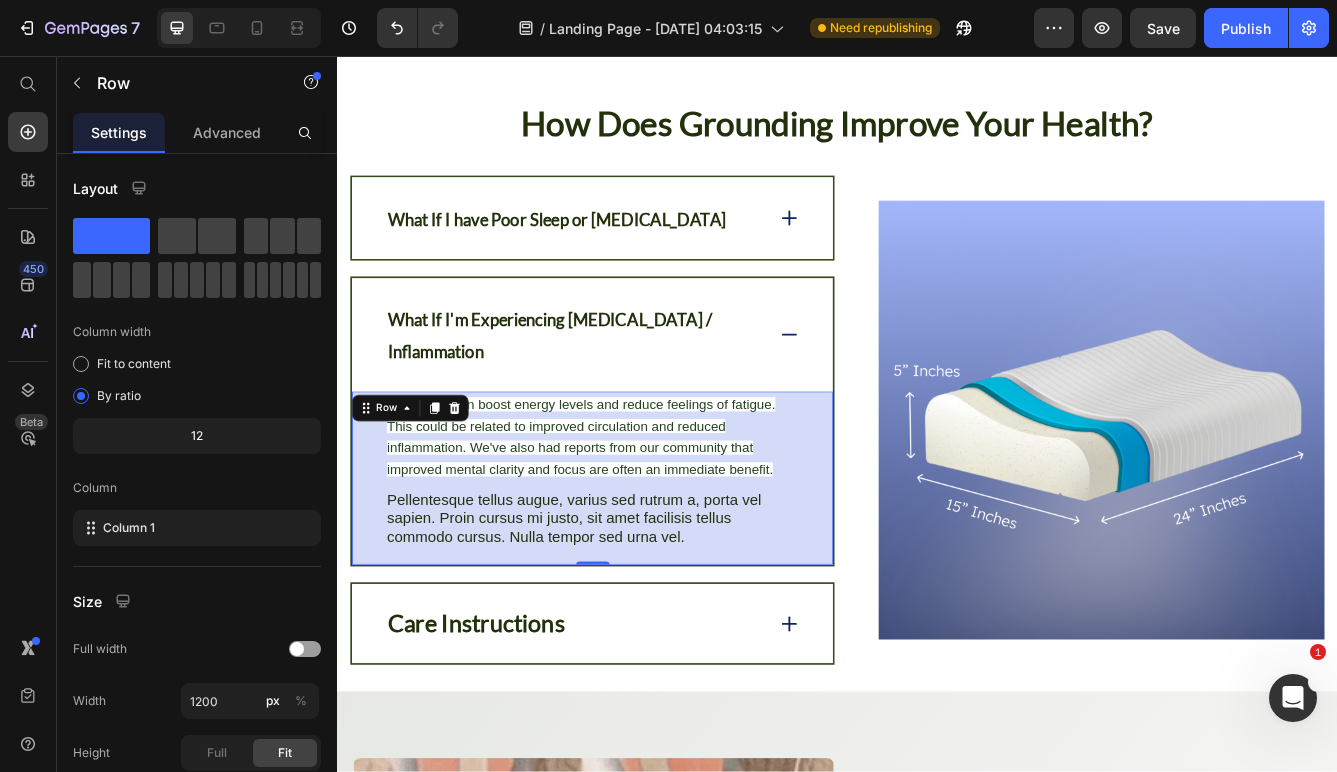 click on "Grounding can boost energy levels and reduce feelings of fatigue. This could be related to improved circulation and reduced inflammation. We've also had reports from our community that improved mental clarity and focus are often an immediate benefit. Text Block Pellentesque tellus augue, varius sed rutrum a, porta [PERSON_NAME]. Proin cursus mi [PERSON_NAME], sit amet facilisis tellus commodo cursus. Nulla tempor sed urna vel. Text Block Row   0" at bounding box center (643, 563) 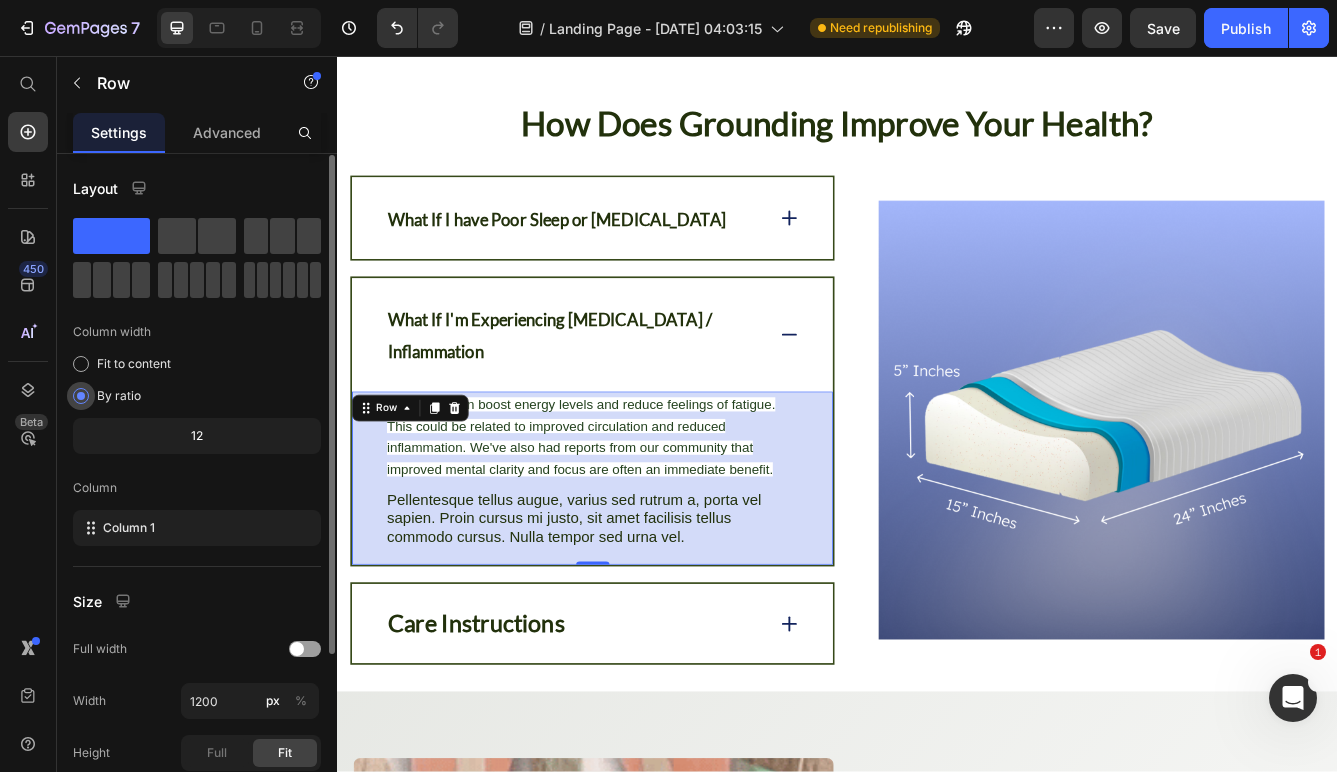 scroll, scrollTop: 237, scrollLeft: 0, axis: vertical 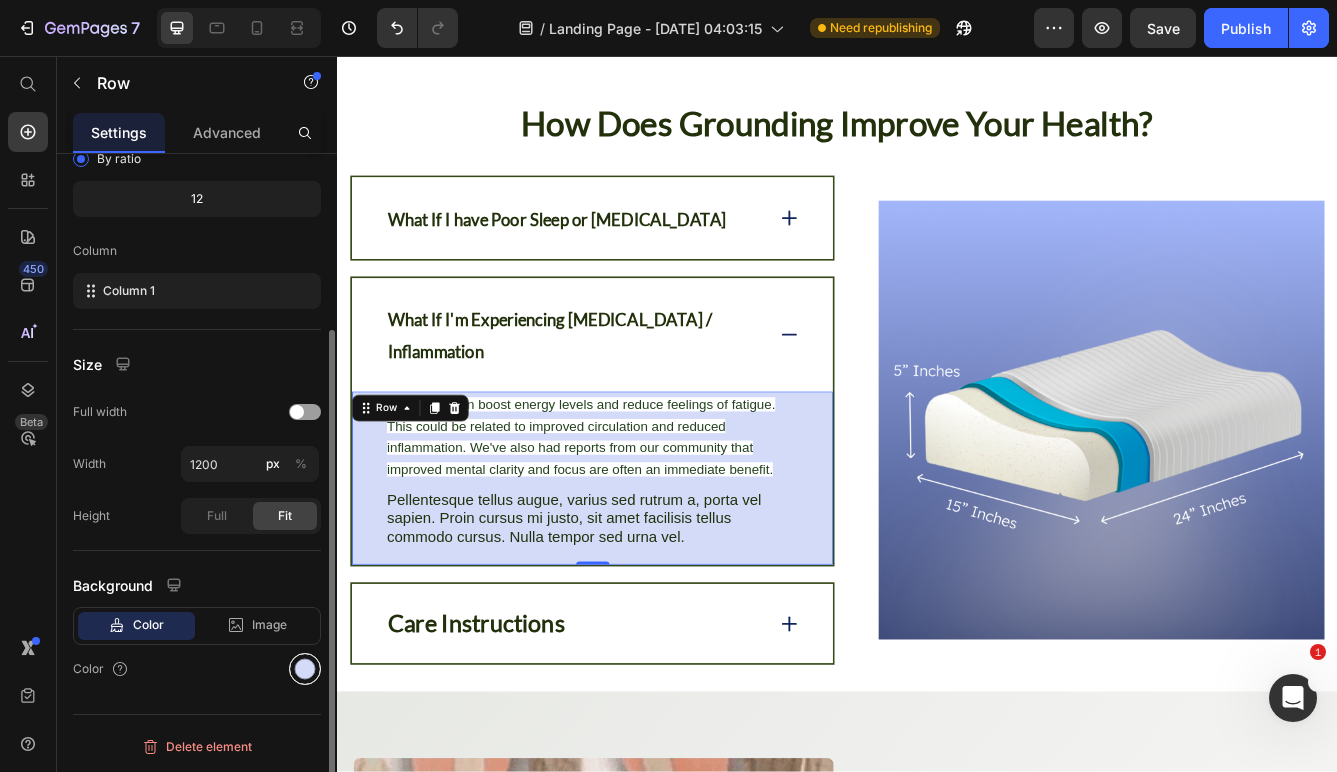 click at bounding box center [305, 669] 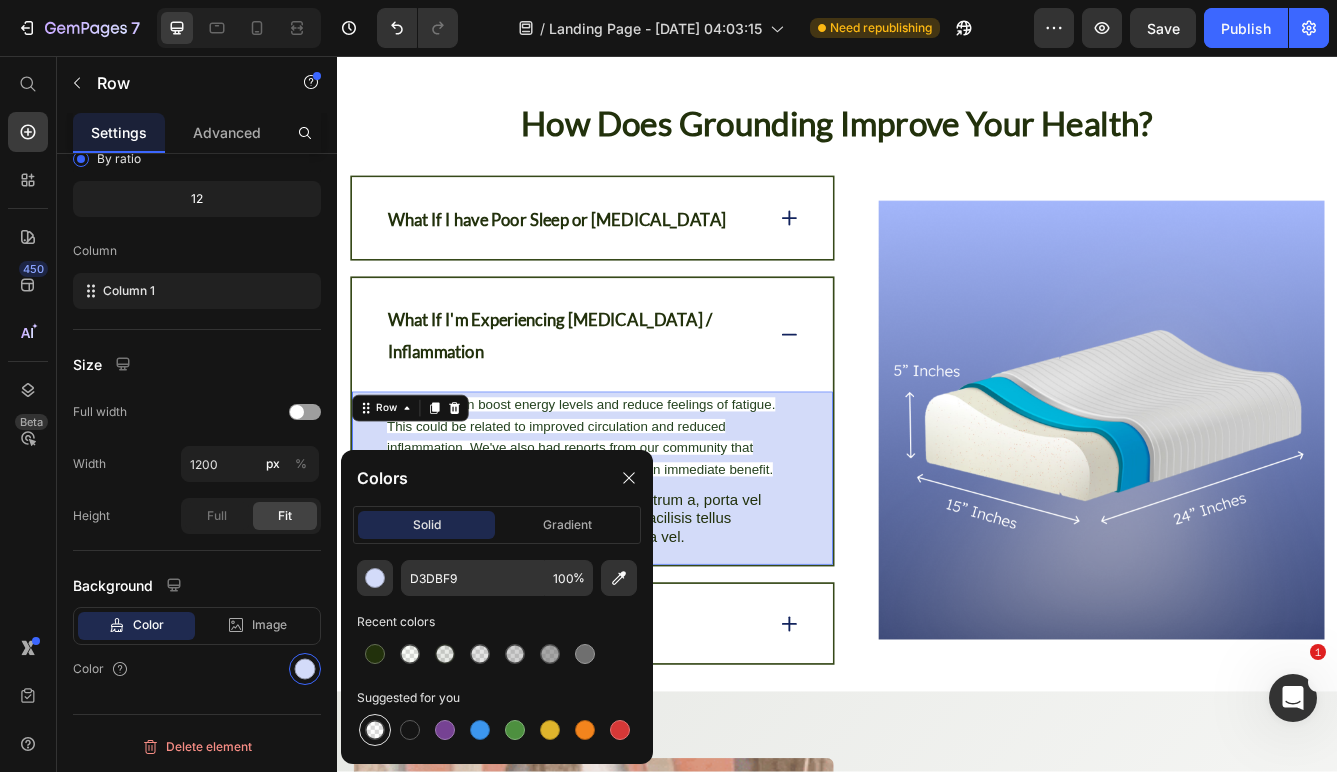click at bounding box center [375, 730] 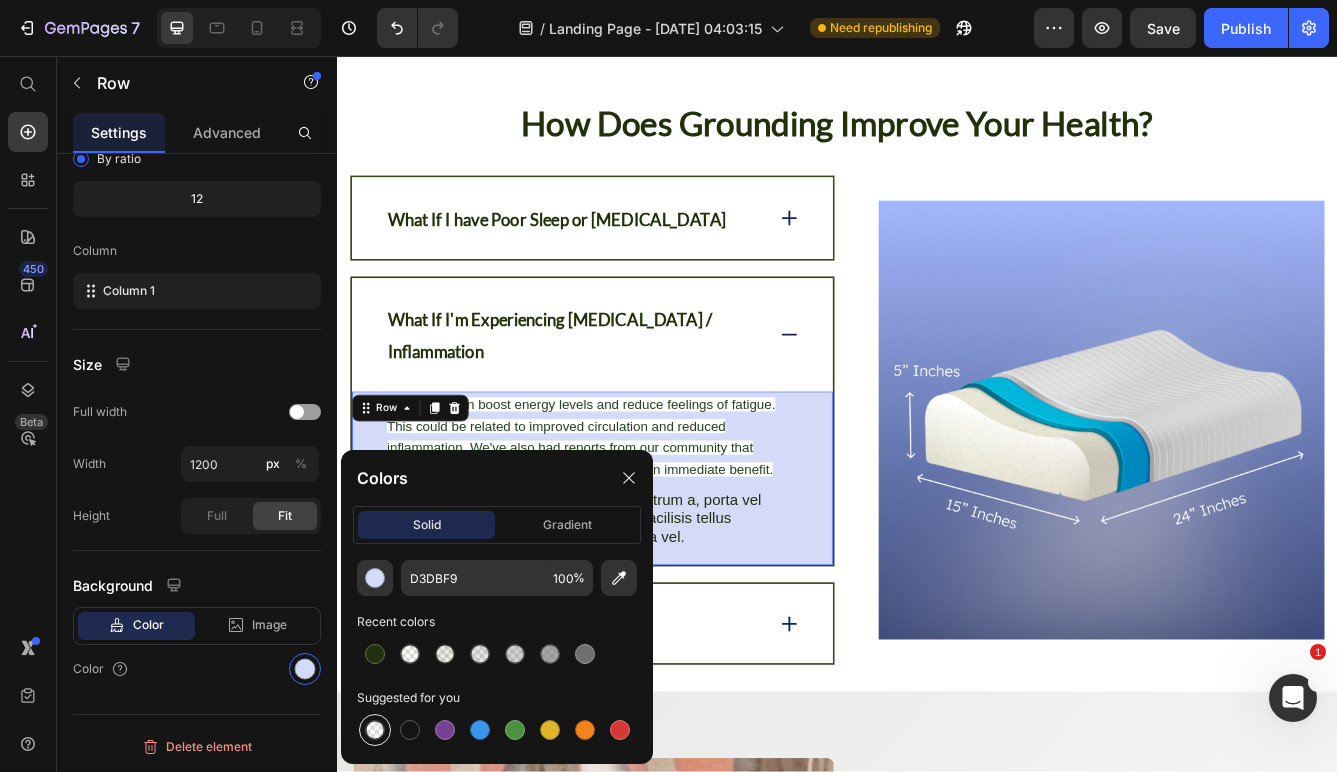 type on "000000" 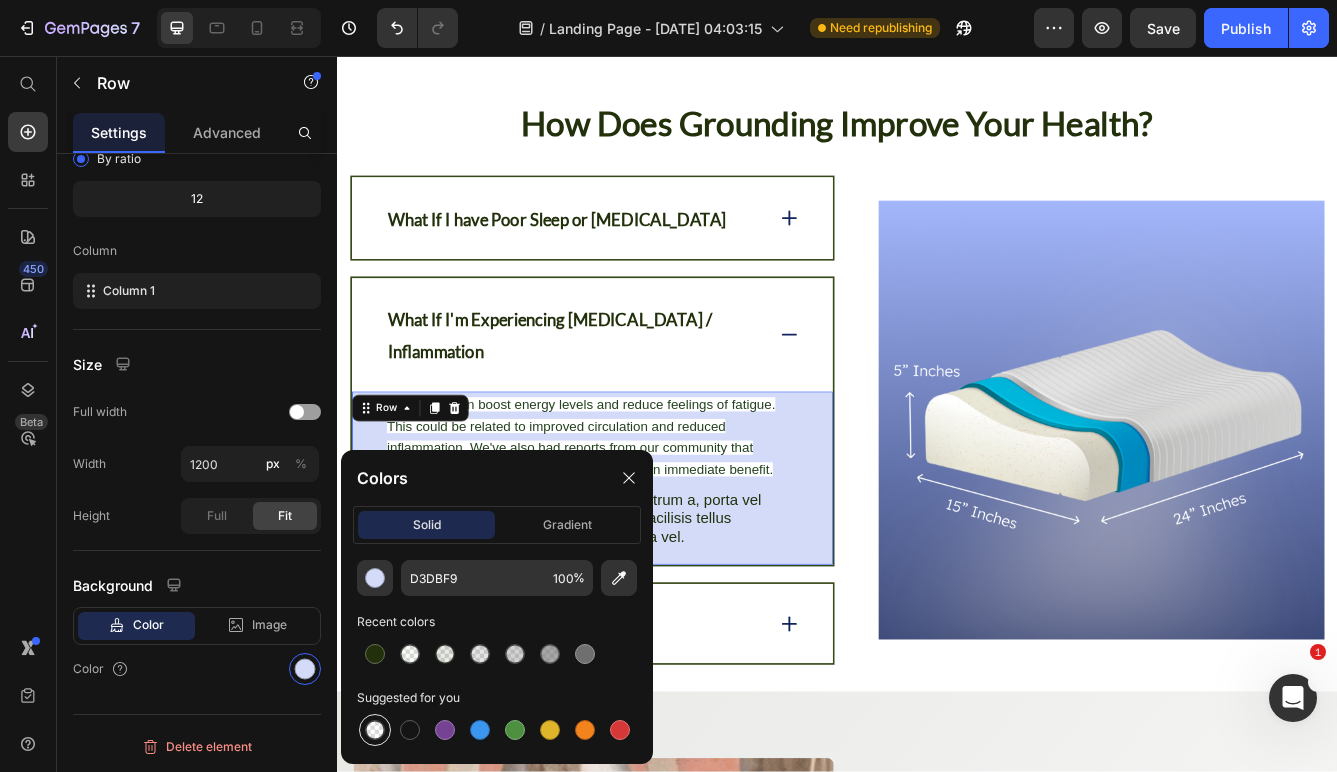 type on "0" 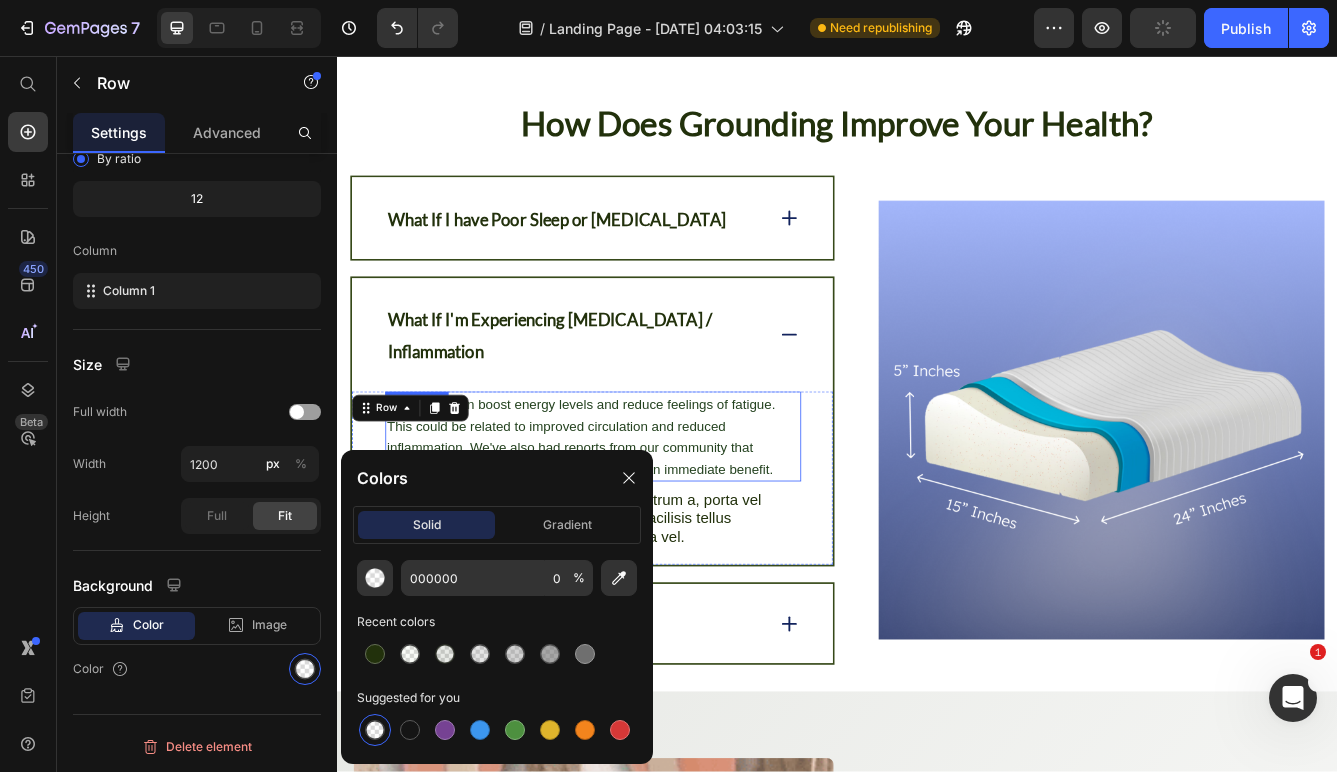 click on "Grounding can boost energy levels and reduce feelings of fatigue. This could be related to improved circulation and reduced inflammation. We've also had reports from our community that improved mental clarity and focus are often an immediate benefit." at bounding box center [630, 513] 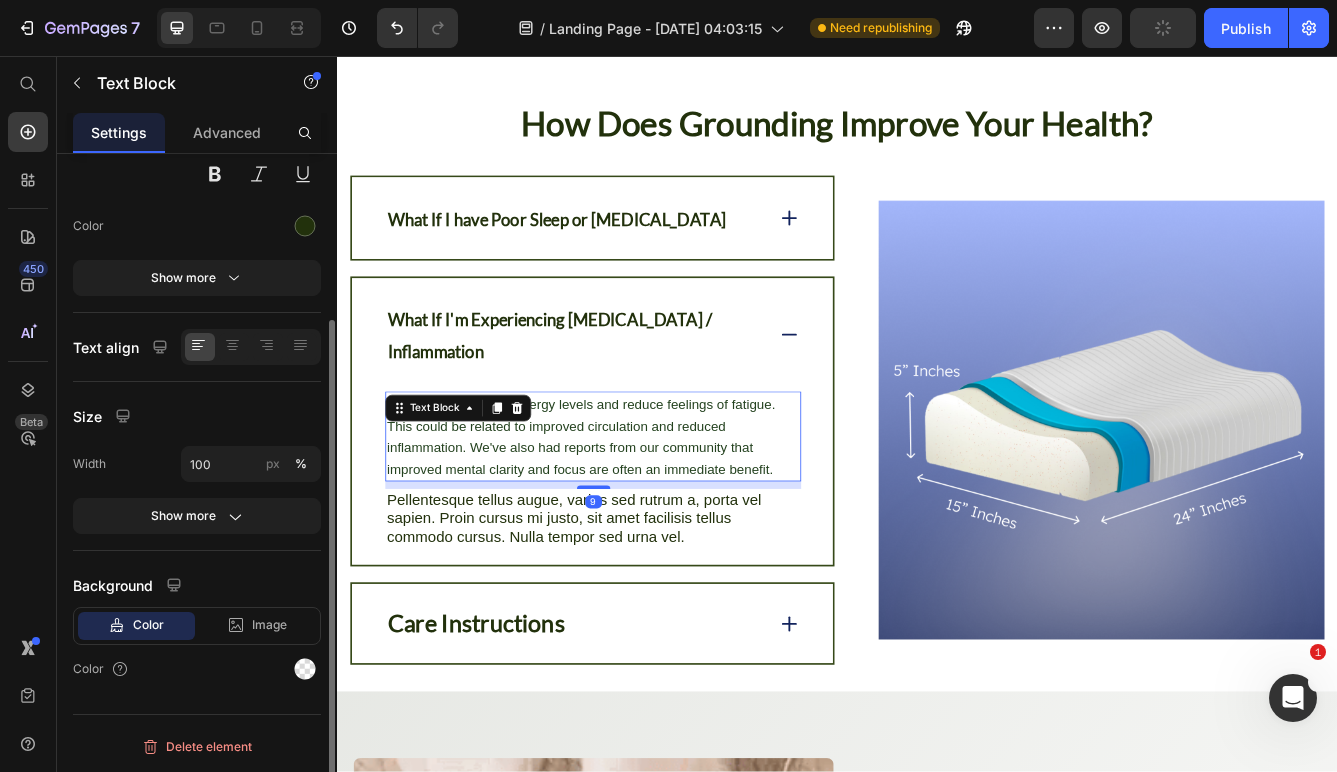 scroll, scrollTop: 0, scrollLeft: 0, axis: both 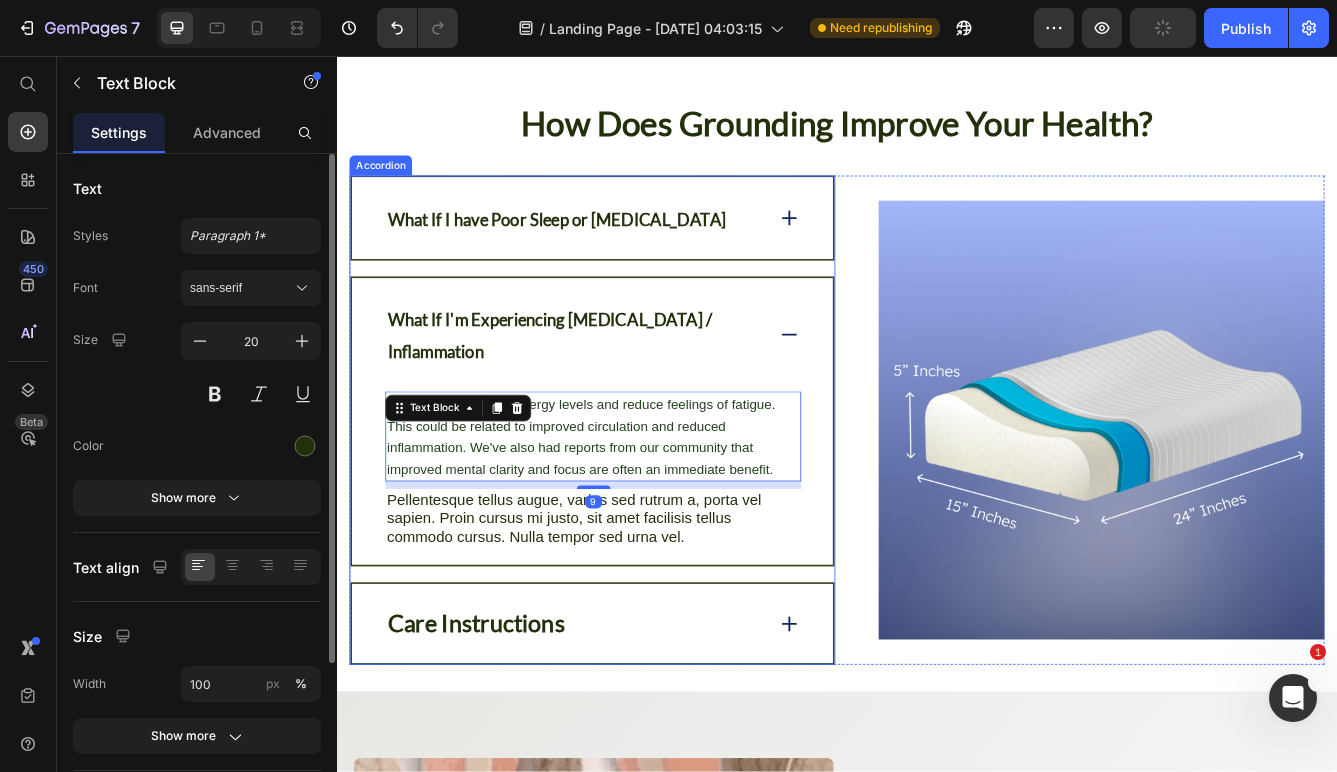 click on "What If I'm Experiencing [MEDICAL_DATA] / Inflammation" at bounding box center (592, 392) 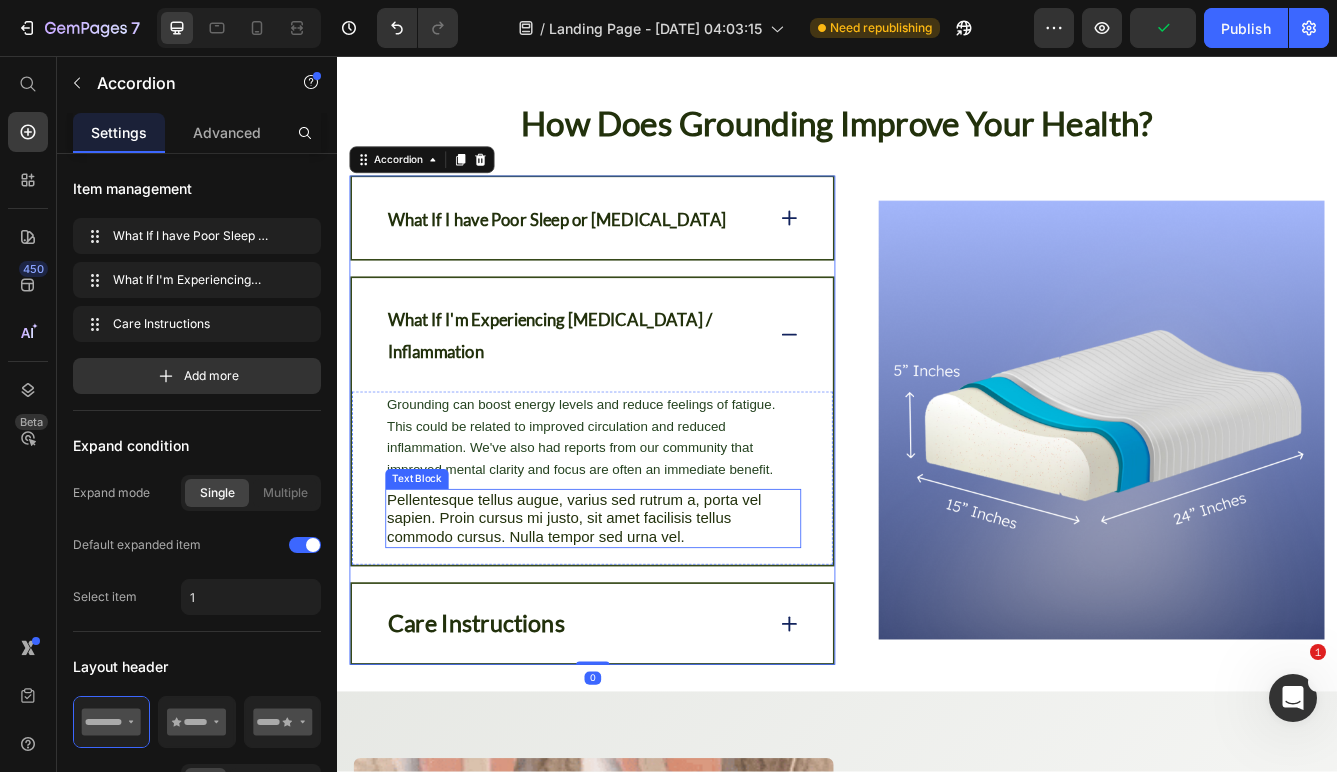 click on "Pellentesque tellus augue, varius sed rutrum a, porta vel sapien. Proin cursus mi justo, sit amet facilisis tellus commodo cursus. Nulla tempor sed urna vel." at bounding box center (644, 612) 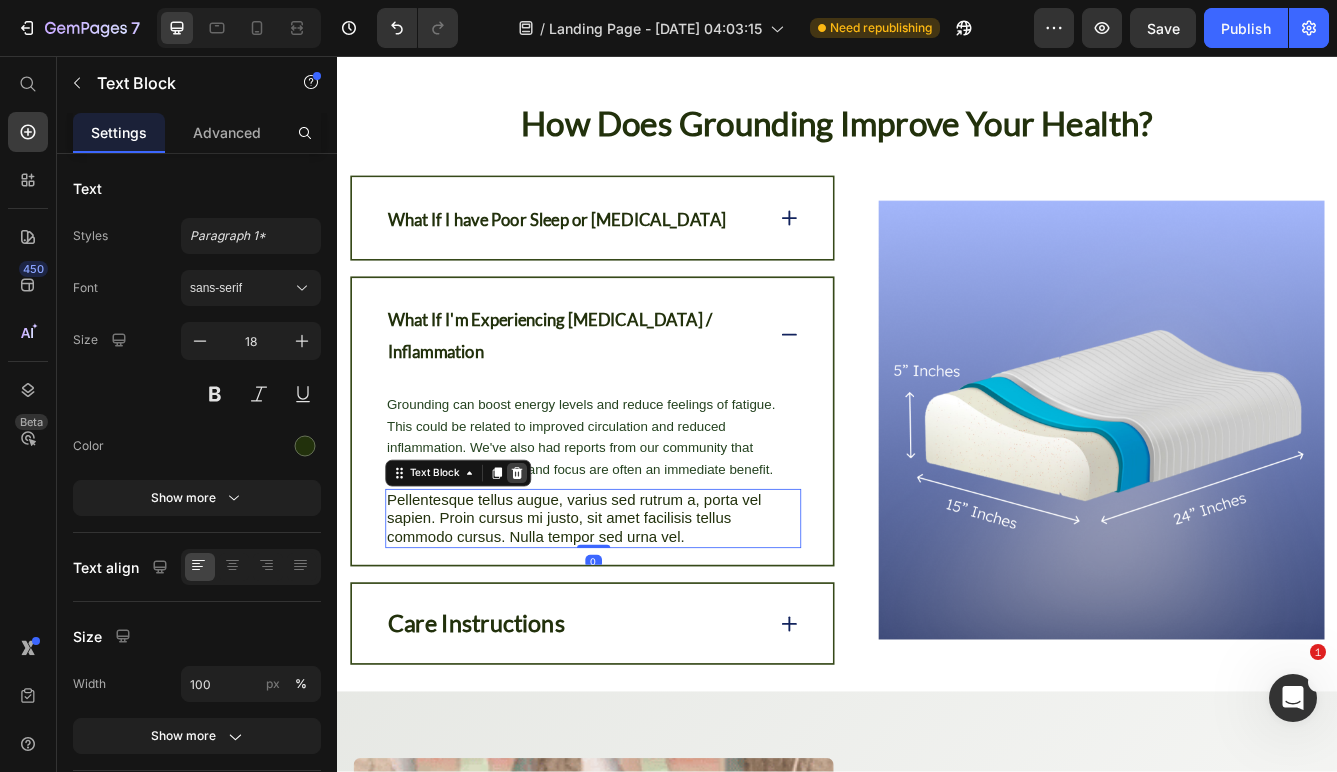 click 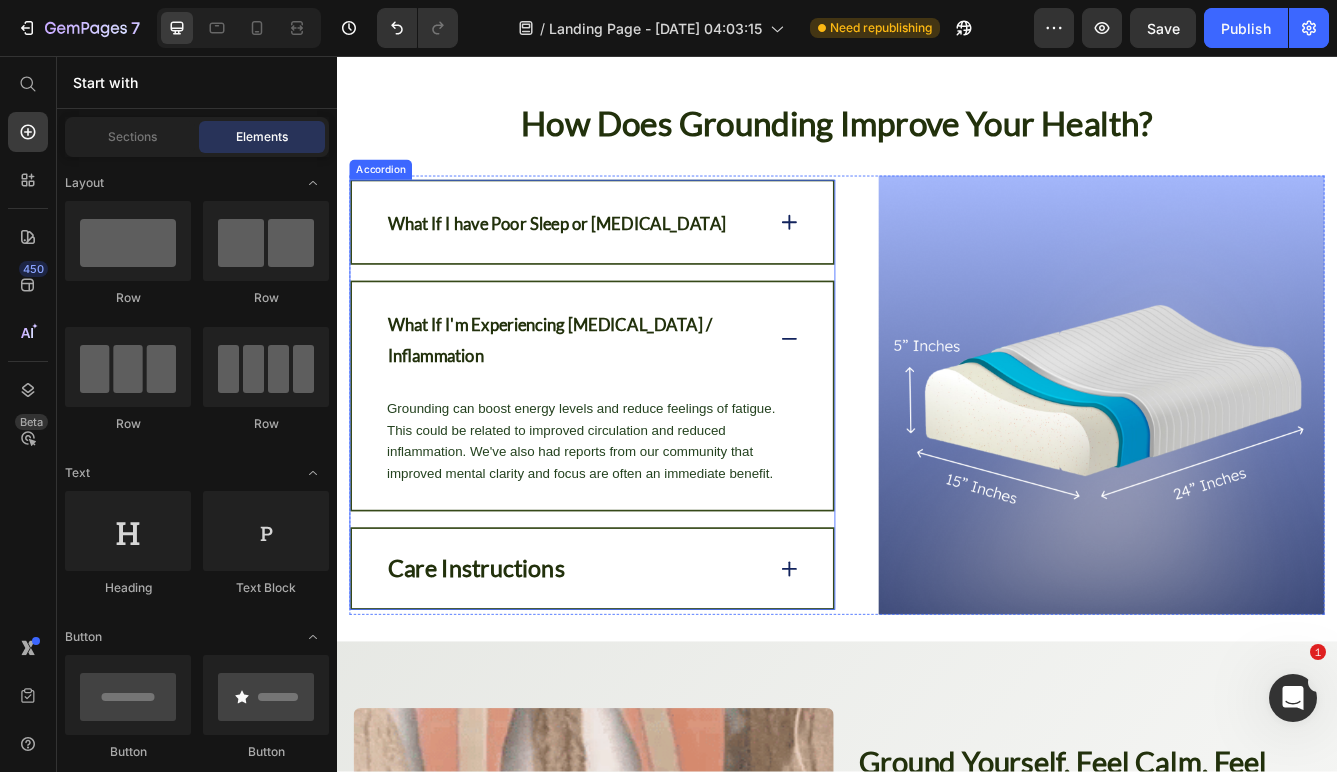 scroll, scrollTop: 3230, scrollLeft: 0, axis: vertical 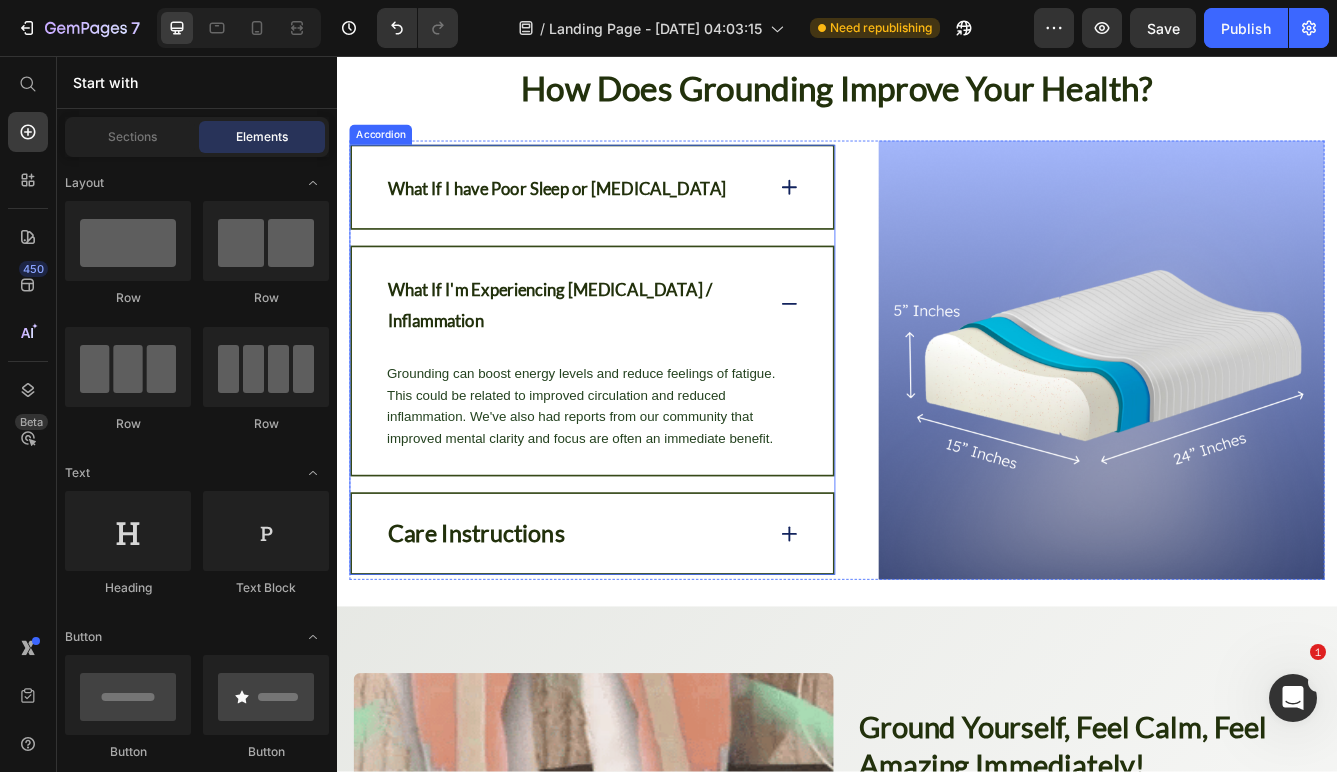 click 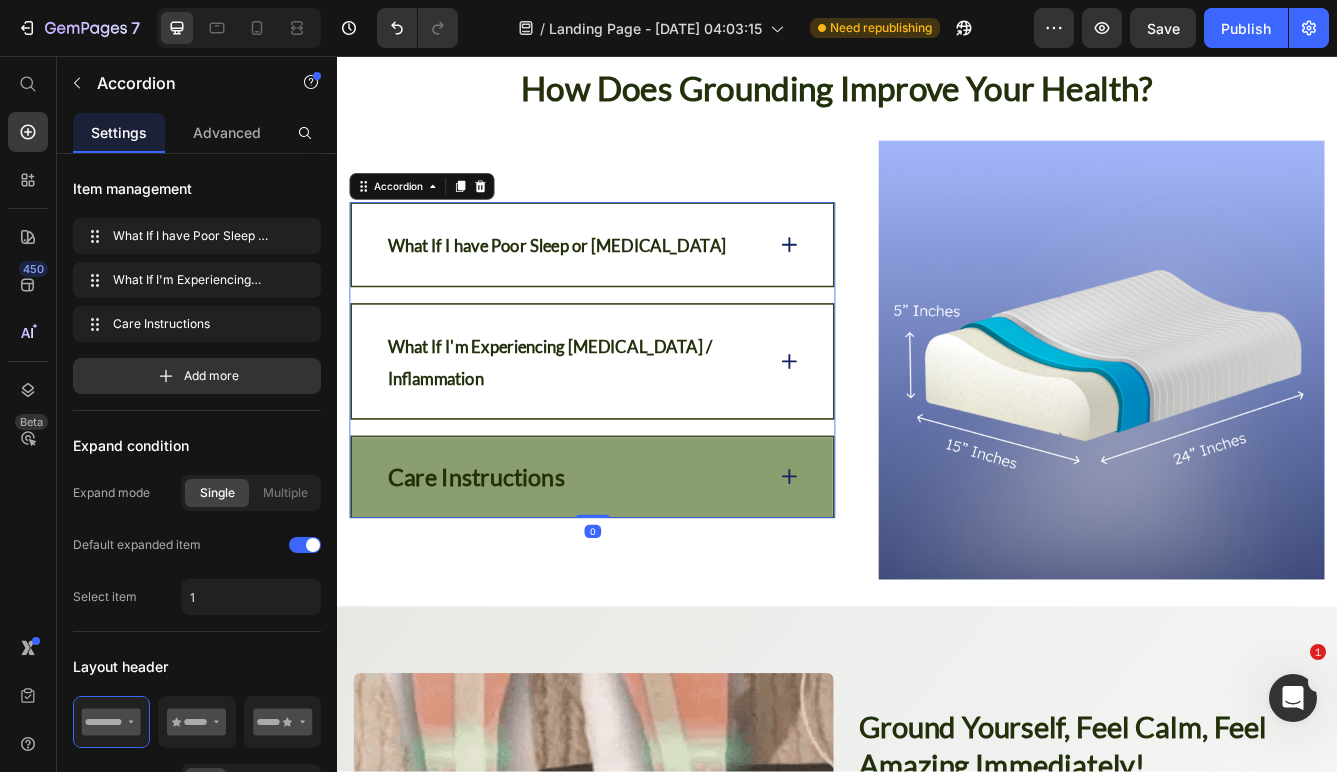 click 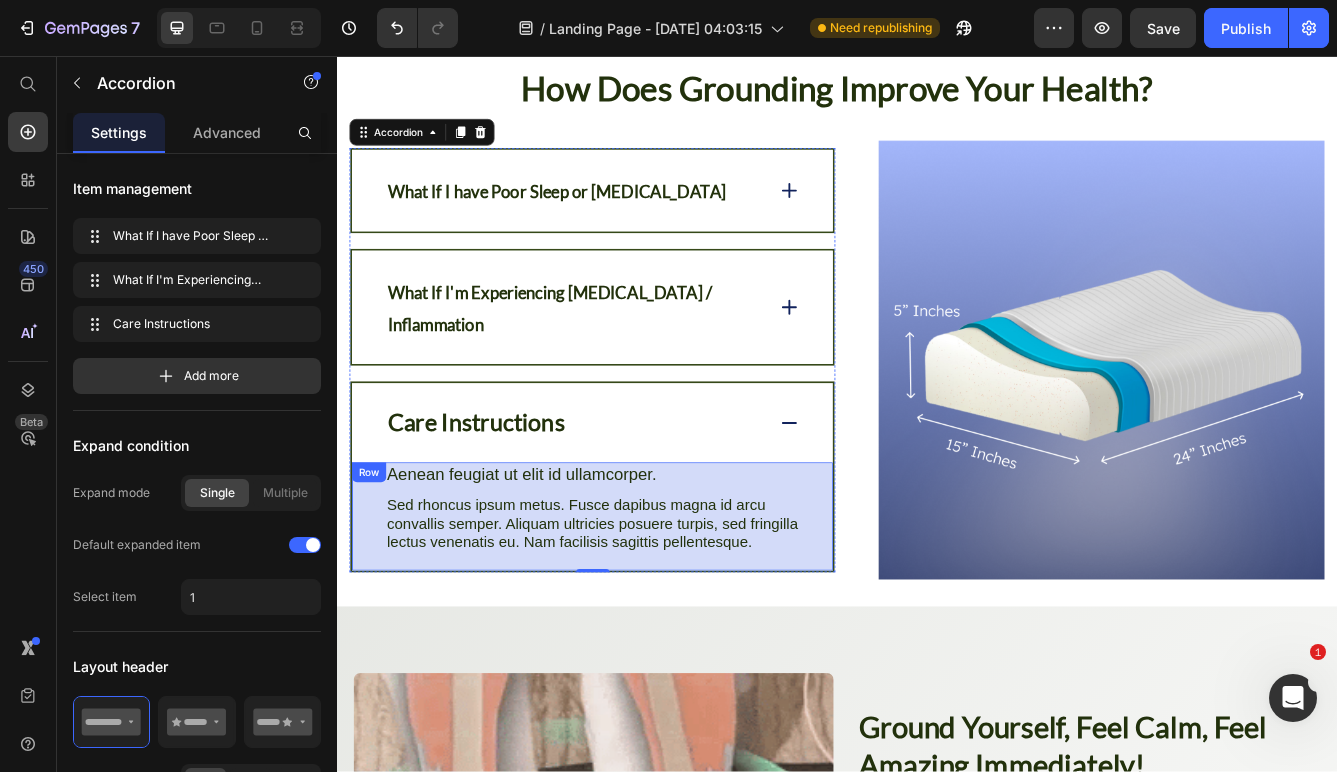click on "Aenean feugiat ut elit id ullamcorper. Text Block Sed rhoncus ipsum metus. Fusce dapibus magna id arcu convallis semper. Aliquam ultricies posuere turpis, sed fringilla lectus venenatis eu. Nam facilisis sagittis pellentesque. Text Block Row" at bounding box center [643, 609] 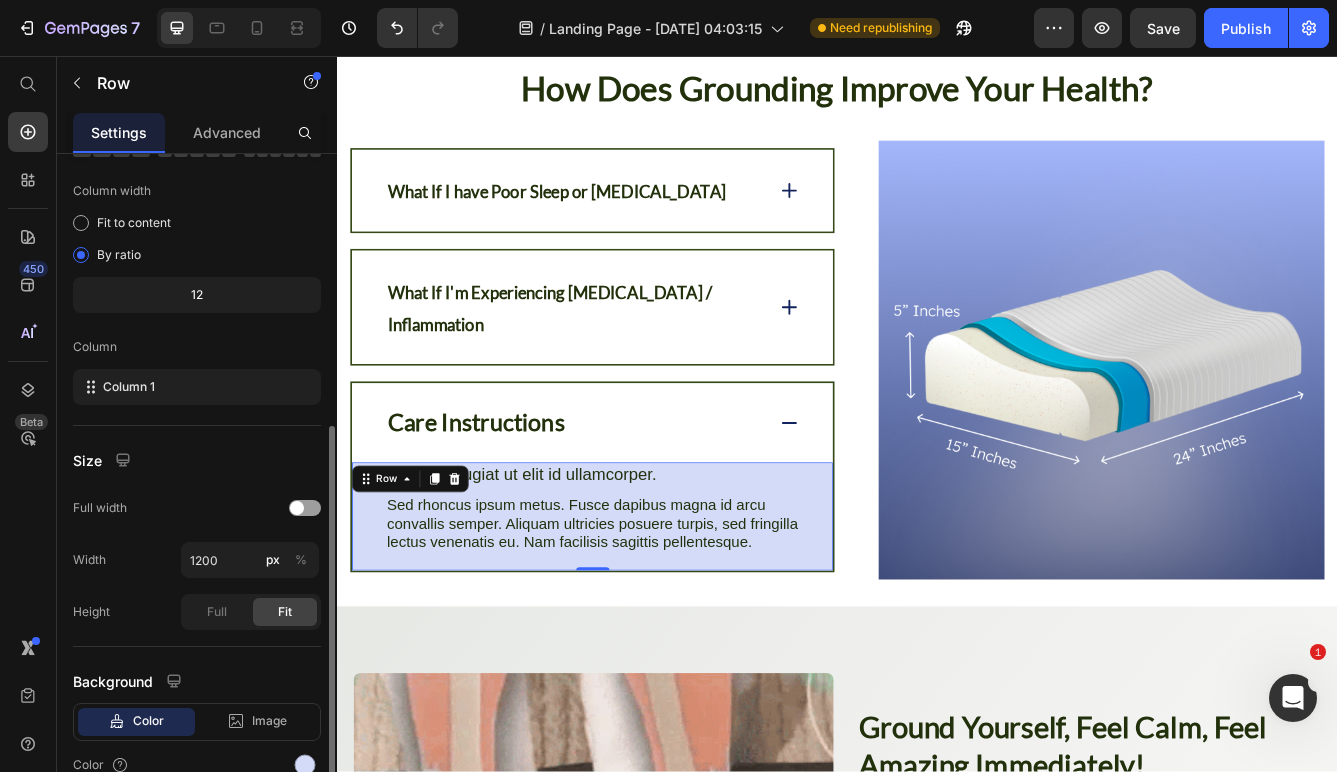 scroll, scrollTop: 237, scrollLeft: 0, axis: vertical 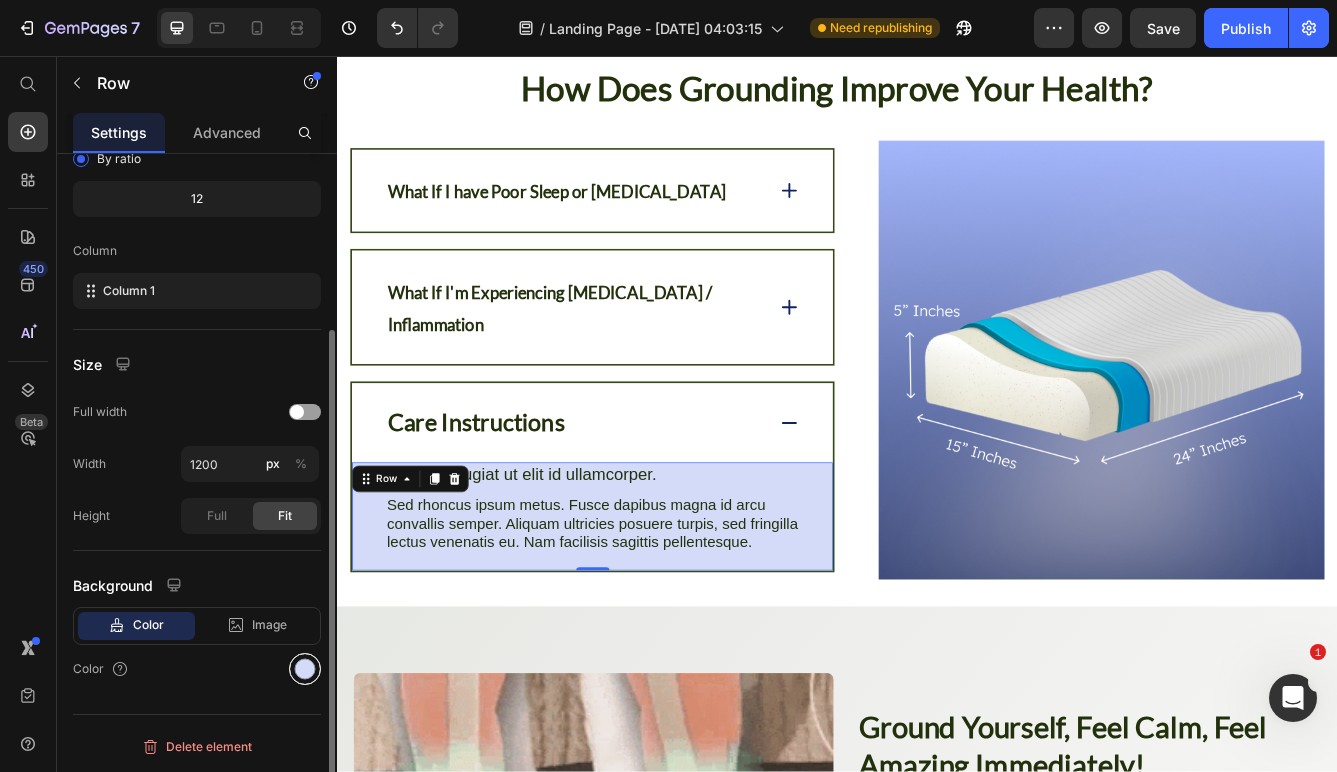 click at bounding box center (305, 669) 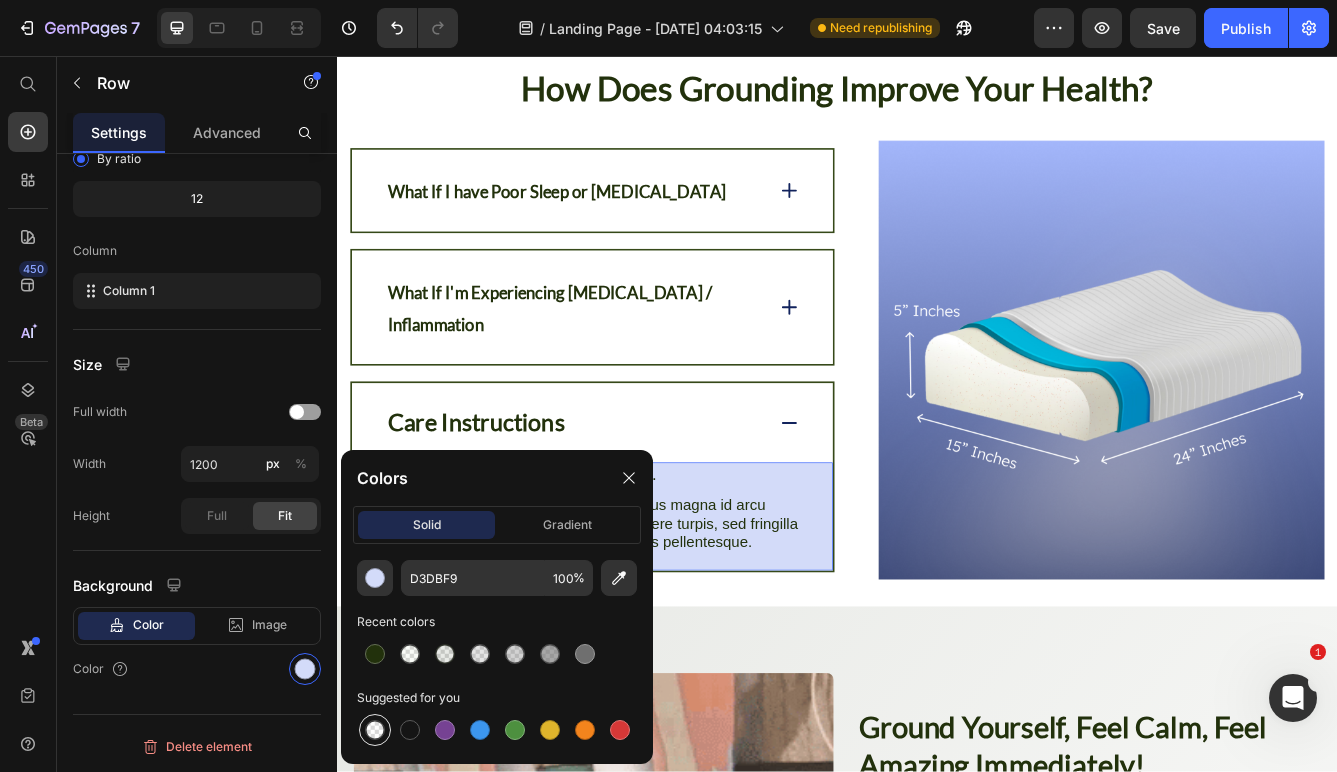 click at bounding box center [375, 730] 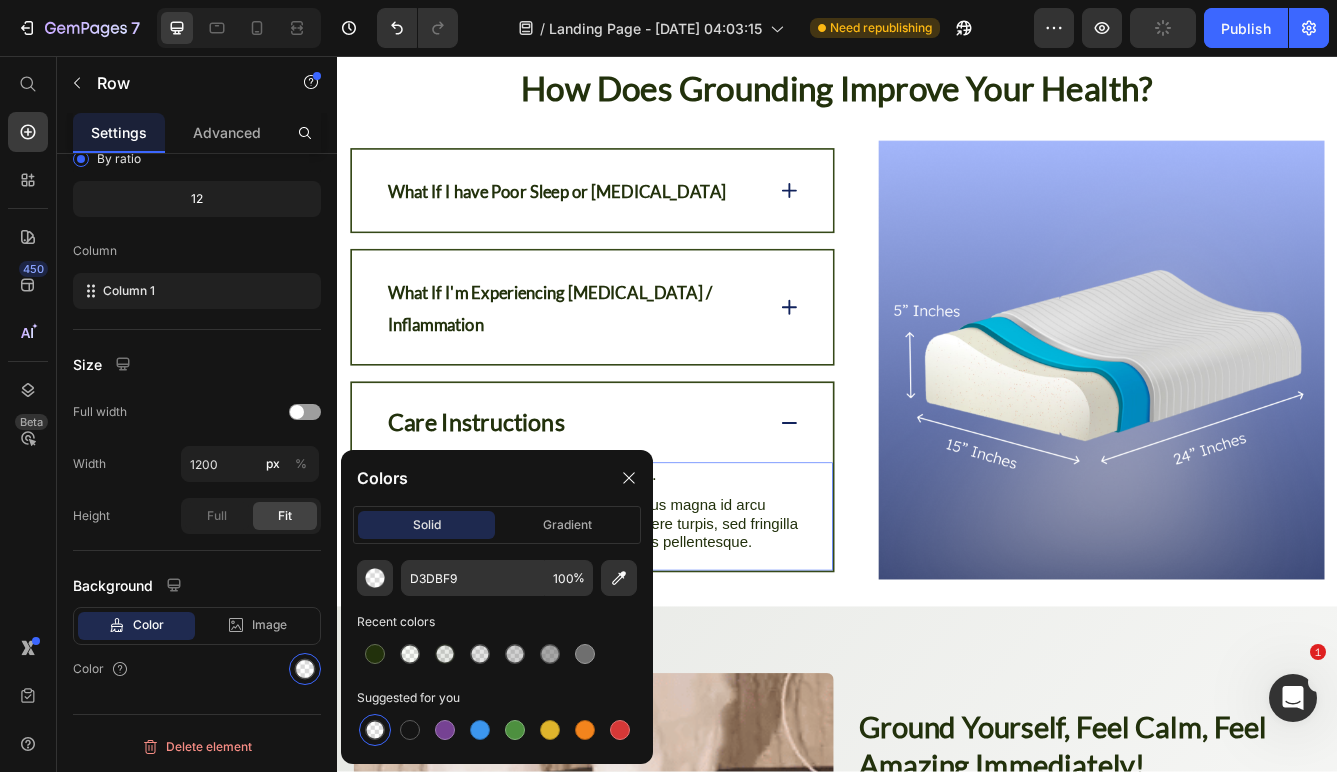 type on "000000" 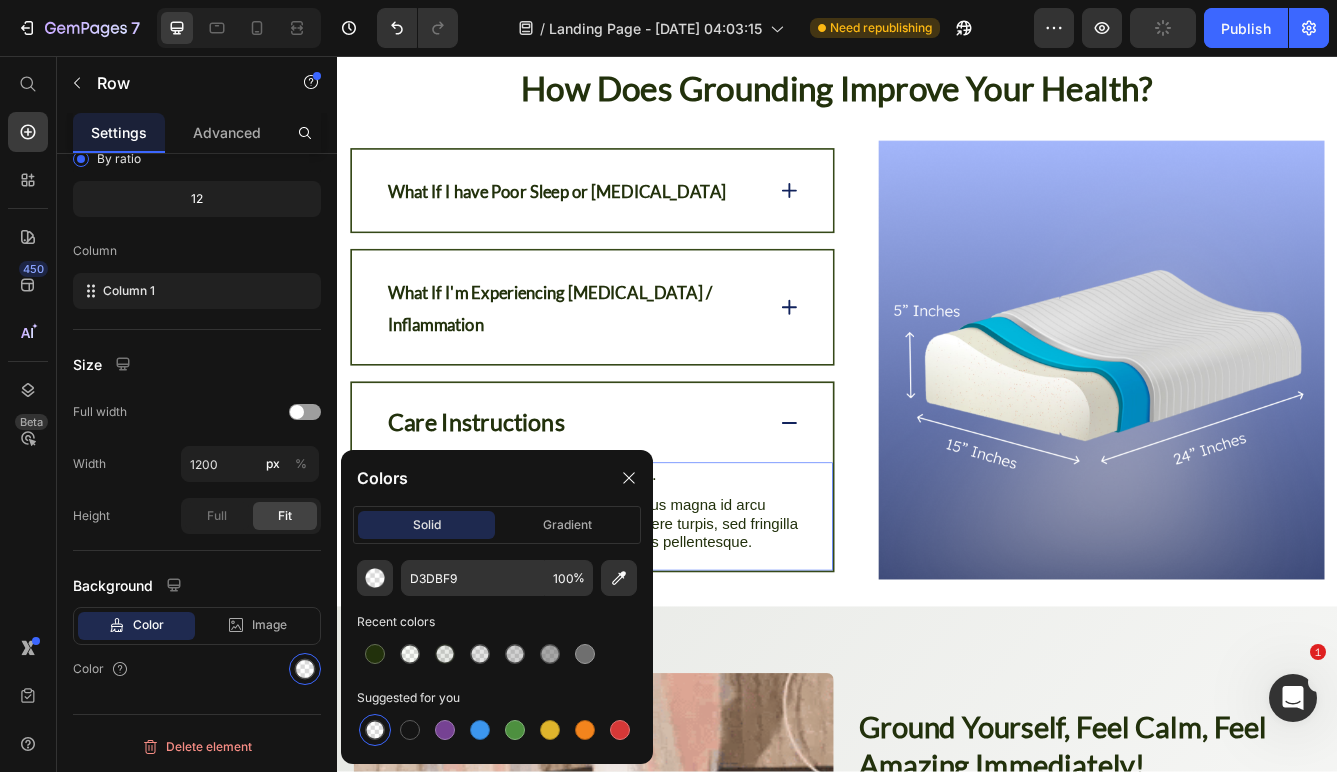 type on "0" 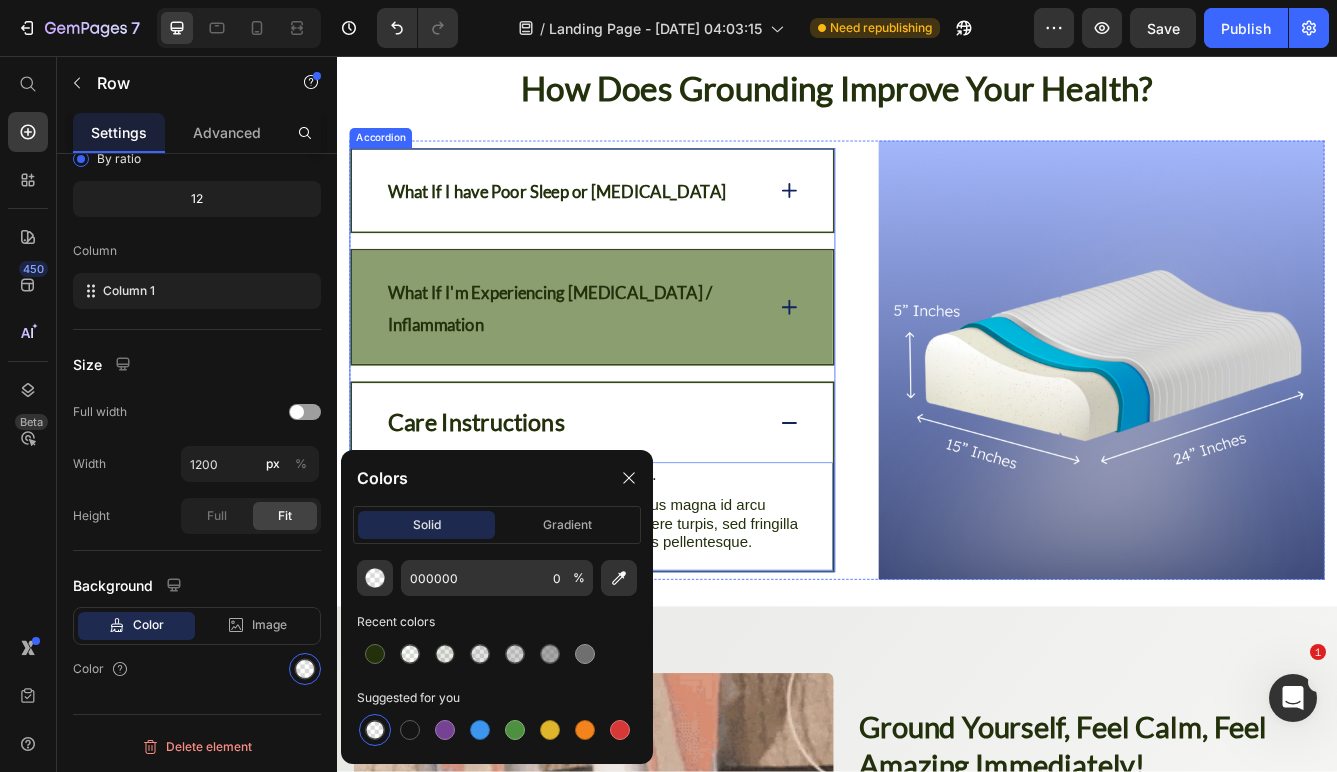 click on "What If I'm Experiencing [MEDICAL_DATA] / Inflammation" at bounding box center (622, 358) 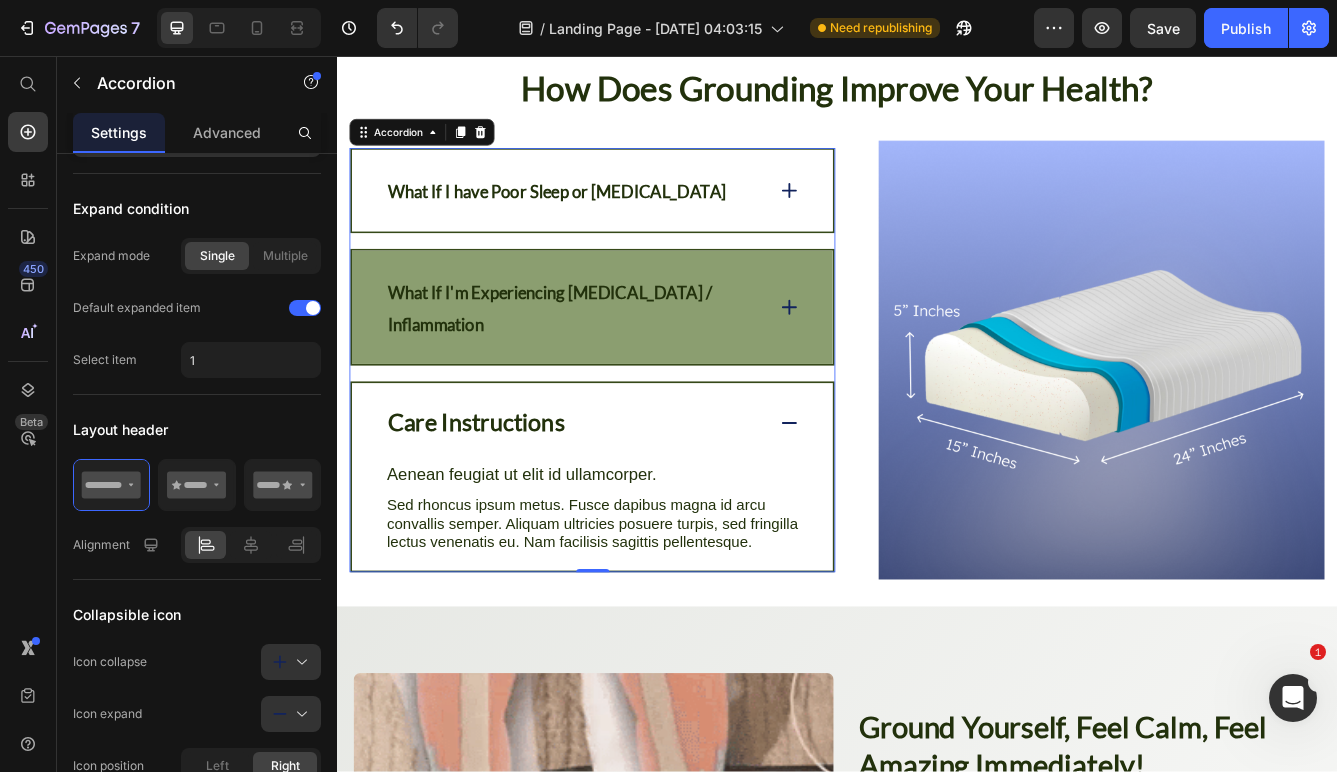 scroll, scrollTop: 0, scrollLeft: 0, axis: both 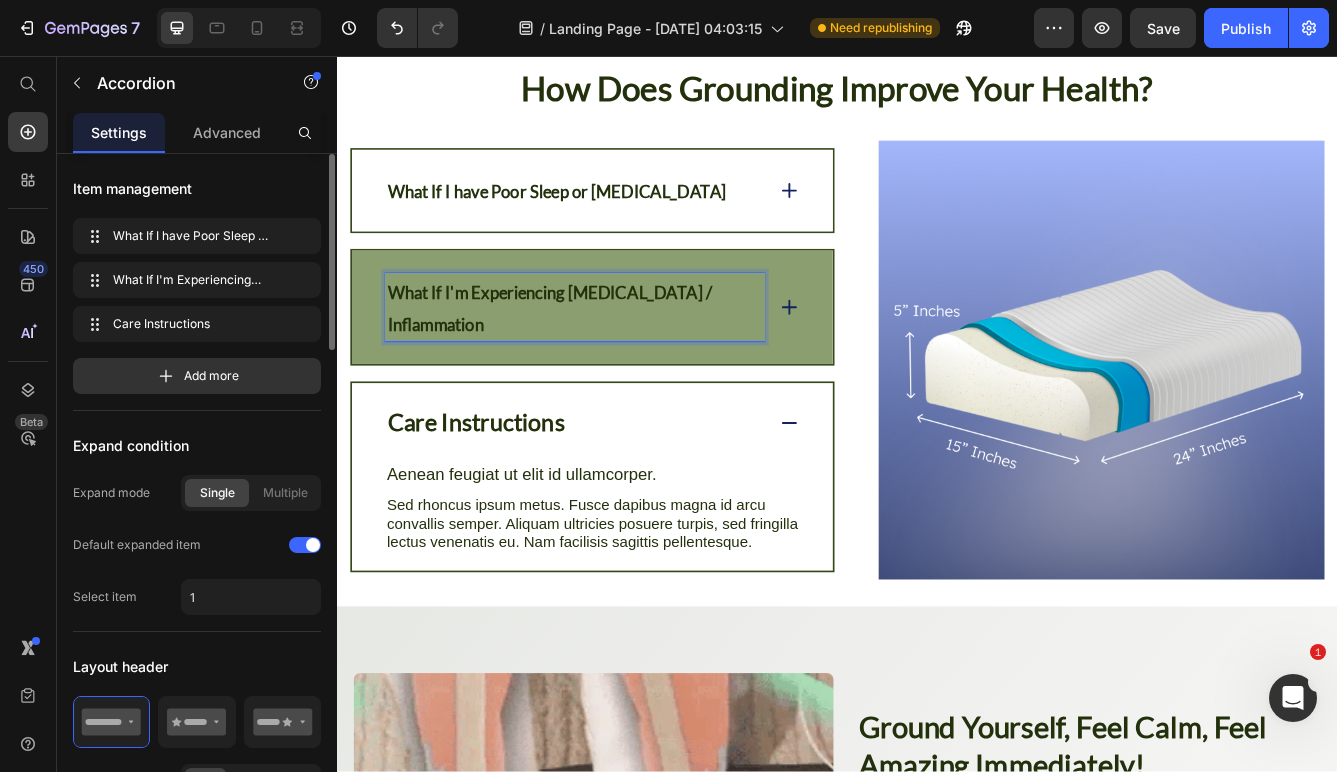 click on "What If I'm Experiencing [MEDICAL_DATA] / Inflammation" at bounding box center [592, 359] 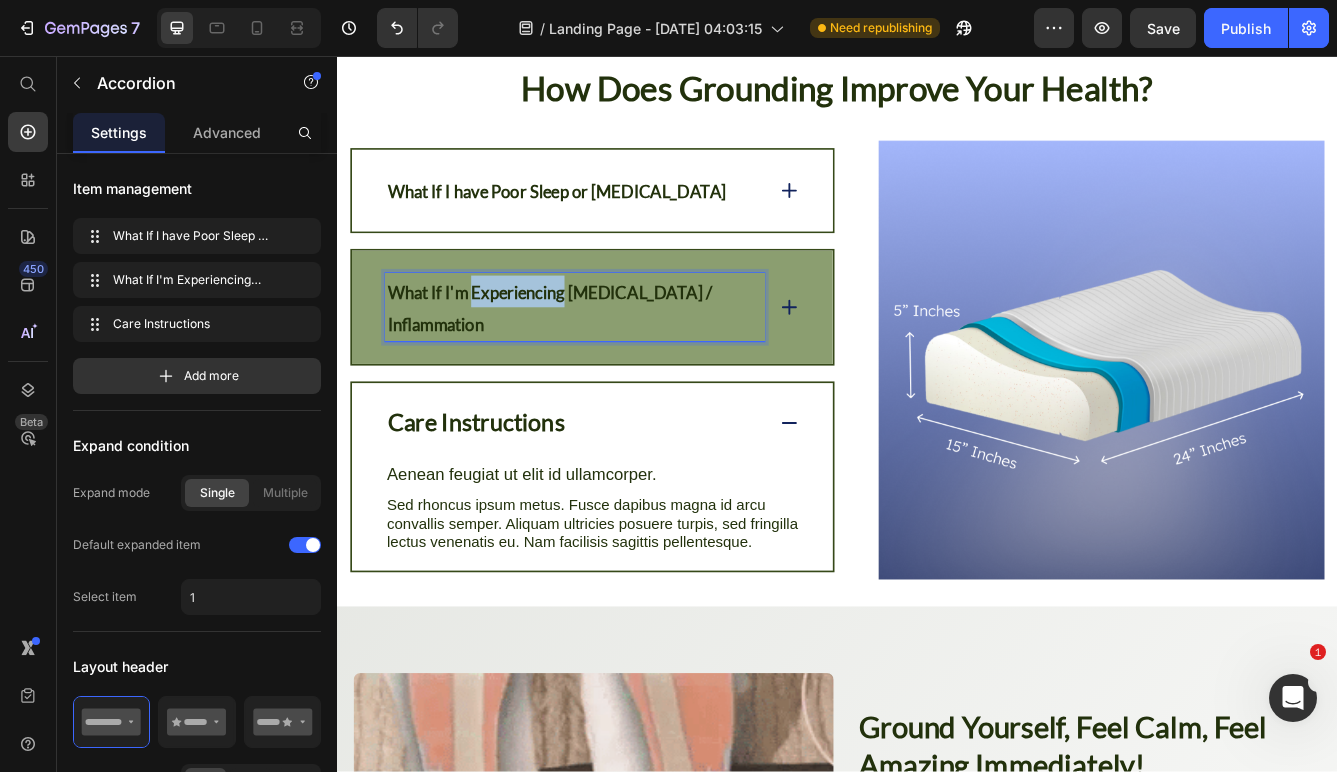 click on "What If I'm Experiencing [MEDICAL_DATA] / Inflammation" at bounding box center (592, 359) 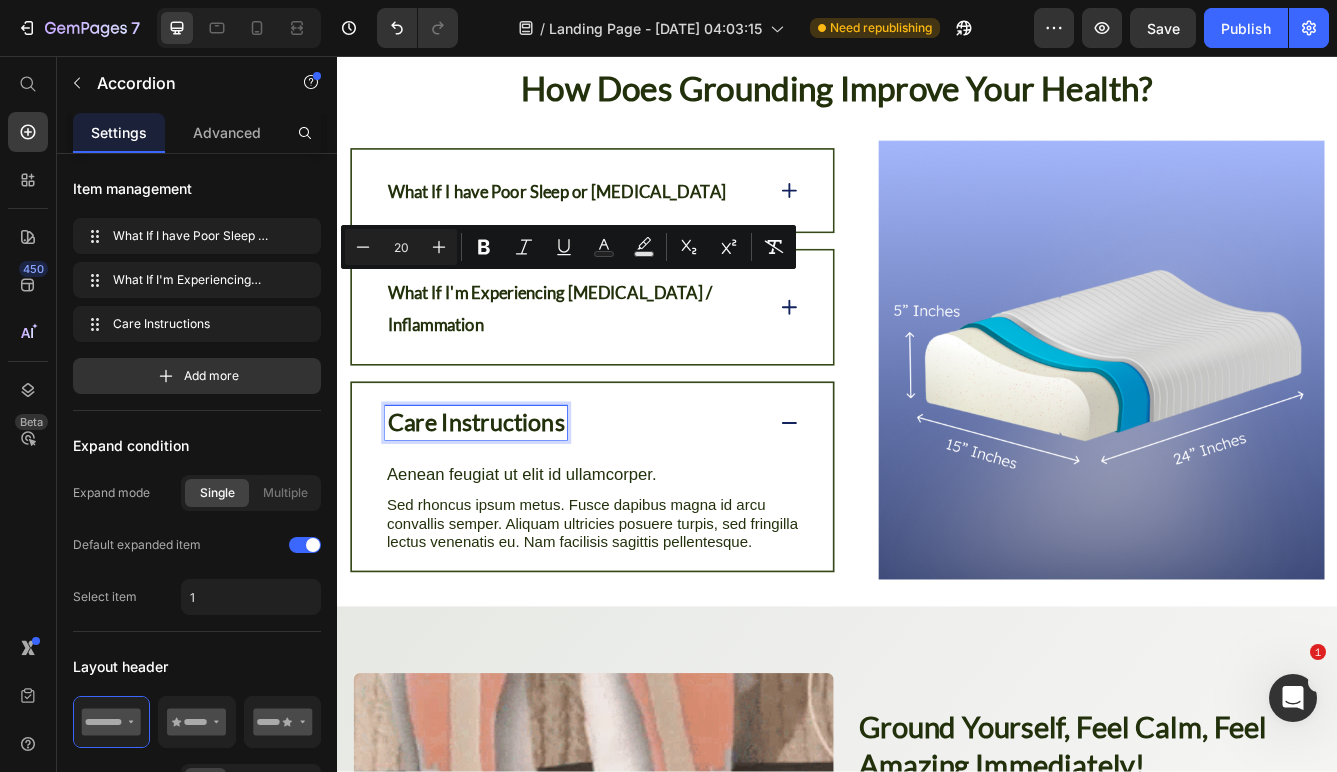 click on "Care Instructions" at bounding box center [504, 496] 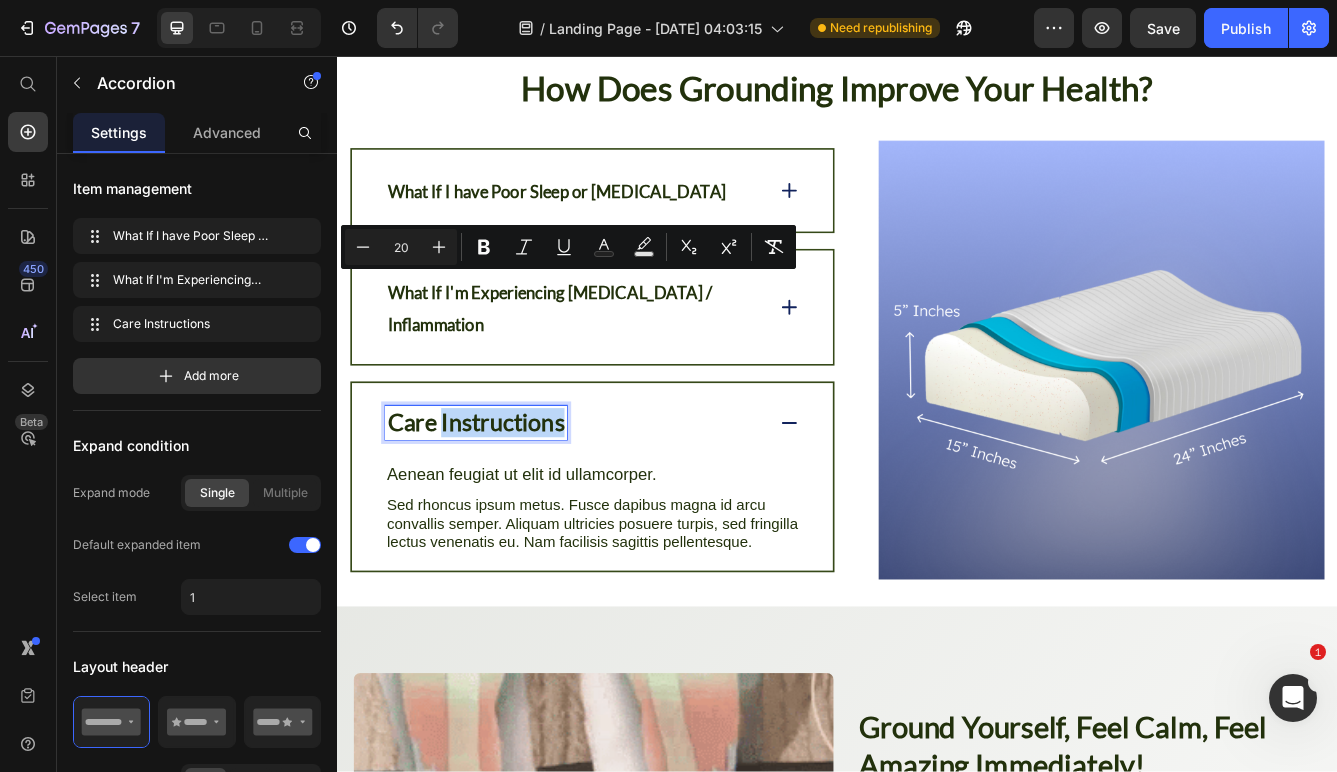 click on "Care Instructions" at bounding box center [504, 496] 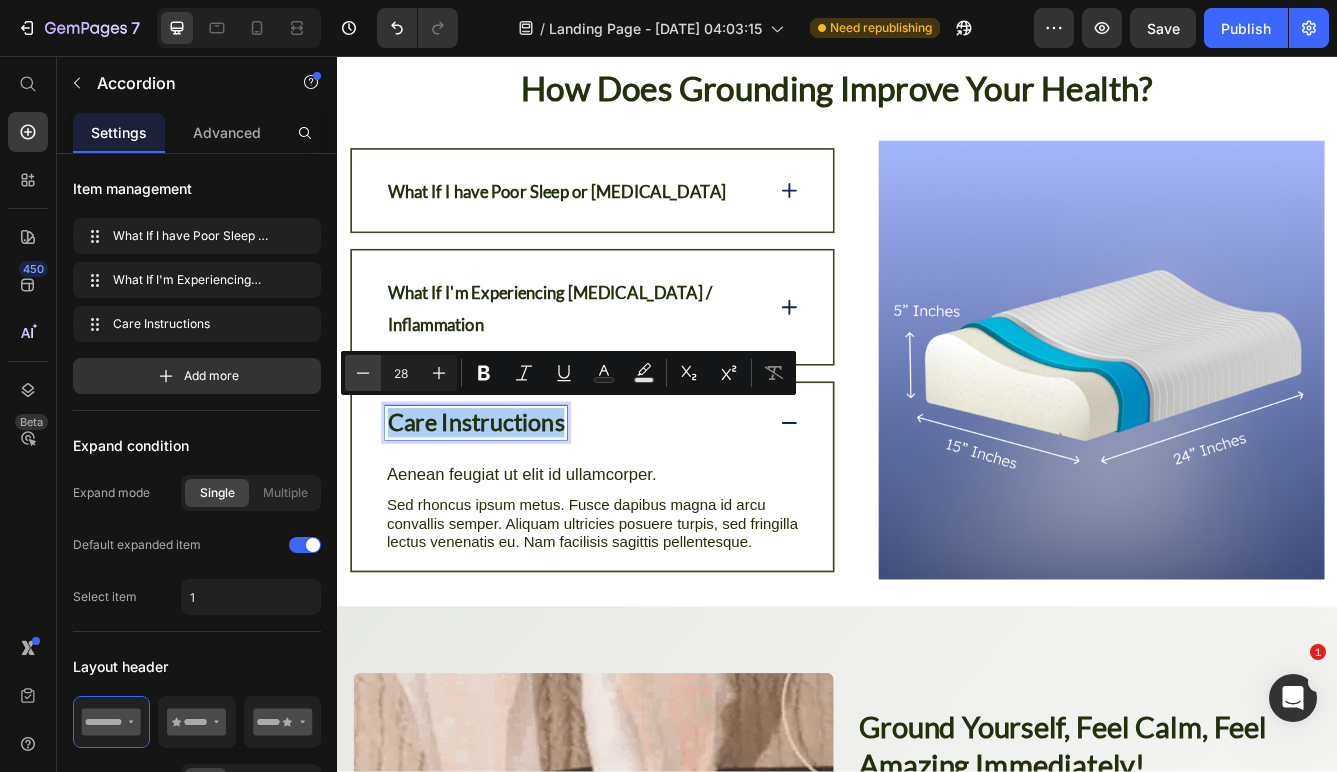 click on "Minus" at bounding box center [363, 373] 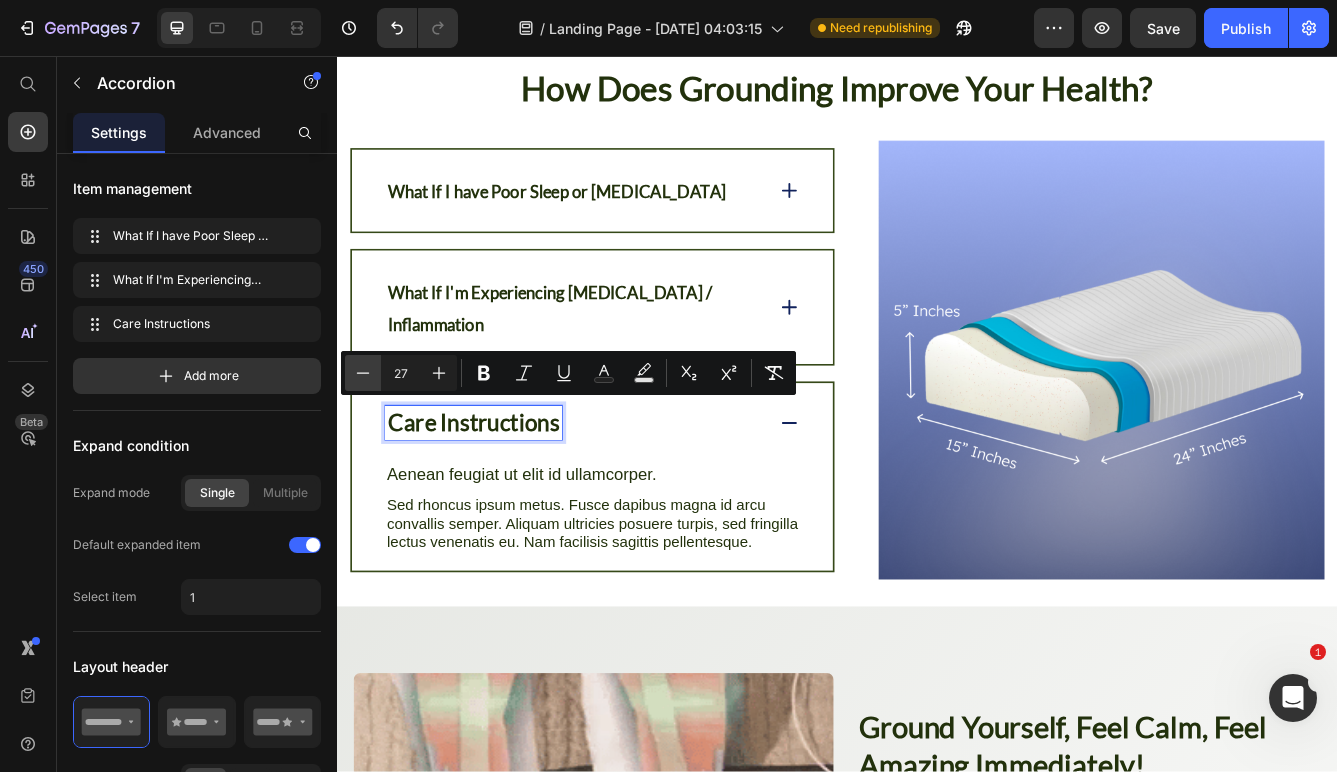 click on "Minus" at bounding box center (363, 373) 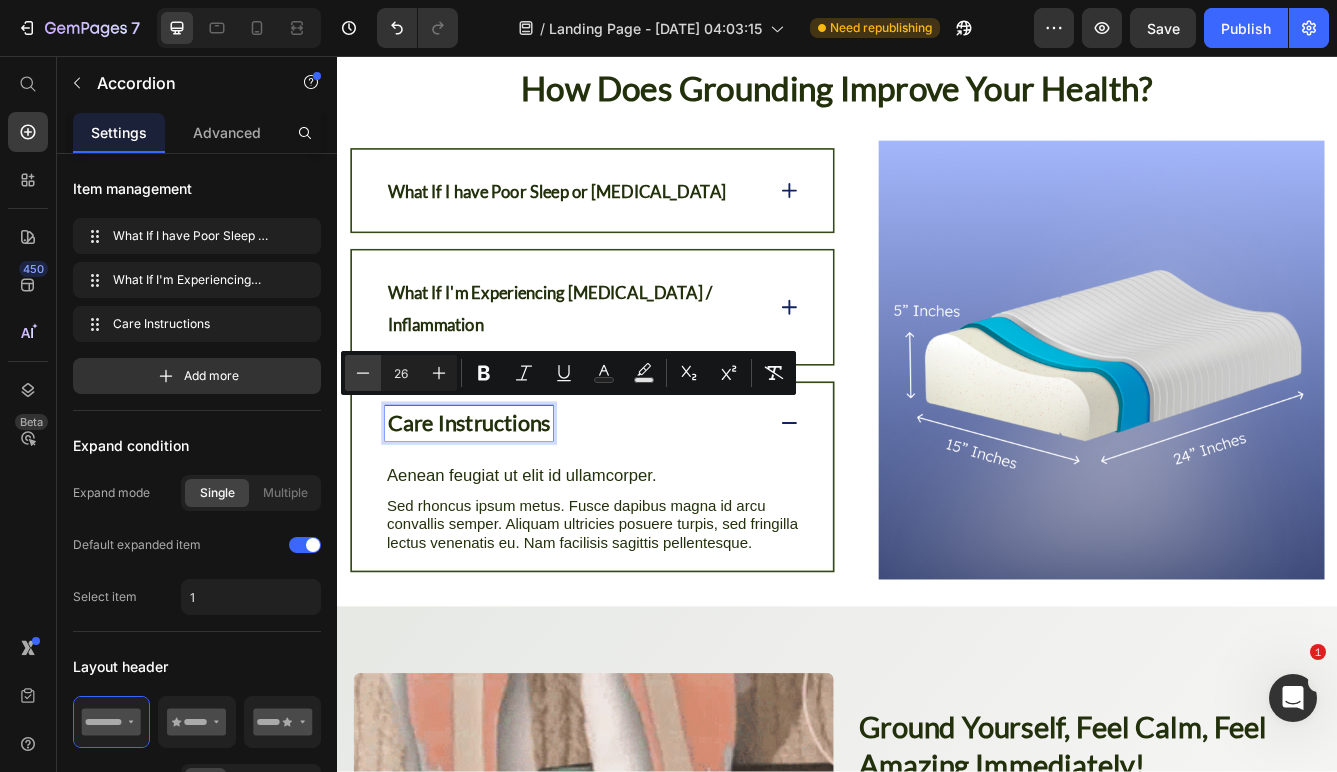 click on "Minus" at bounding box center (363, 373) 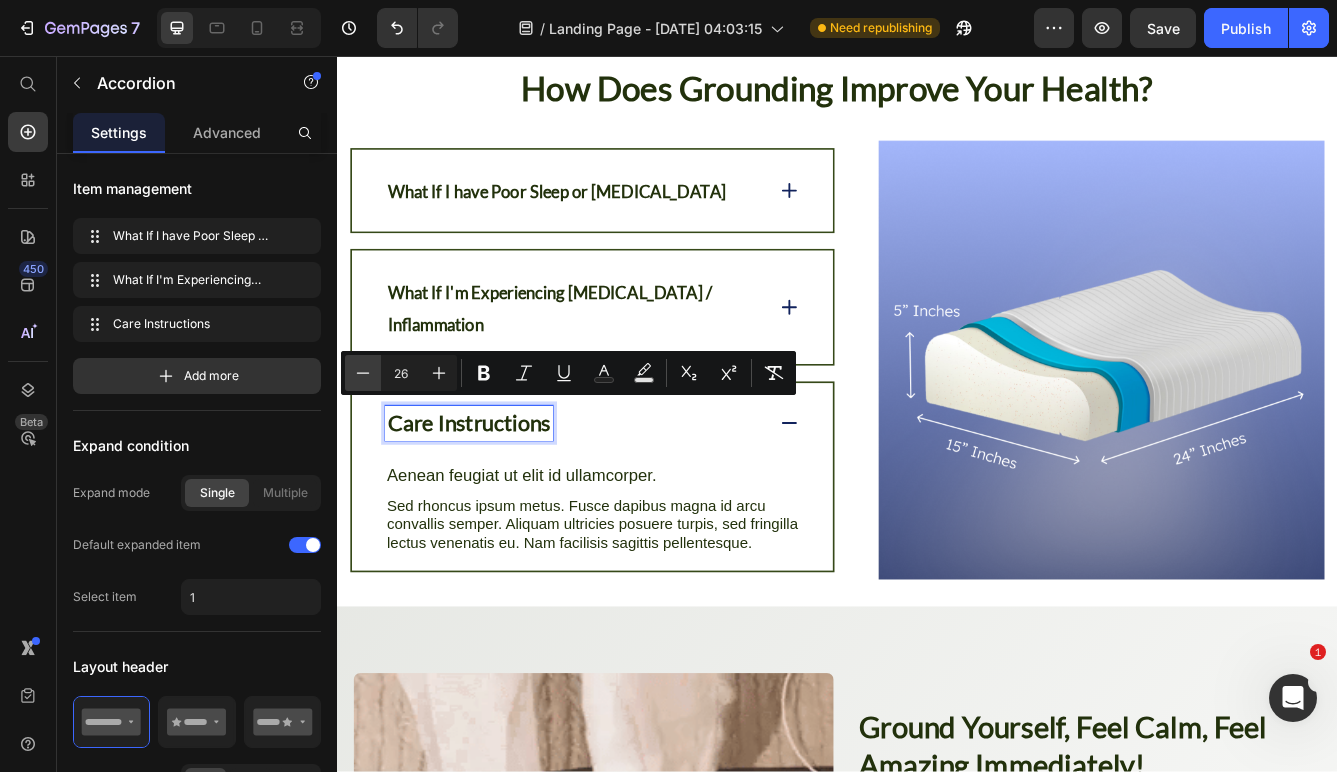 click on "Minus" at bounding box center (363, 373) 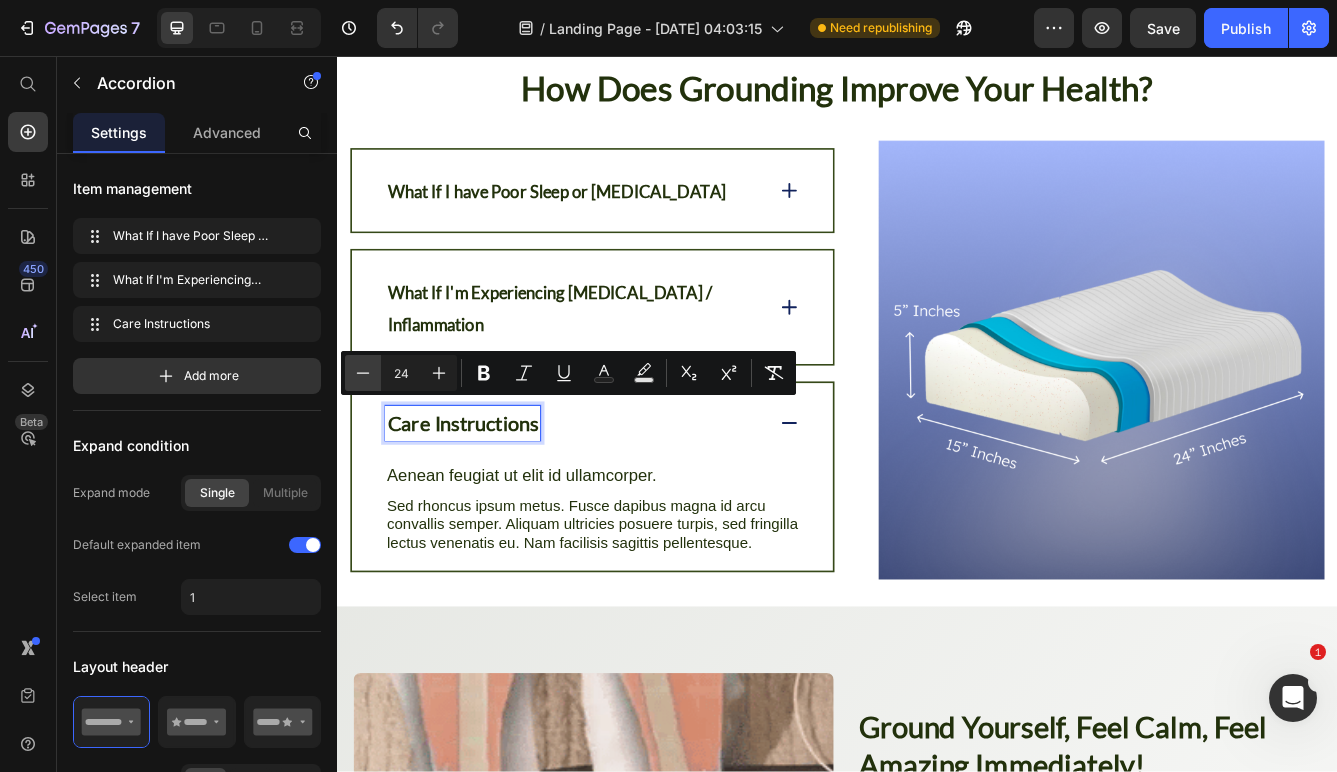 click on "Minus" at bounding box center (363, 373) 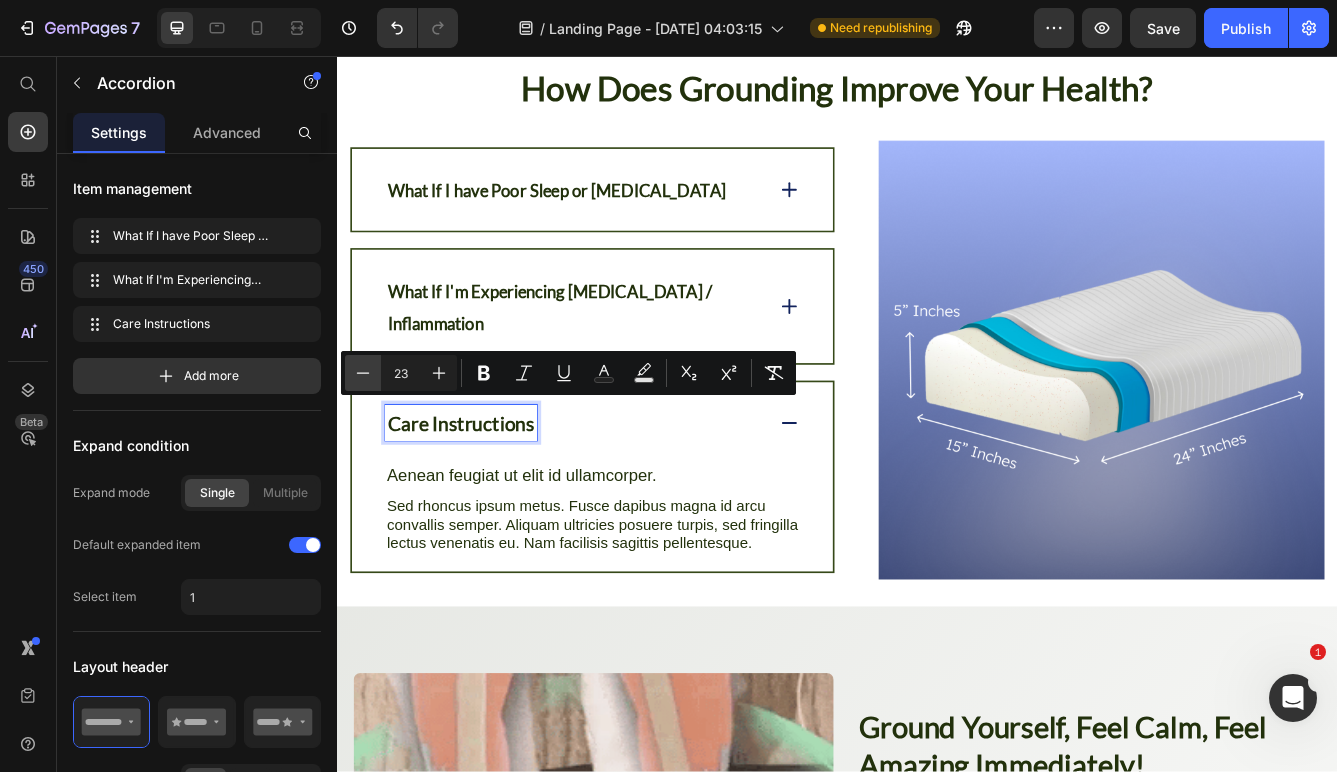 click on "Minus" at bounding box center [363, 373] 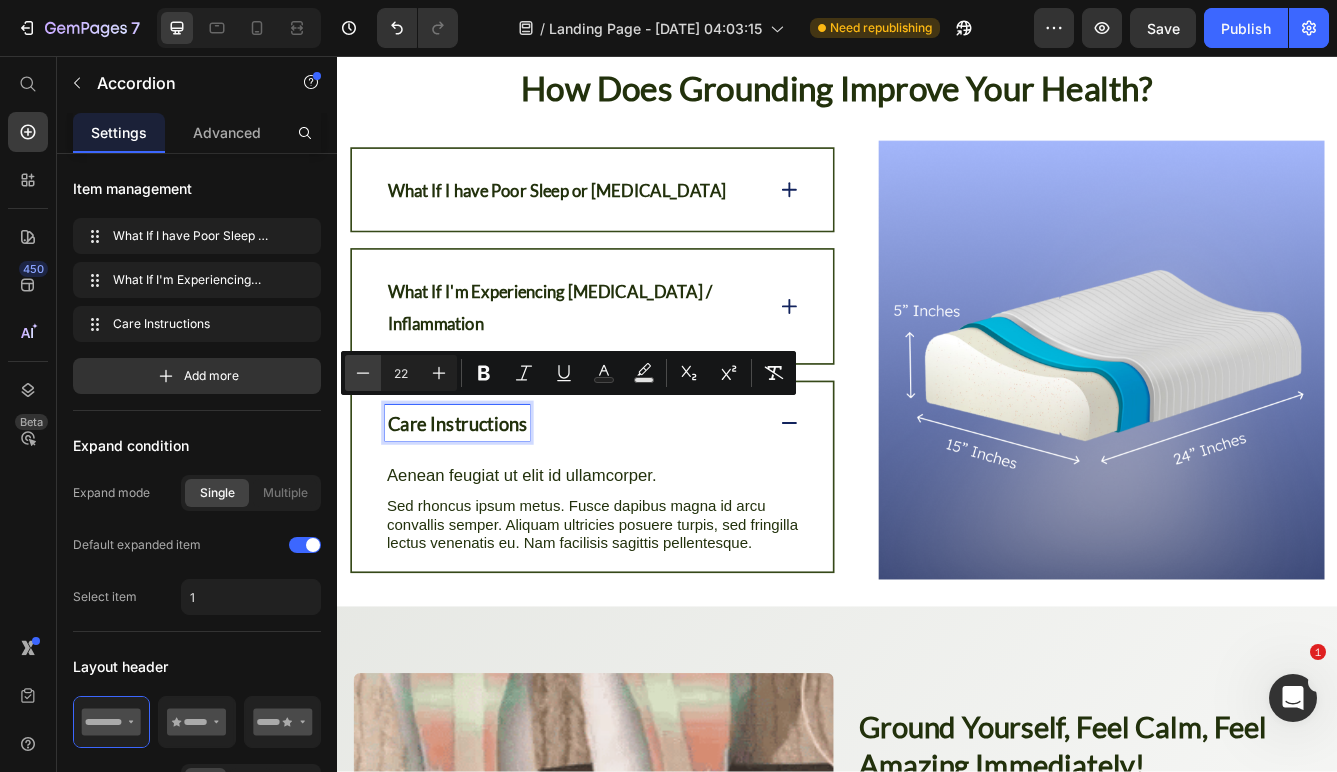 click on "Minus" at bounding box center [363, 373] 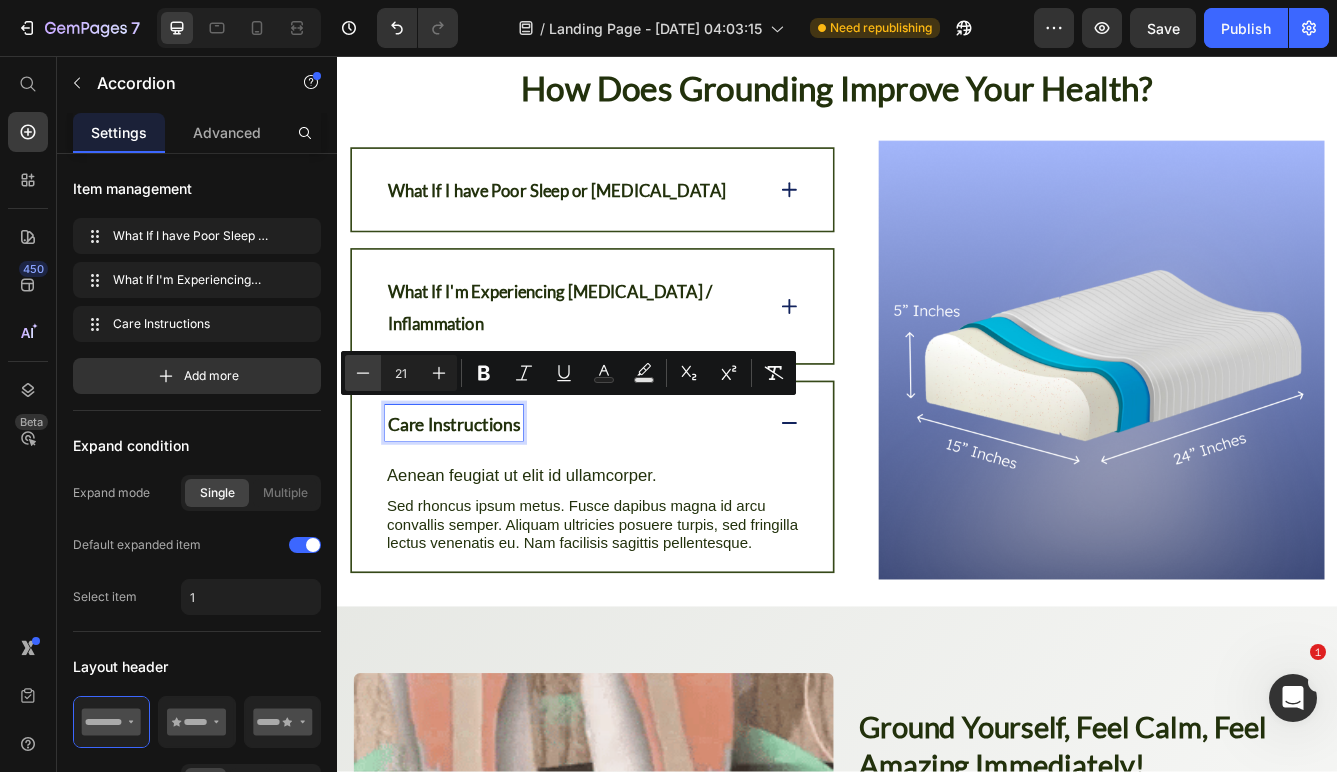 click on "Minus" at bounding box center (363, 373) 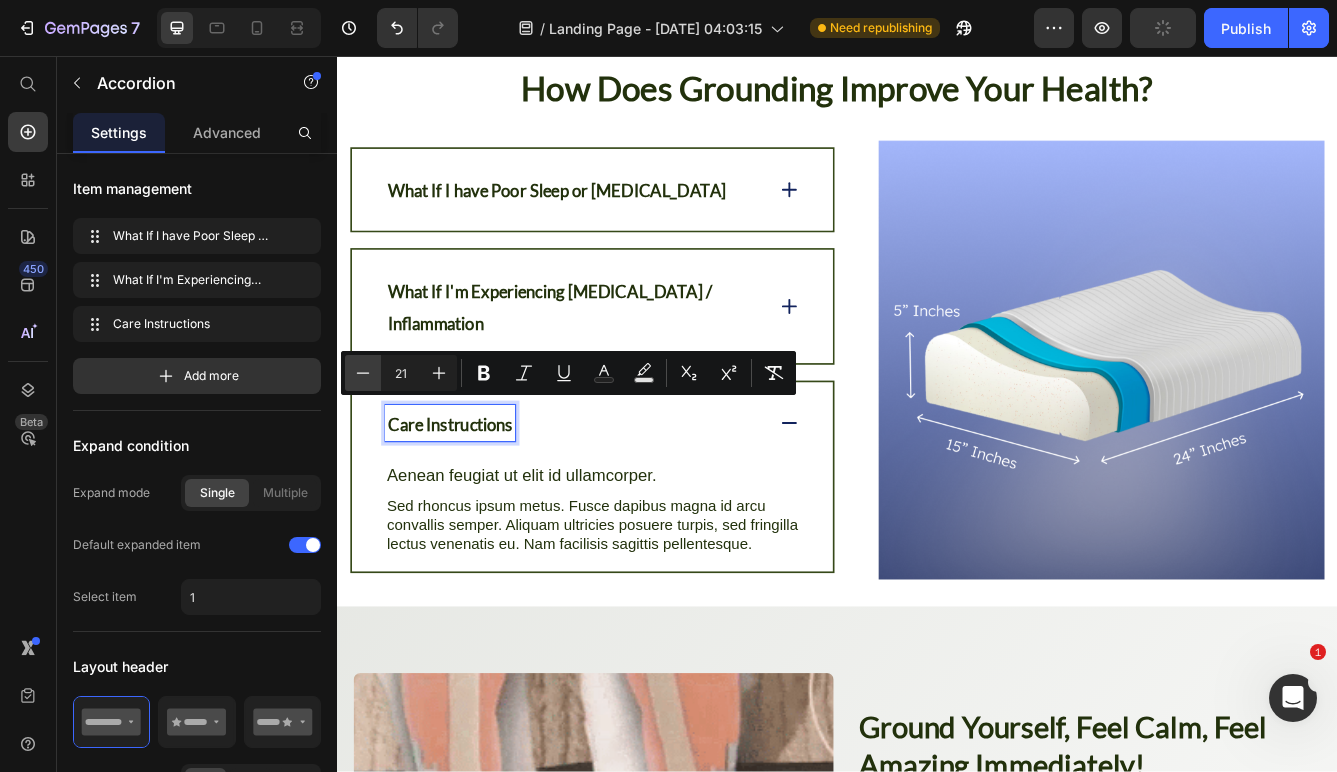 type on "20" 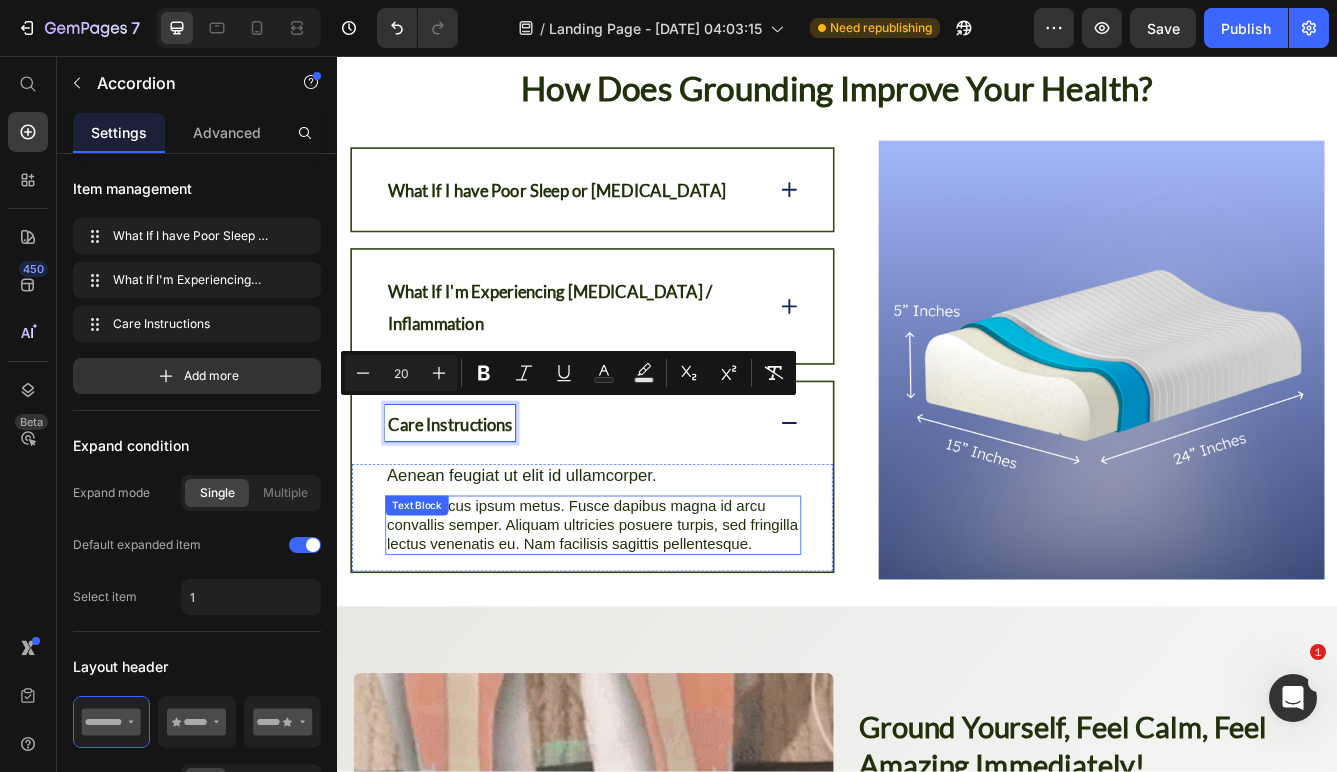 click on "Sed rhoncus ipsum metus. Fusce dapibus magna id arcu convallis semper. Aliquam ultricies posuere turpis, sed fringilla lectus venenatis eu. Nam facilisis sagittis pellentesque." at bounding box center [644, 620] 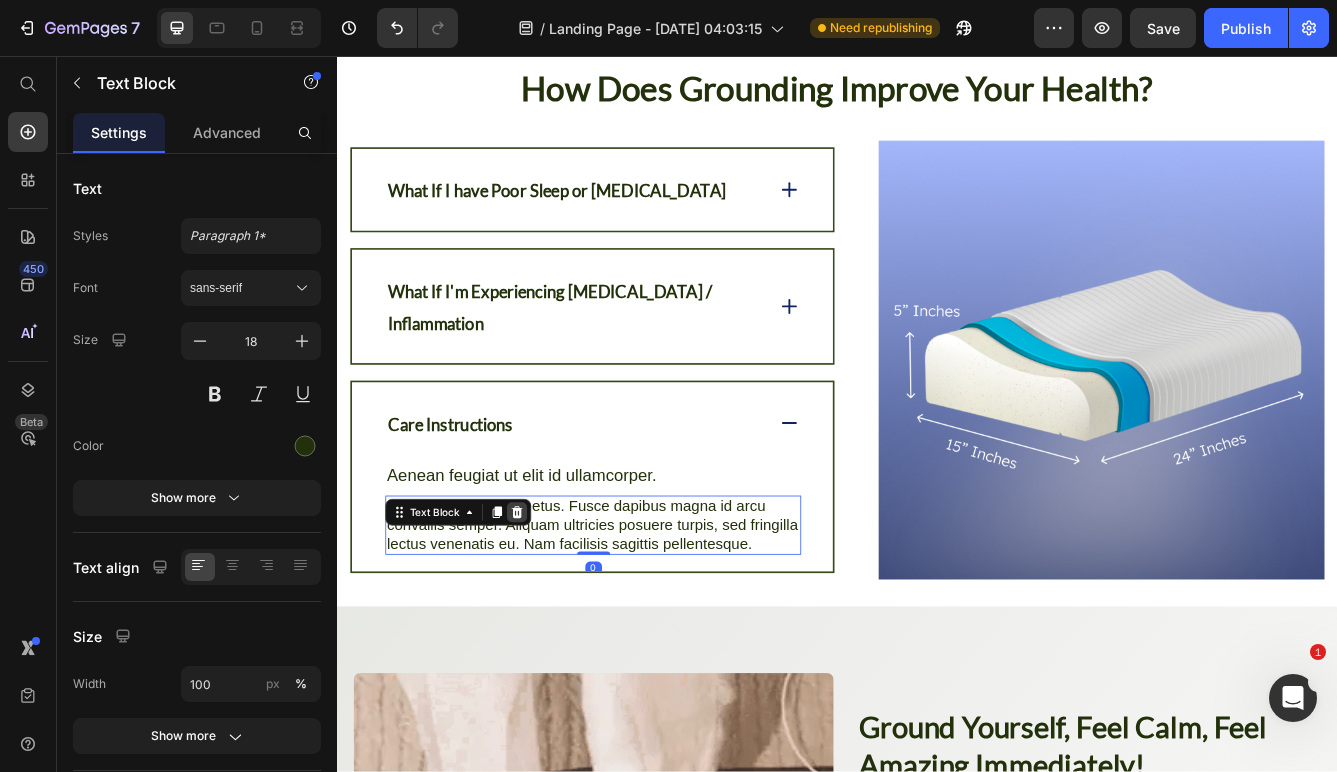 click 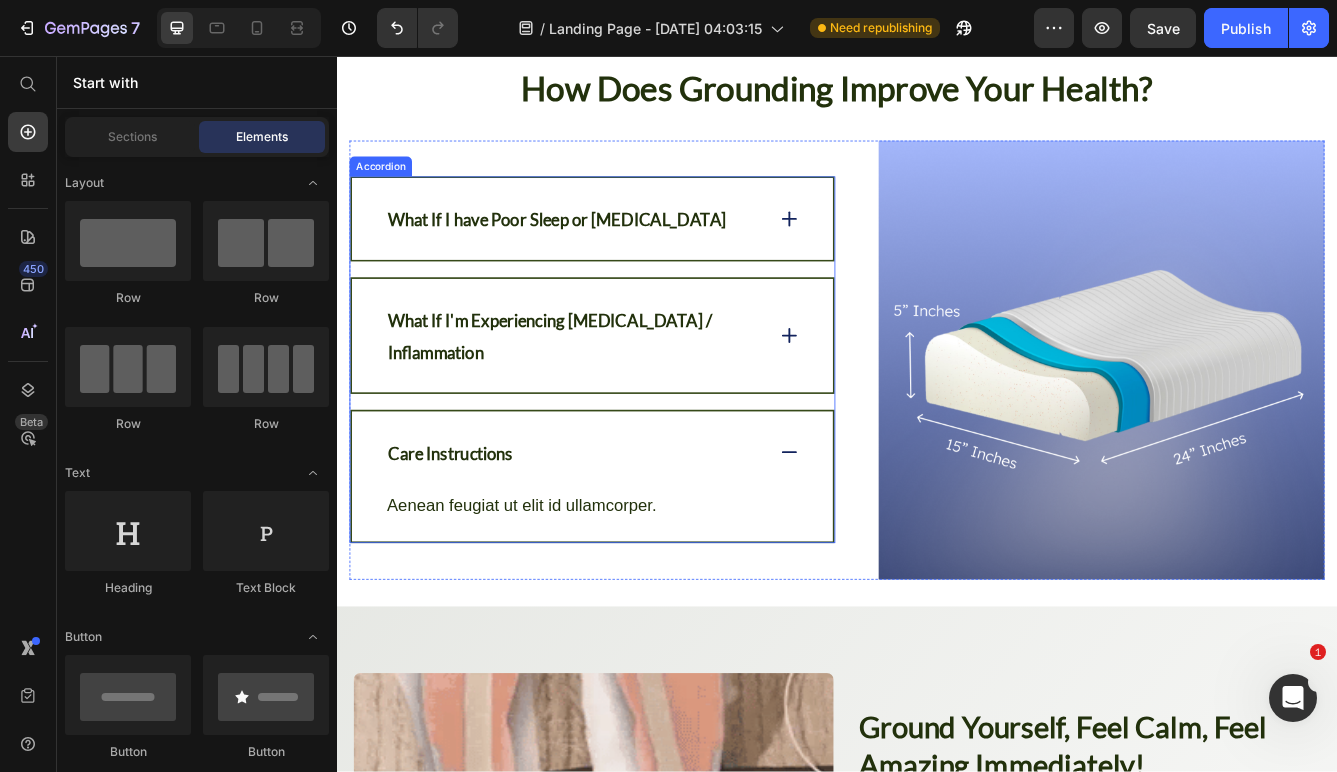 click on "Care Instructions" at bounding box center [473, 533] 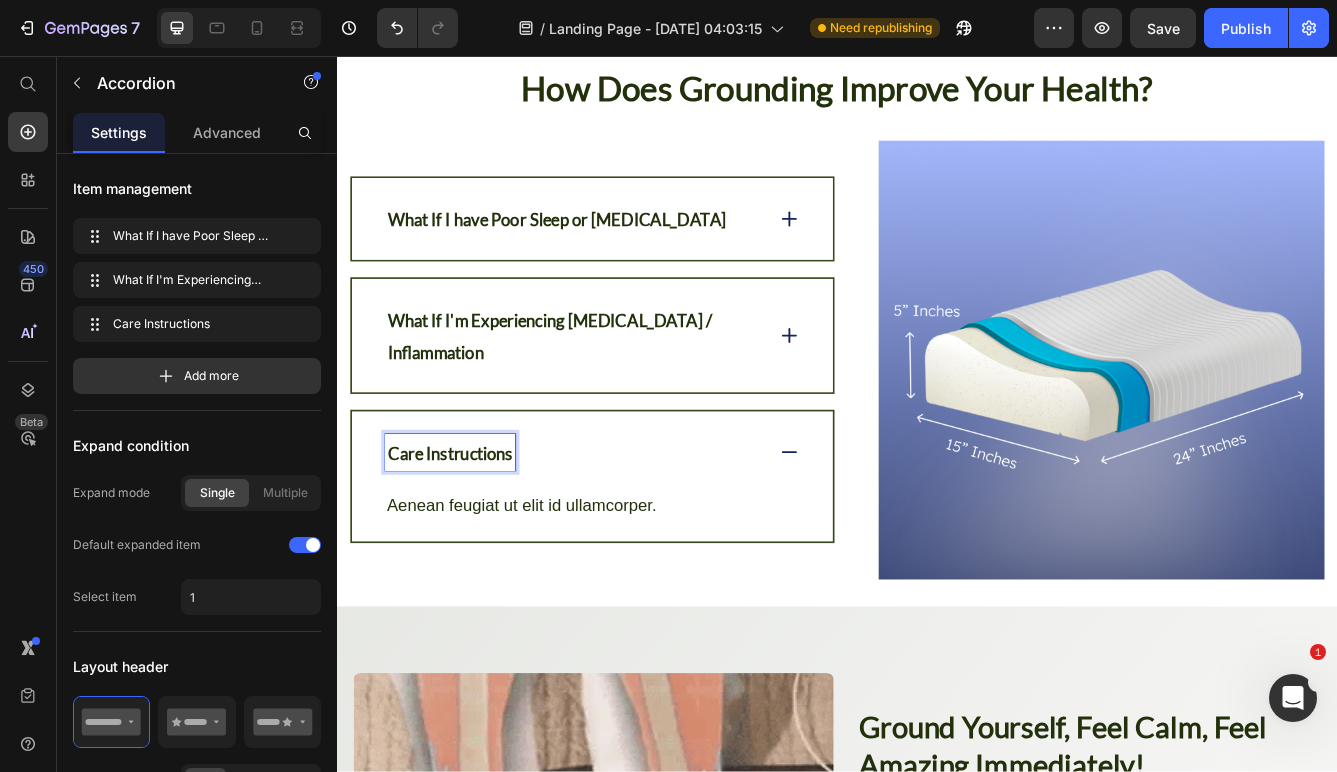 click on "Care Instructions" at bounding box center (473, 533) 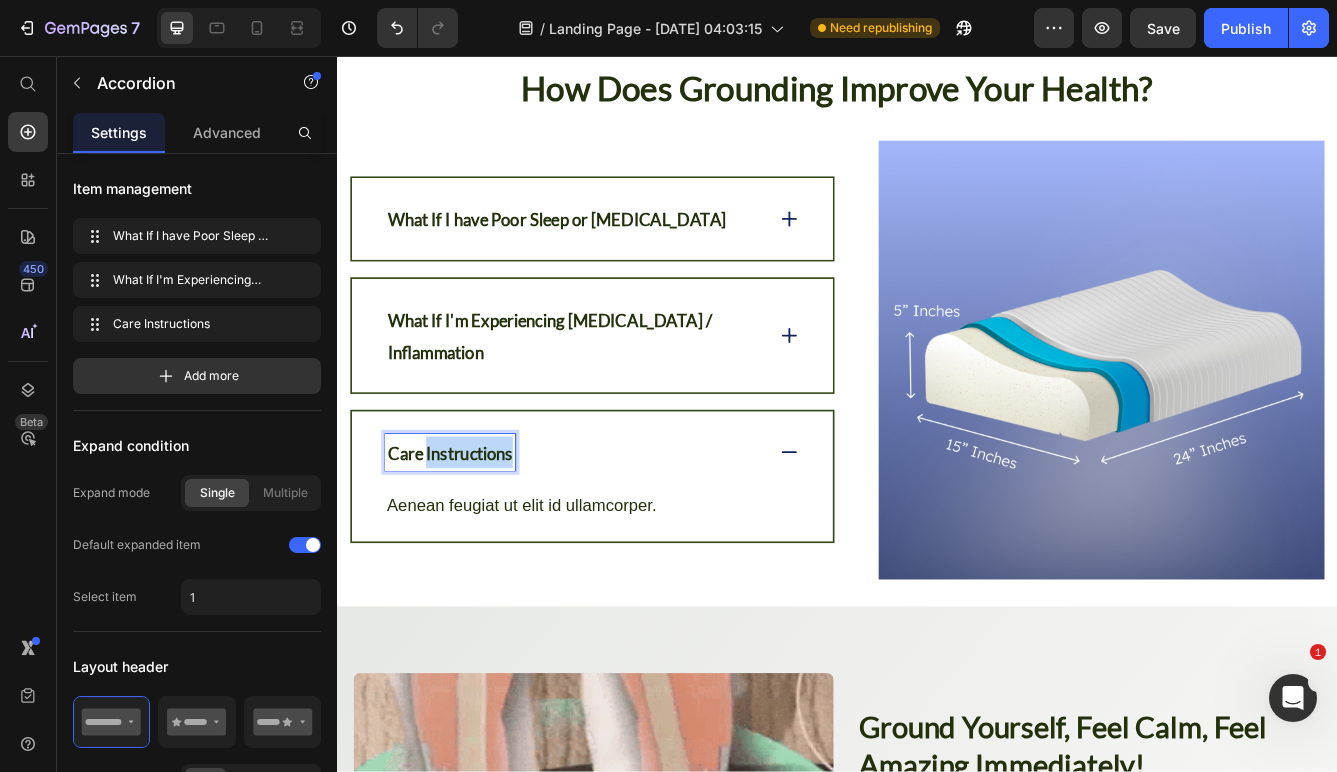 click on "Care Instructions" at bounding box center [473, 533] 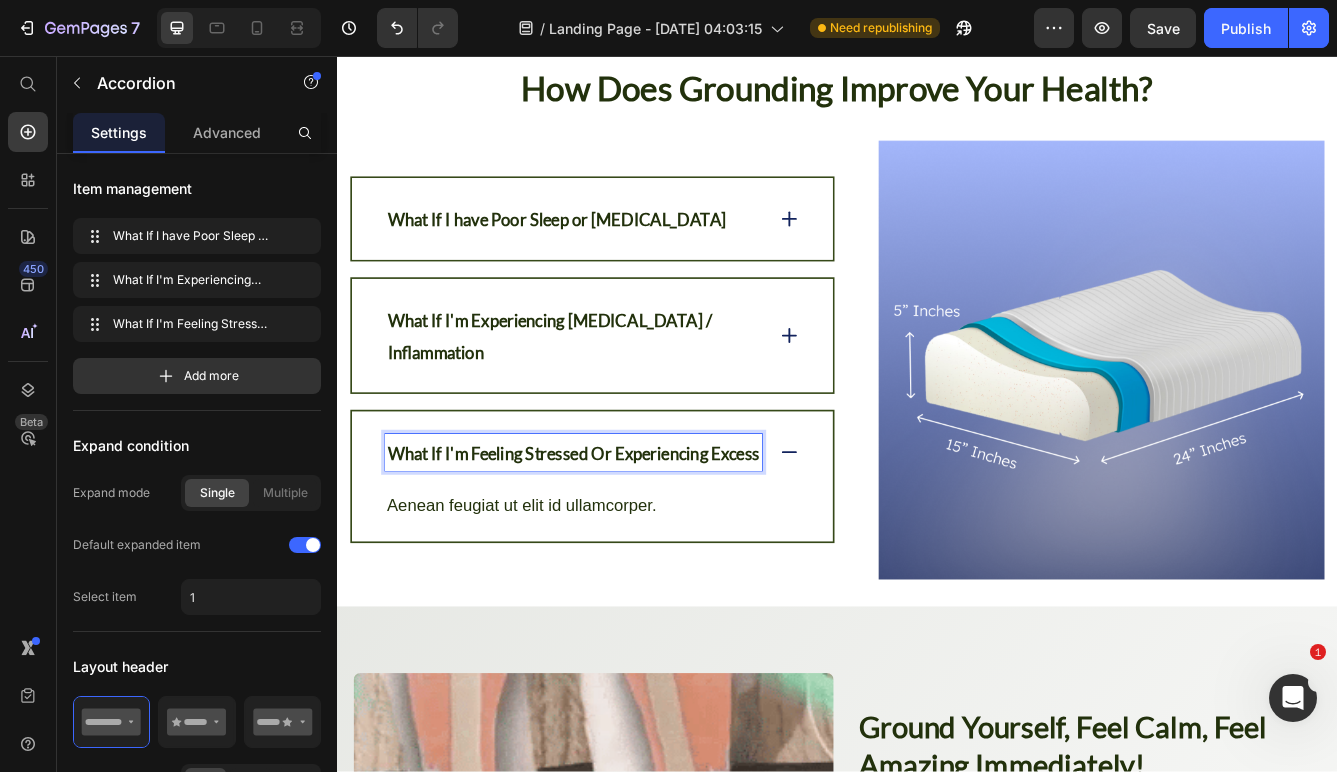 scroll, scrollTop: 3211, scrollLeft: 0, axis: vertical 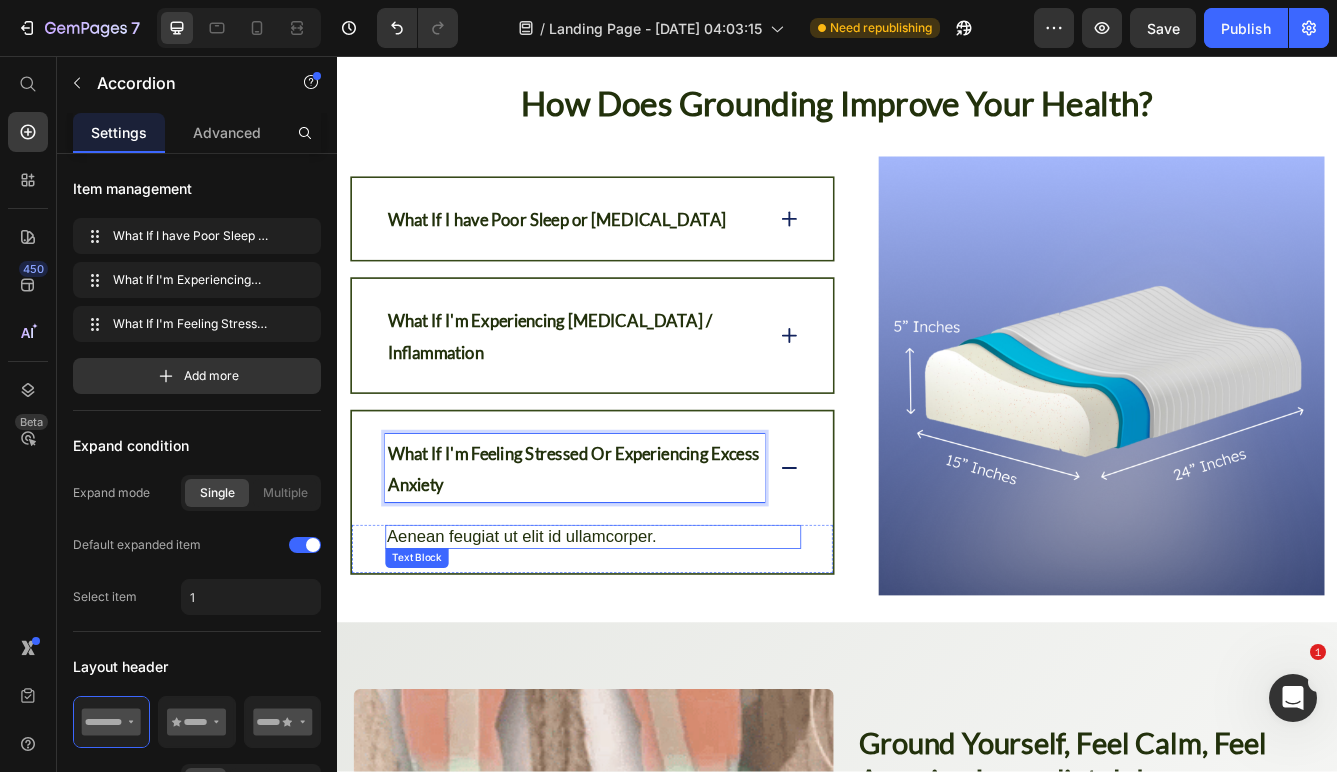 click on "Aenean feugiat ut elit id ullamcorper." at bounding box center [644, 633] 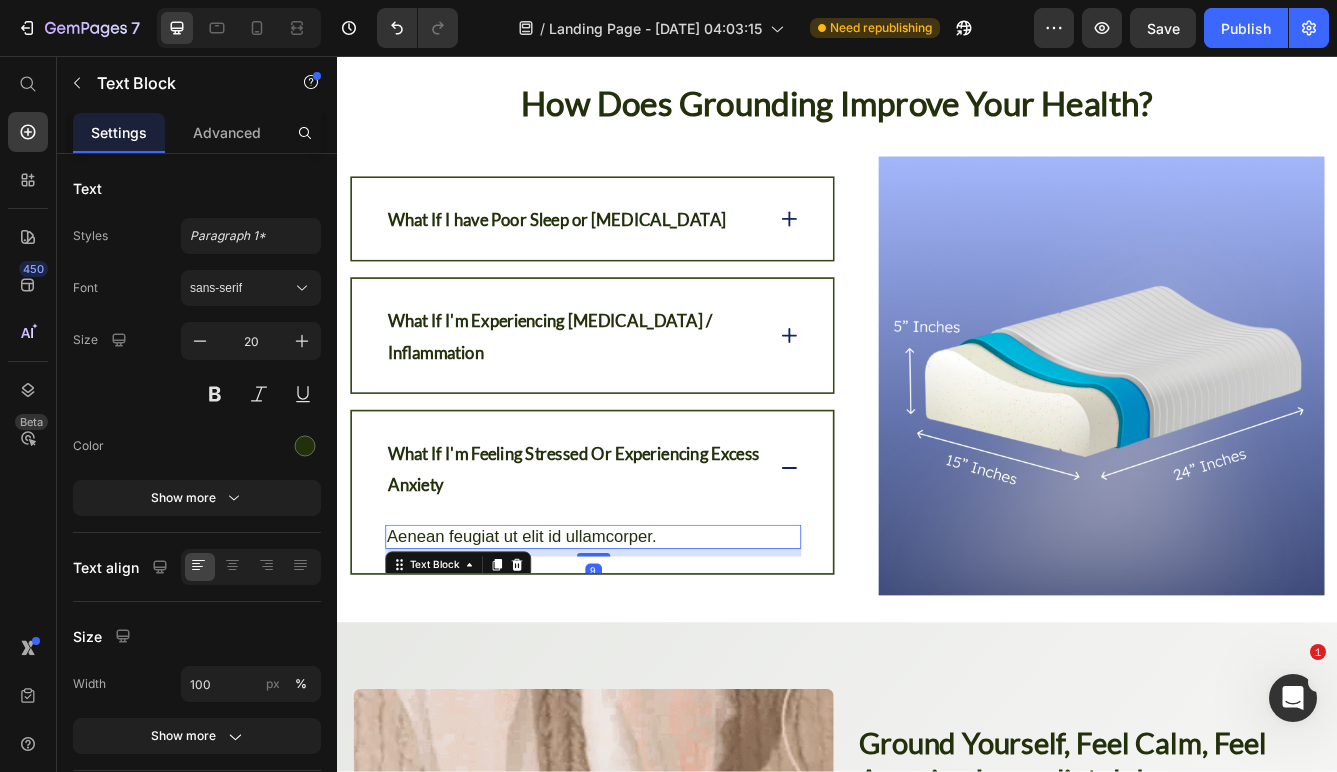 click on "Aenean feugiat ut elit id ullamcorper." at bounding box center [644, 633] 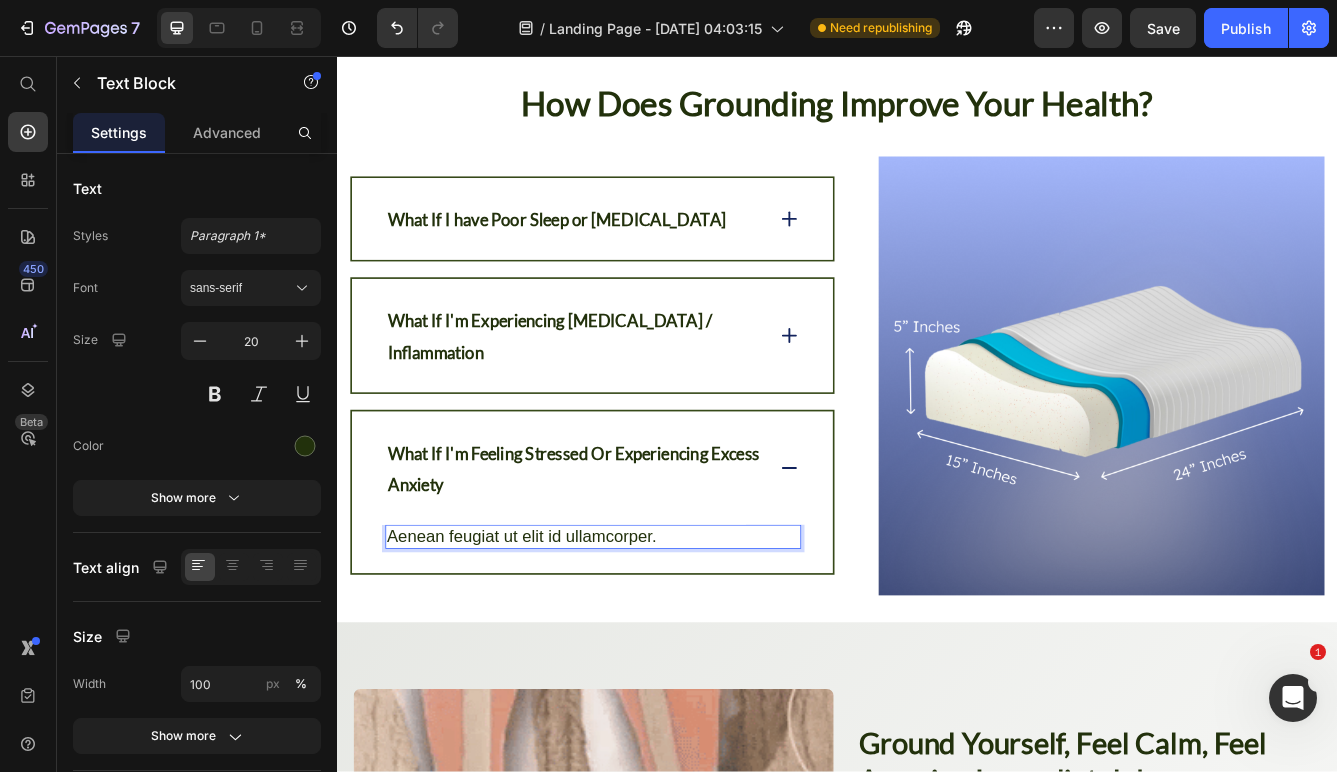 click on "Aenean feugiat ut elit id ullamcorper." at bounding box center (644, 633) 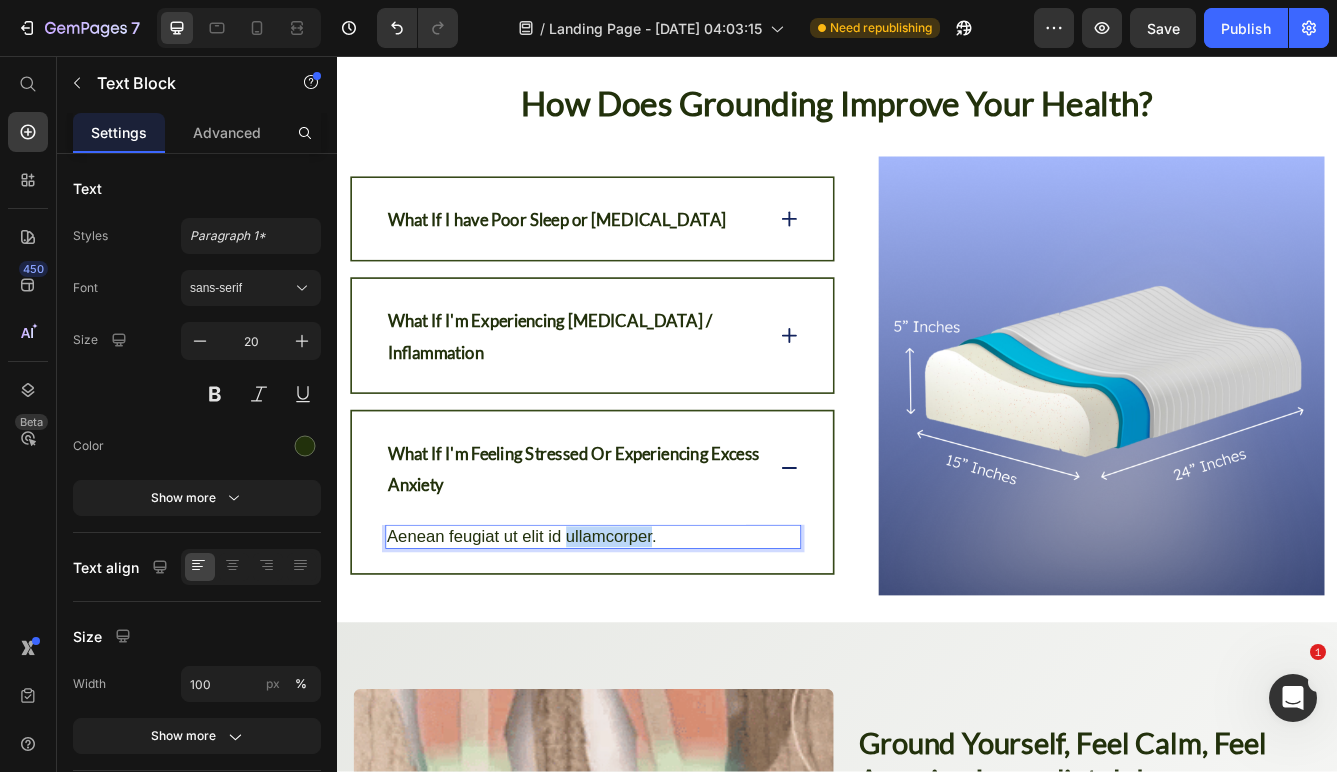click on "Aenean feugiat ut elit id ullamcorper." at bounding box center (644, 633) 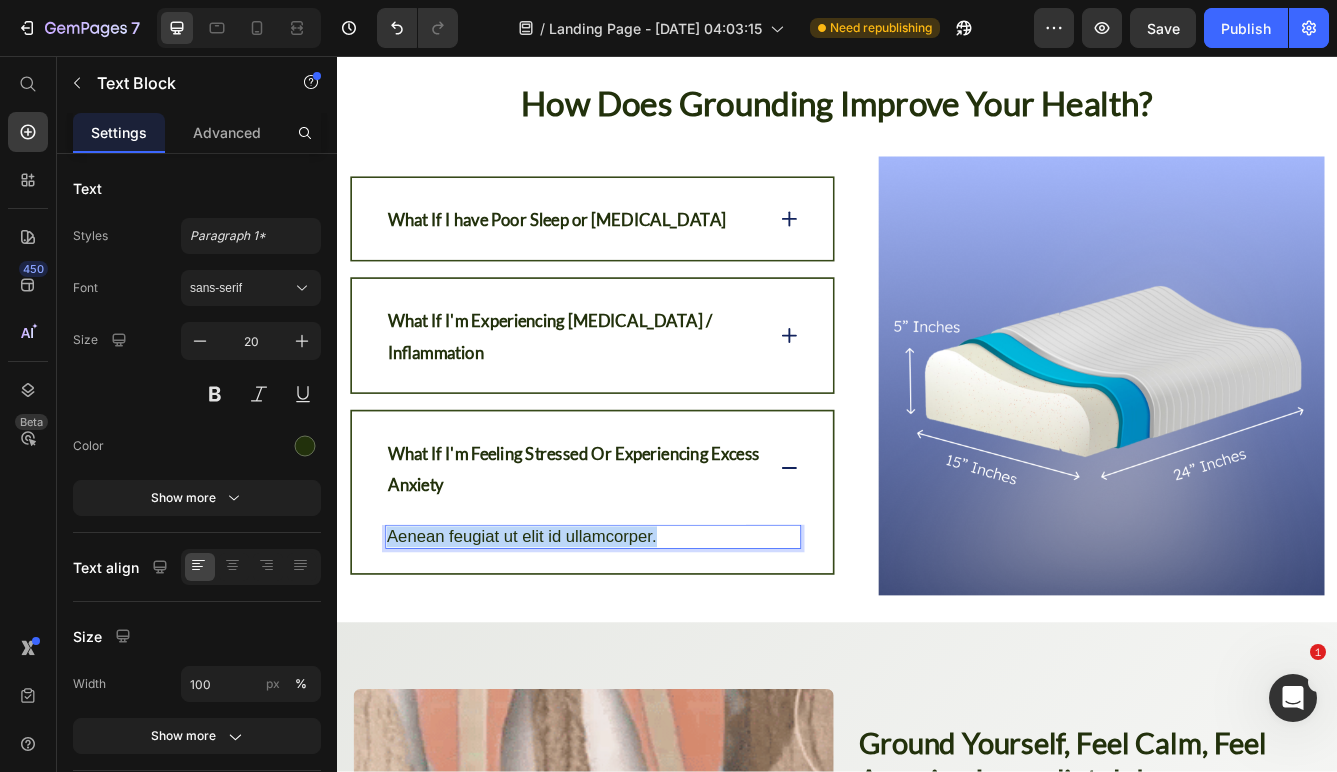scroll, scrollTop: 3187, scrollLeft: 0, axis: vertical 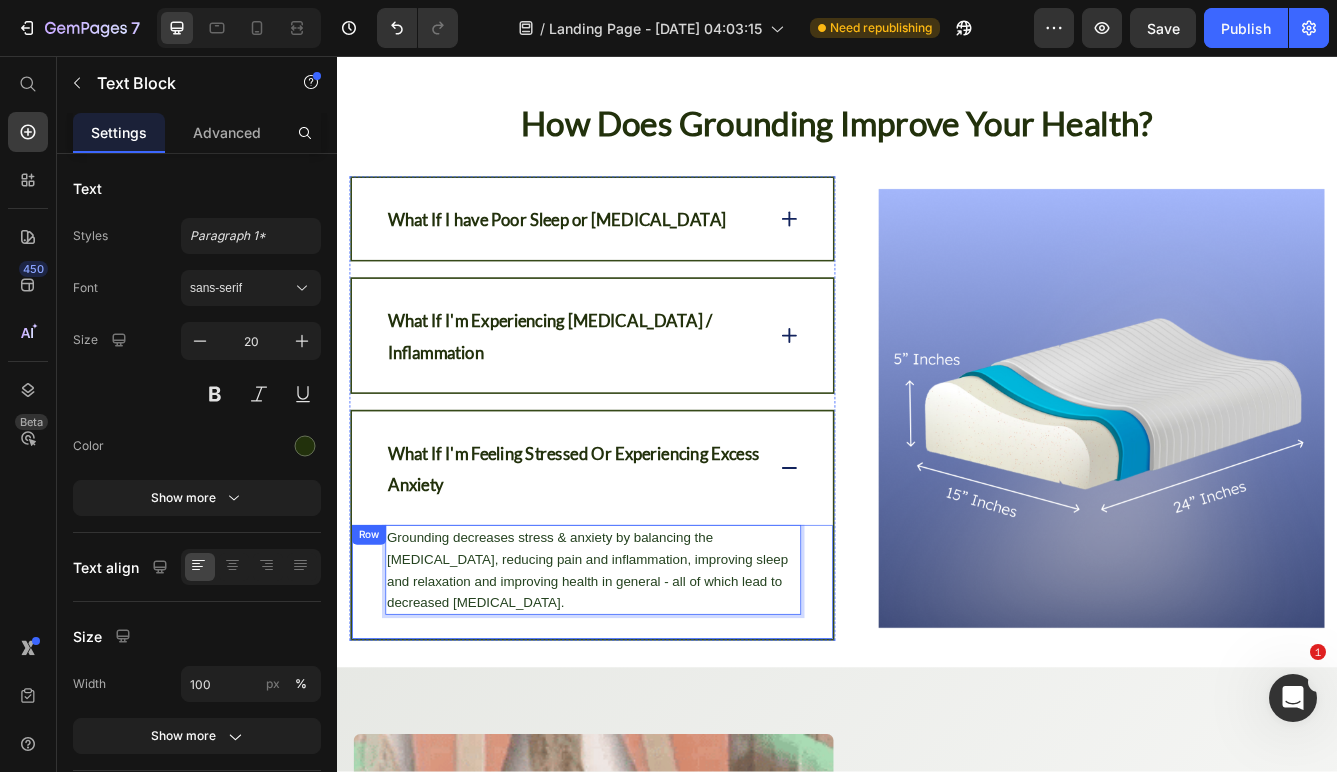 click on "Grounding decreases stress & anxiety by balancing the [MEDICAL_DATA], reducing pain and inflammation, improving sleep and relaxation and improving health in general - all of which lead to decreased [MEDICAL_DATA]. Text Block   9 Row" at bounding box center (643, 687) 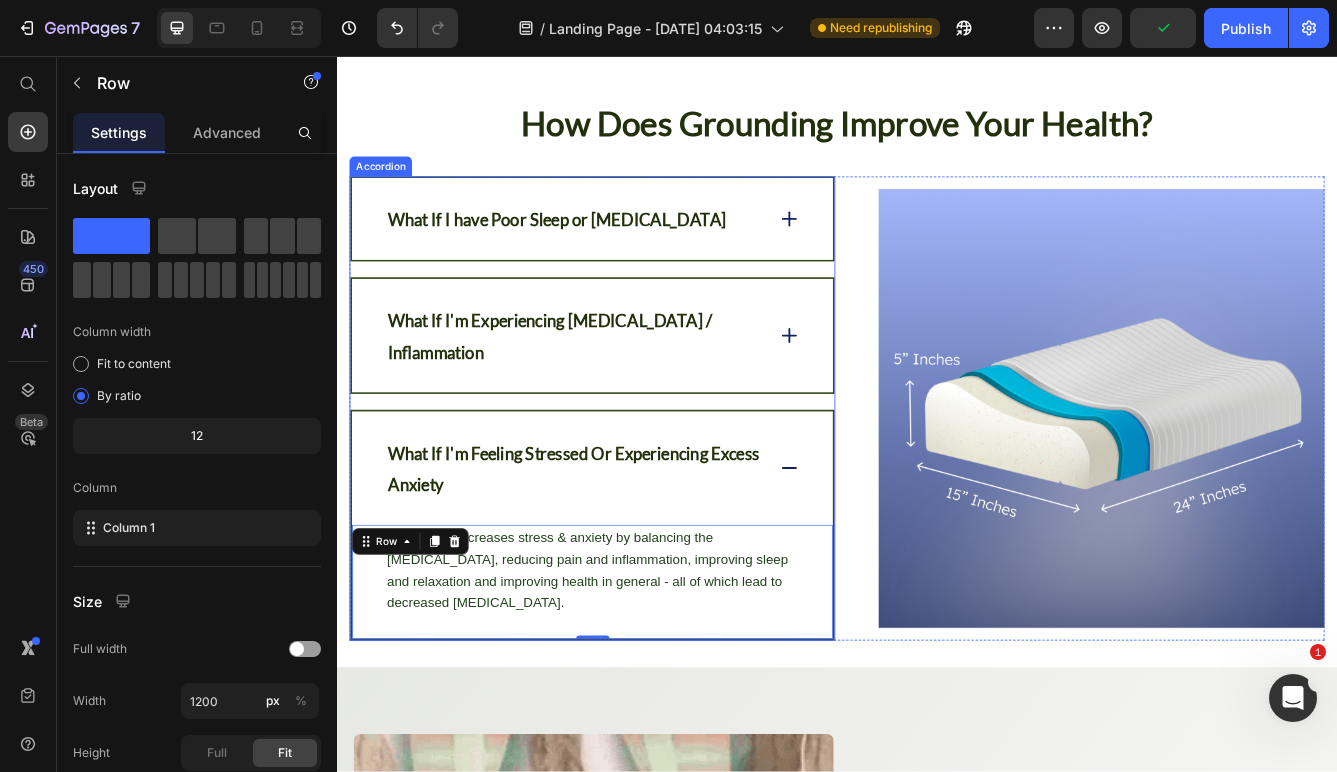 click 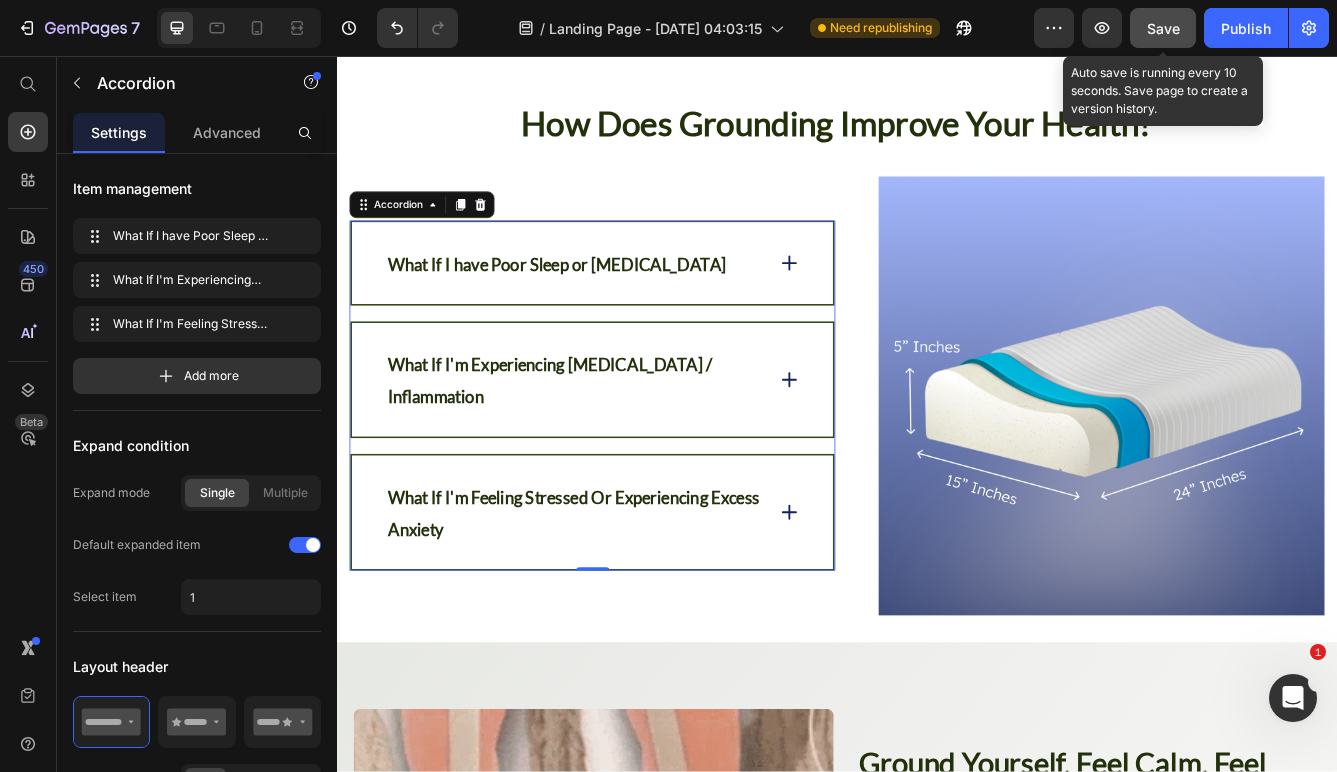 click on "Save" at bounding box center (1163, 28) 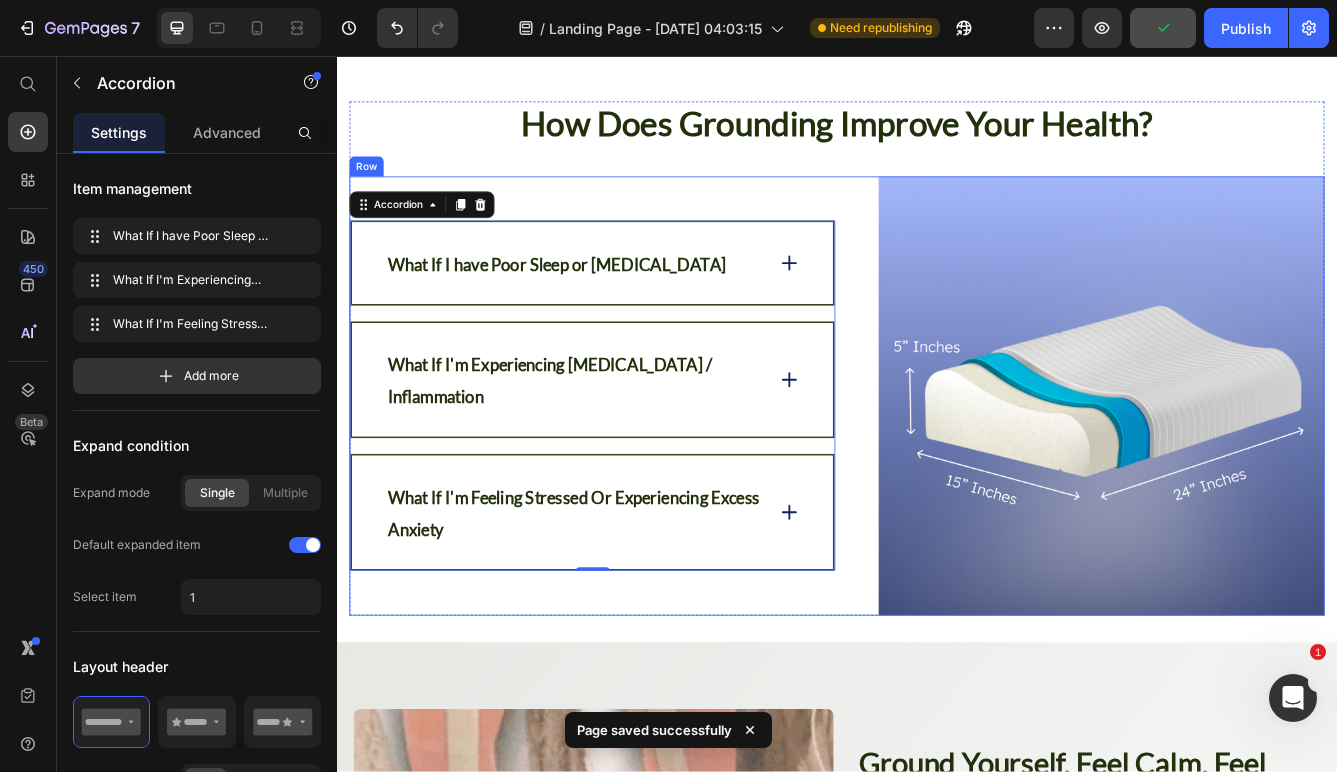 click on "What If I have Poor Sleep or [MEDICAL_DATA]
What If I'm Experiencing [MEDICAL_DATA] / Inflammation
What If I'm Feeling Stressed Or Experiencing Excess Anxiety Accordion   0" at bounding box center [643, 464] 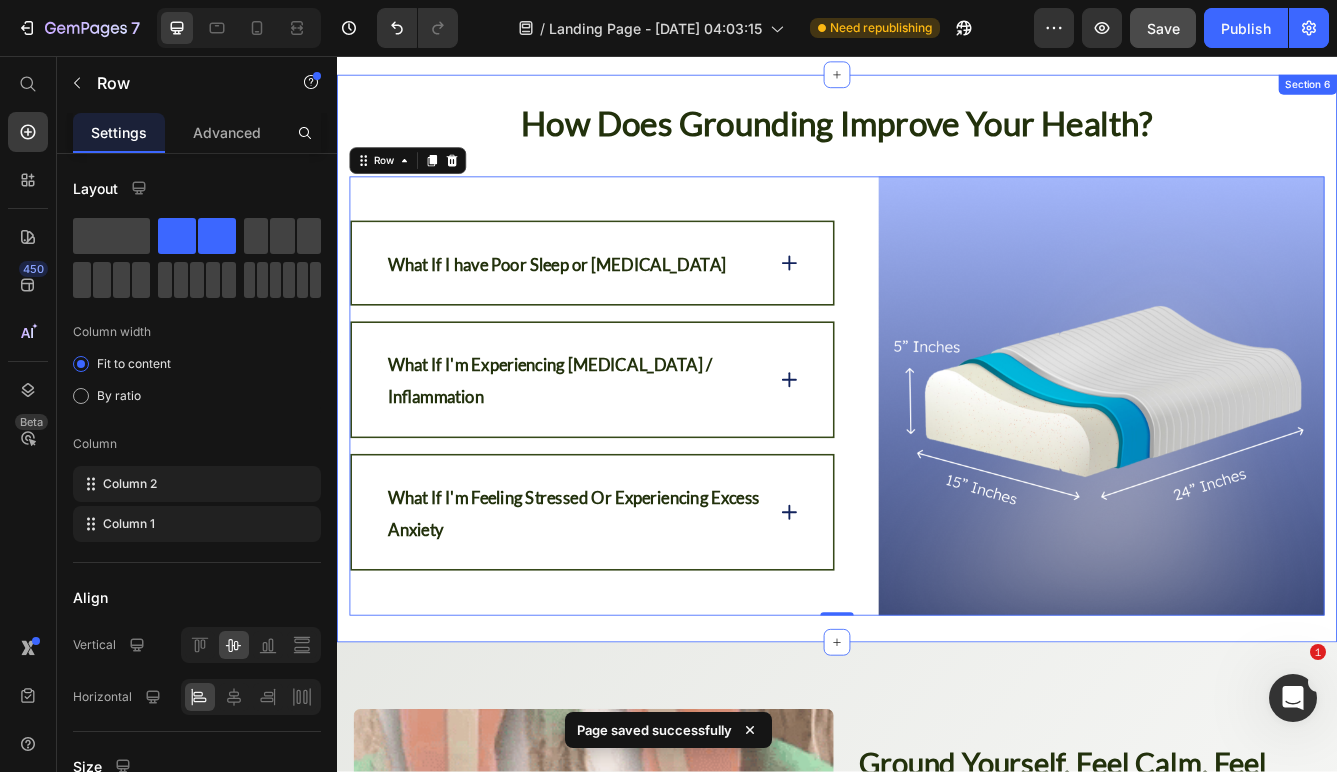 click on "How Does Grounding Improve Your Health? Heading Image
What If I have Poor Sleep or [MEDICAL_DATA]
What If I'm Experiencing [MEDICAL_DATA] / Inflammation
What If I'm Feeling Stressed Or Experiencing Excess Anxiety Accordion Row   0 Row Section 6" at bounding box center (937, 419) 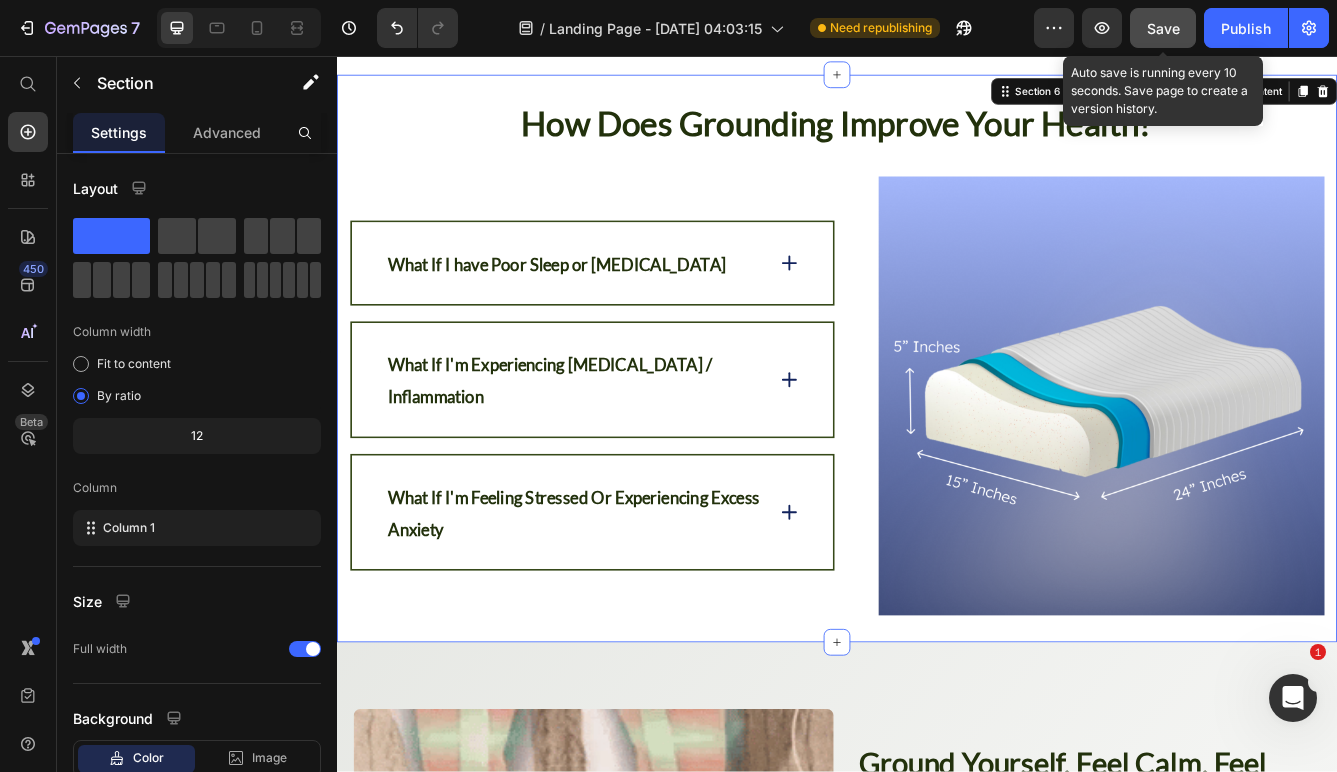 click on "Save" at bounding box center [1163, 28] 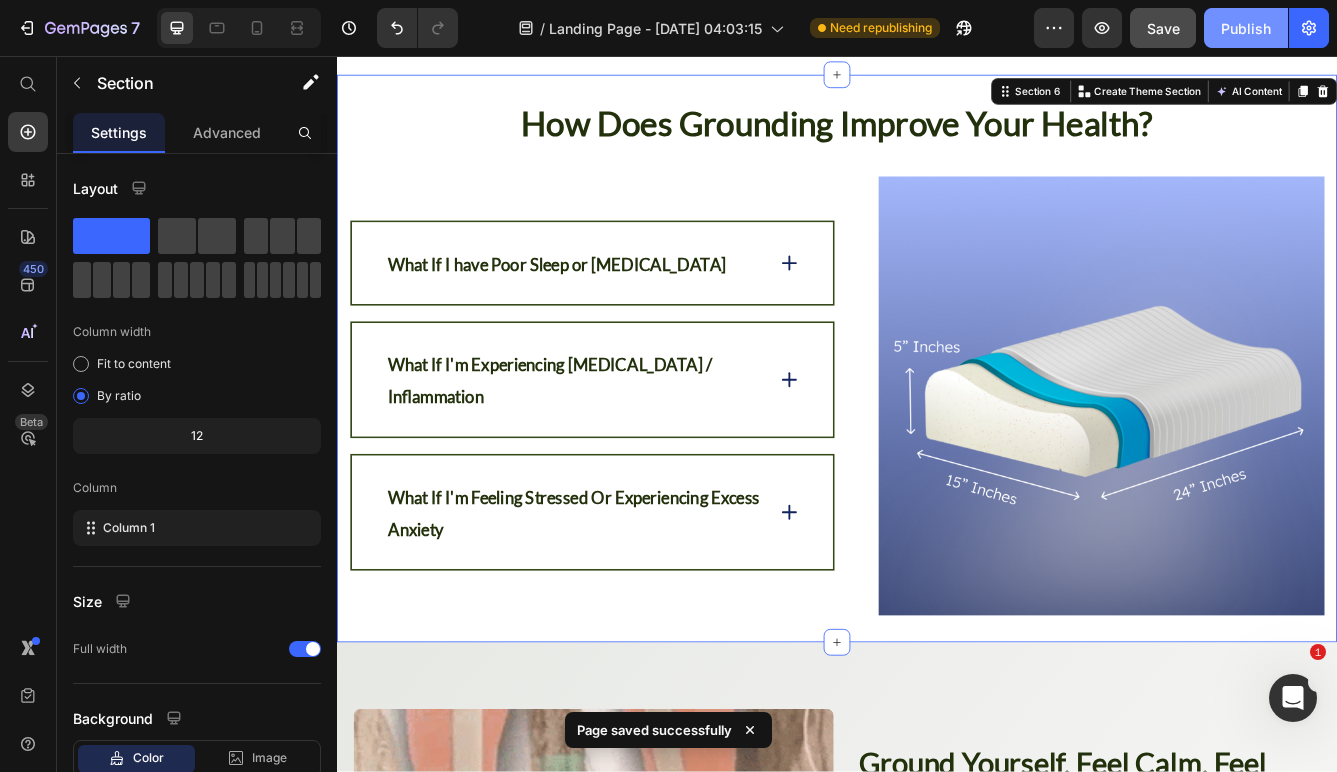 click on "Publish" 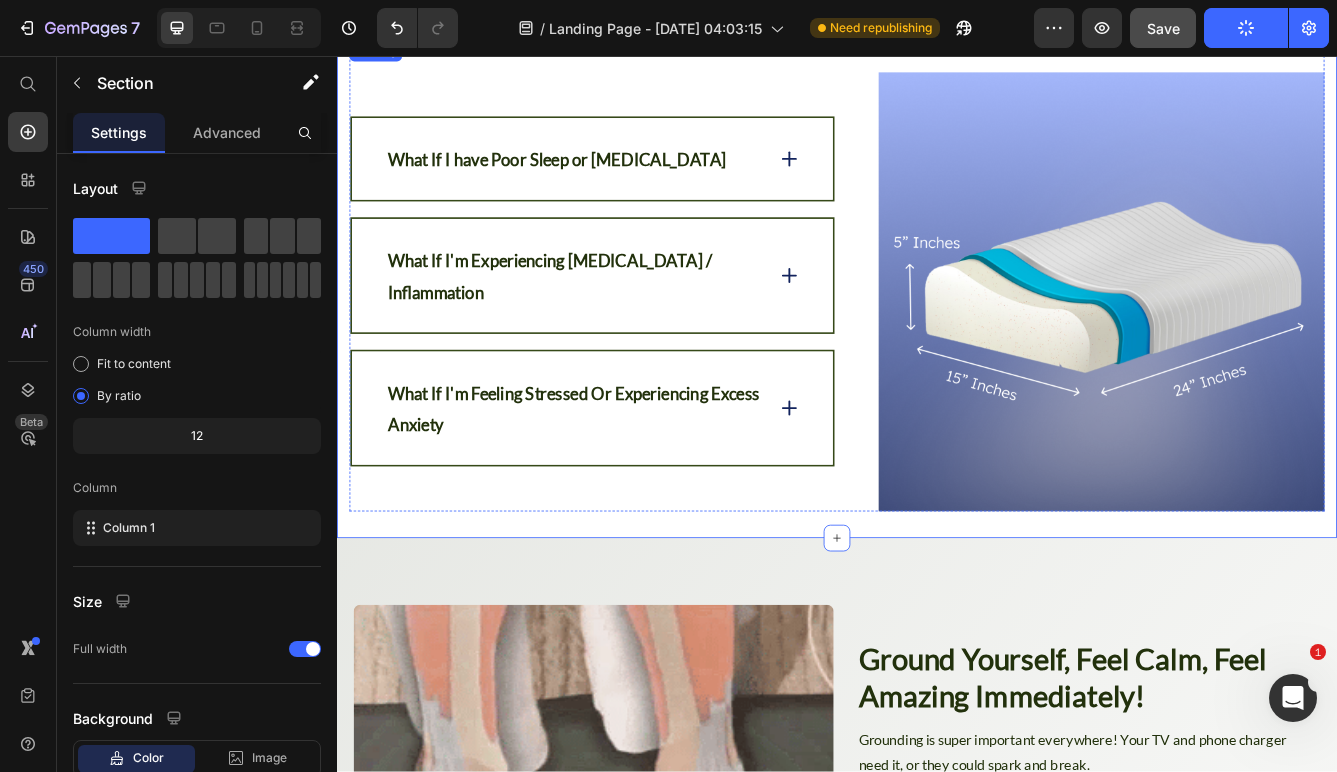 scroll, scrollTop: 3315, scrollLeft: 0, axis: vertical 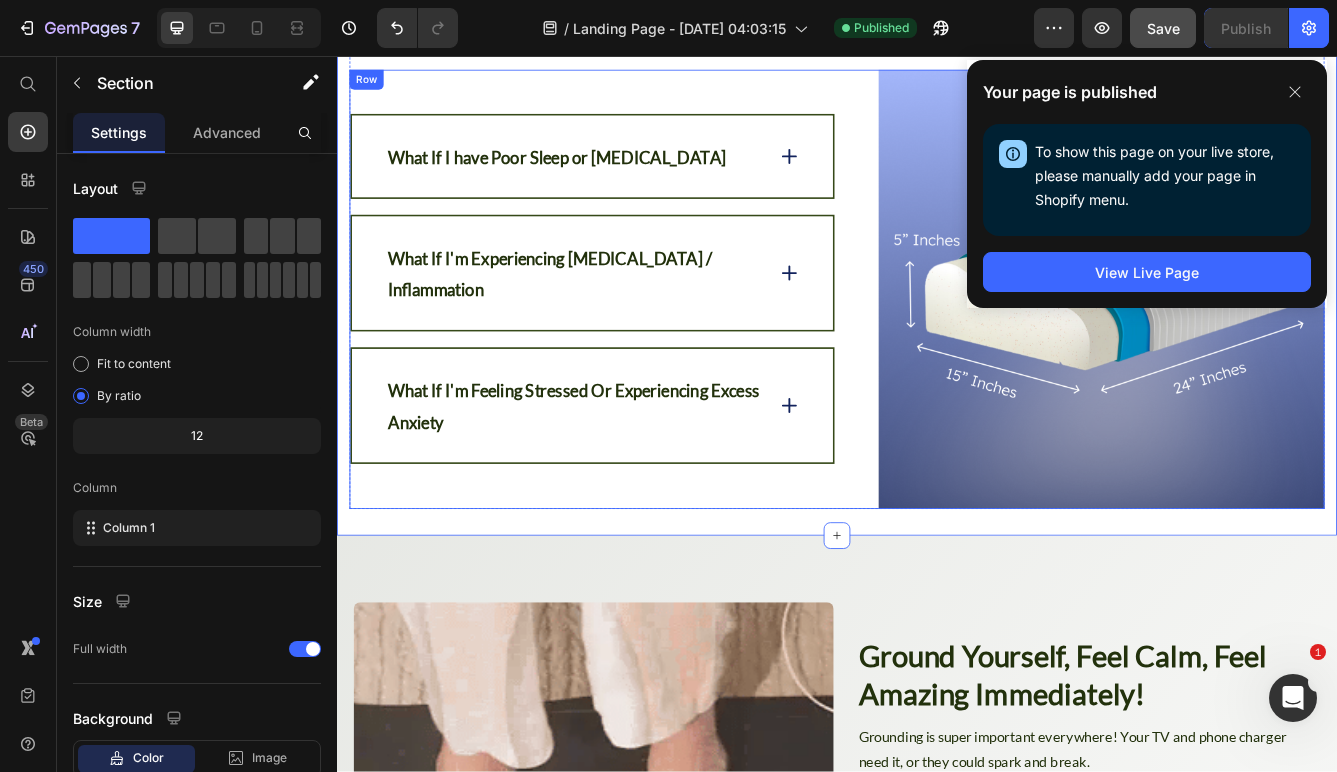 click on "Image
What If I have Poor Sleep or [MEDICAL_DATA]
What If I'm Experiencing [MEDICAL_DATA] / Inflammation
What If I'm Feeling Stressed Or Experiencing Excess Anxiety Accordion Row" at bounding box center [937, 336] 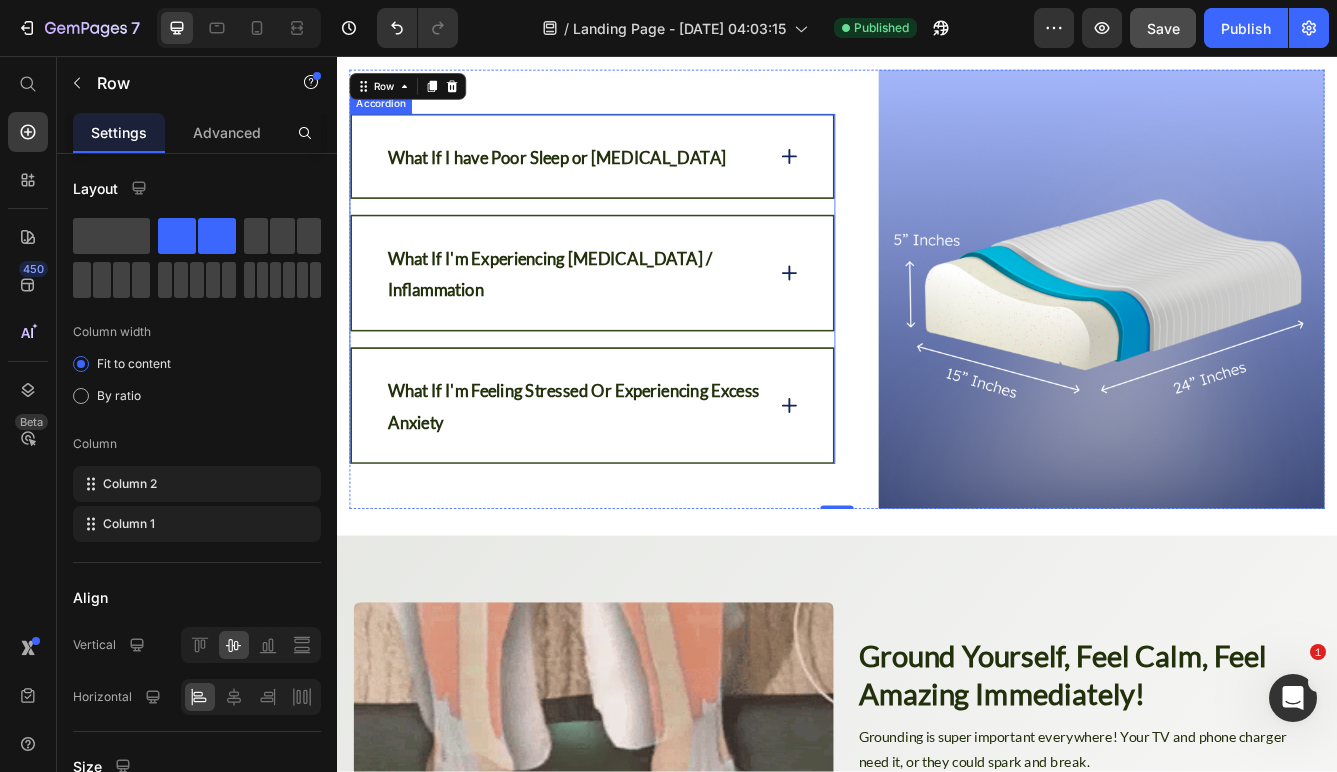 click on "What If I have Poor Sleep or [MEDICAL_DATA]
What If I'm Experiencing [MEDICAL_DATA] / Inflammation
What If I'm Feeling Stressed Or Experiencing Excess Anxiety" at bounding box center (643, 336) 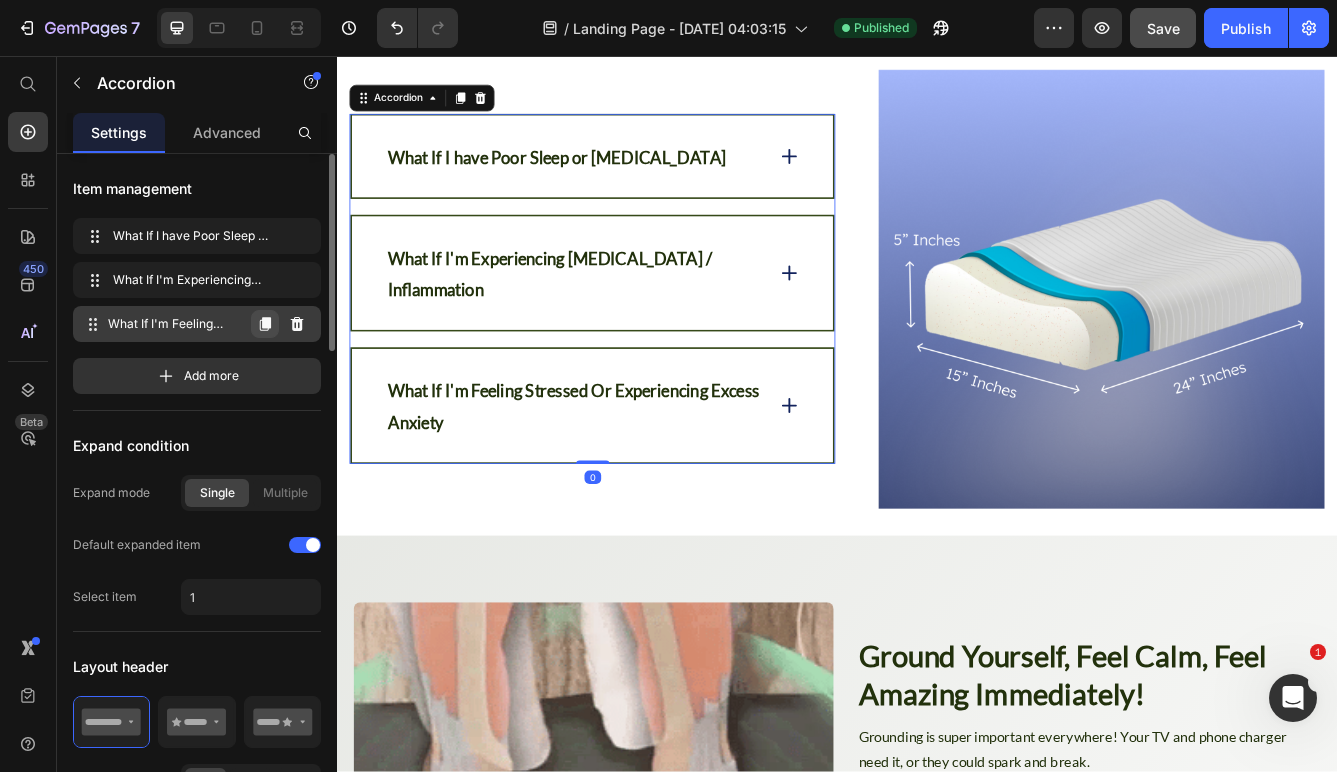 click 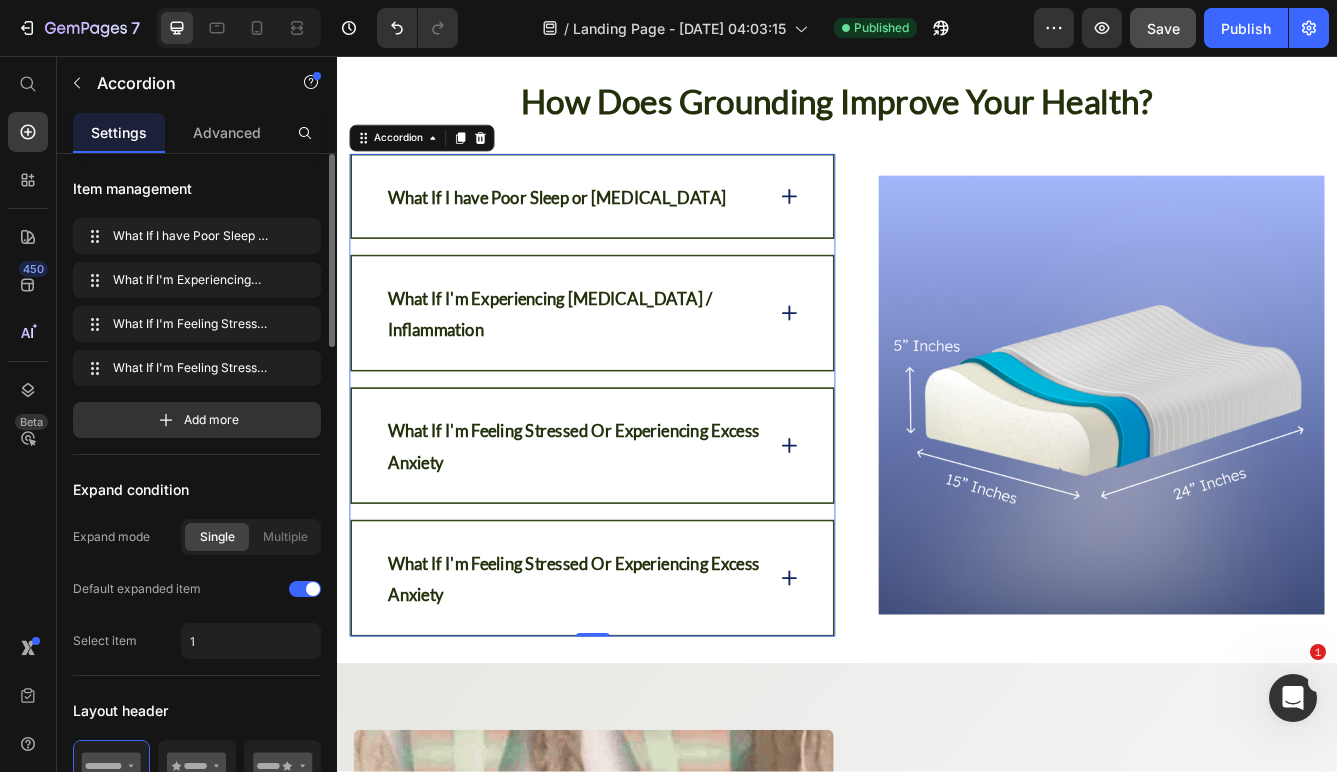 scroll, scrollTop: 3217, scrollLeft: 0, axis: vertical 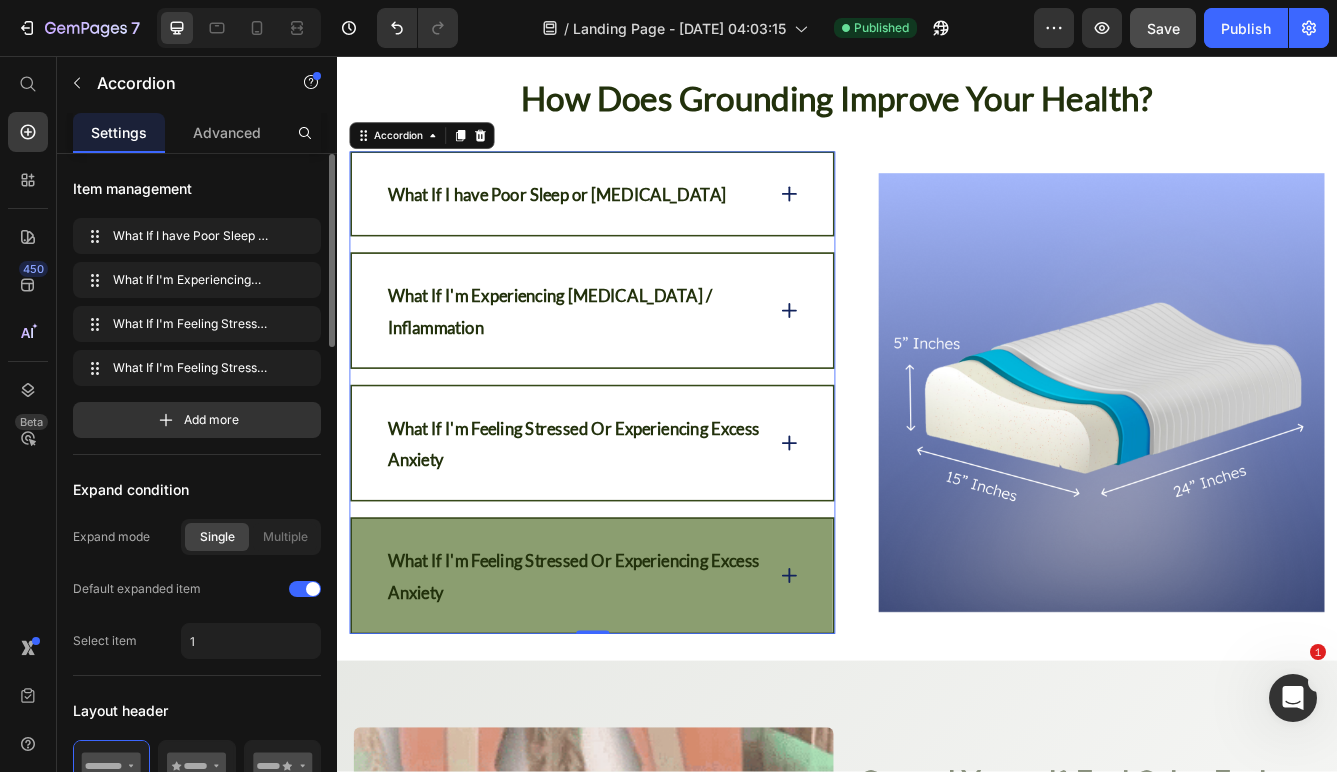 click on "What If I'm Feeling Stressed Or Experiencing Excess Anxiety" at bounding box center (621, 681) 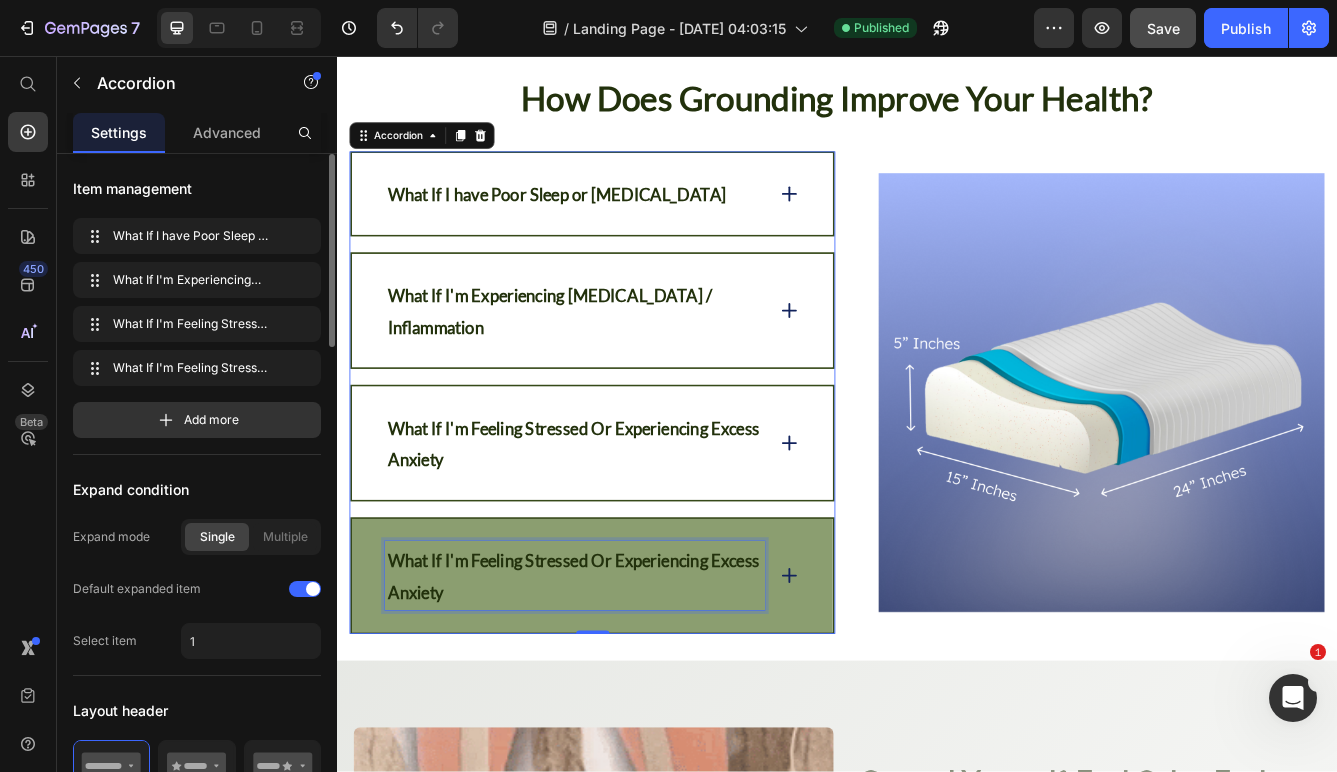 click on "What If I'm Feeling Stressed Or Experiencing Excess Anxiety" at bounding box center [621, 681] 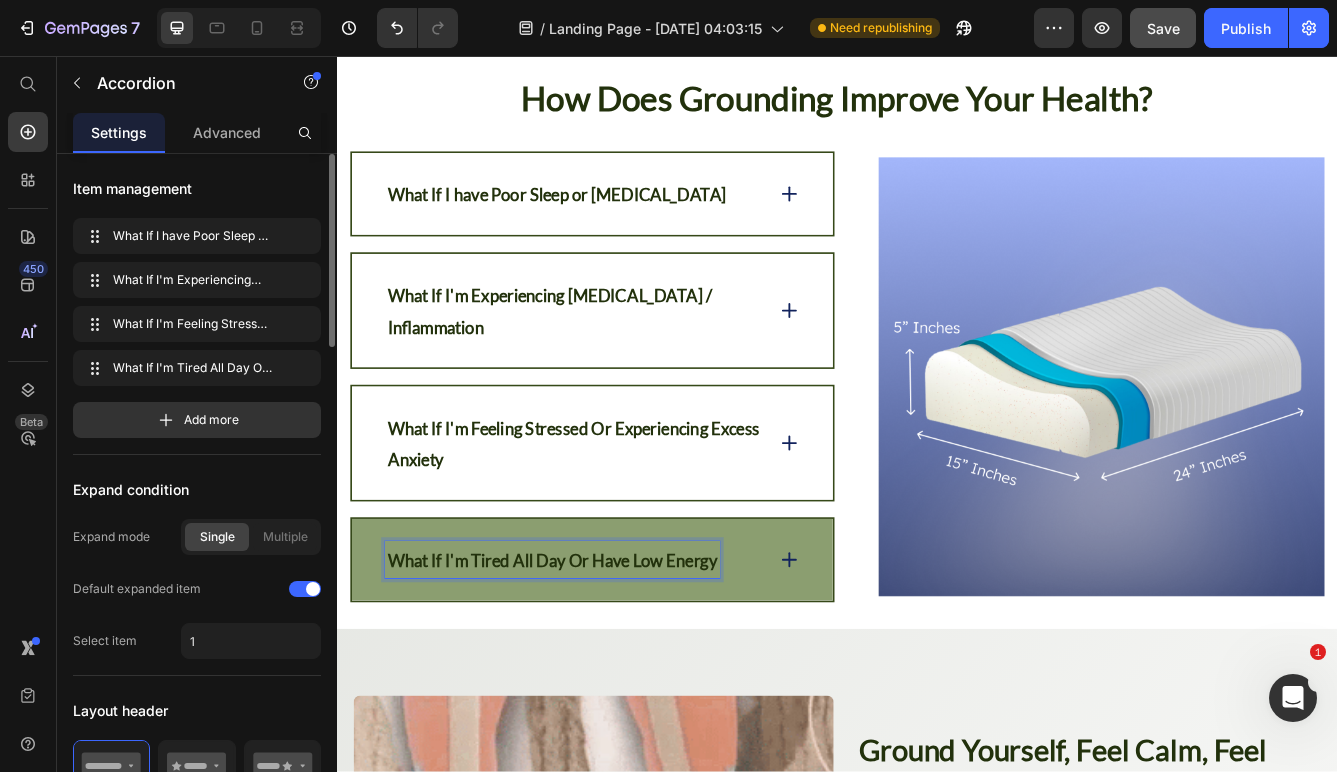 click on "What If I'm Tired All Day Or Have Low Energy" at bounding box center [643, 661] 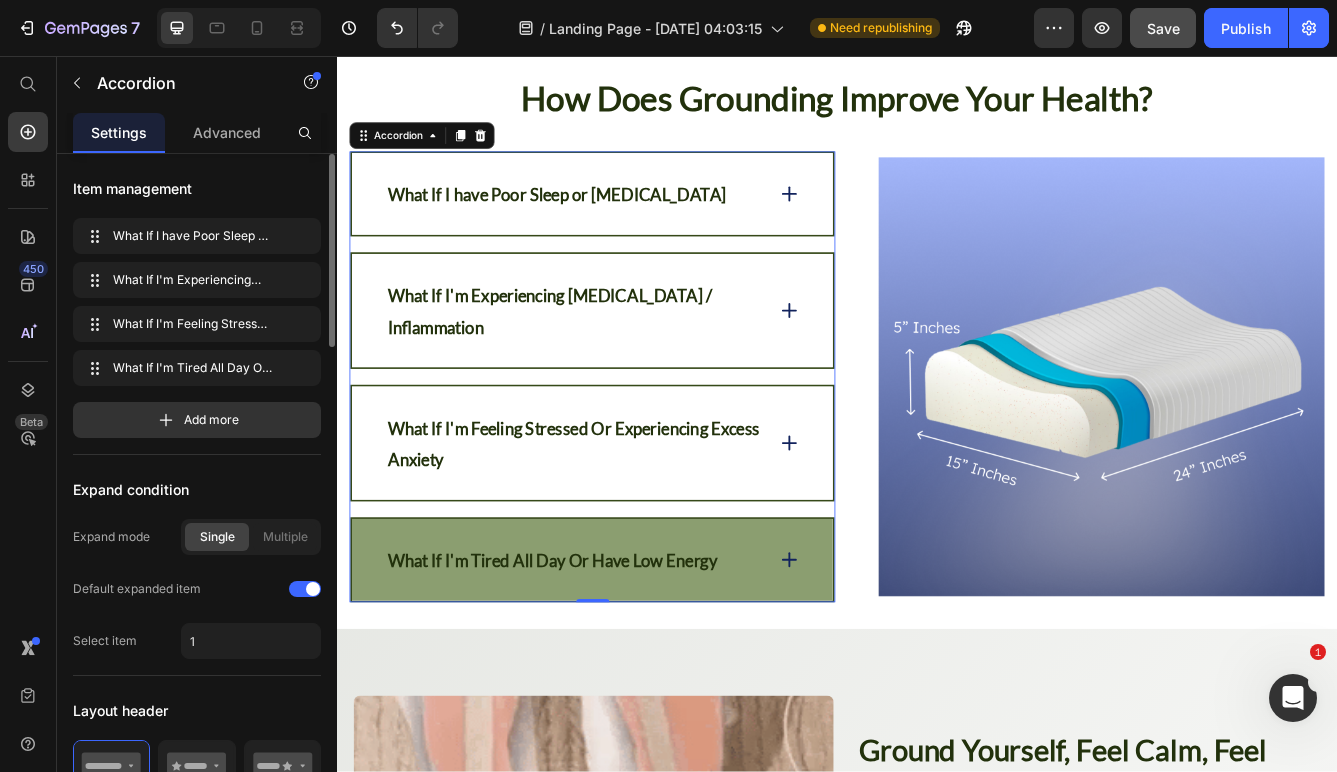 click 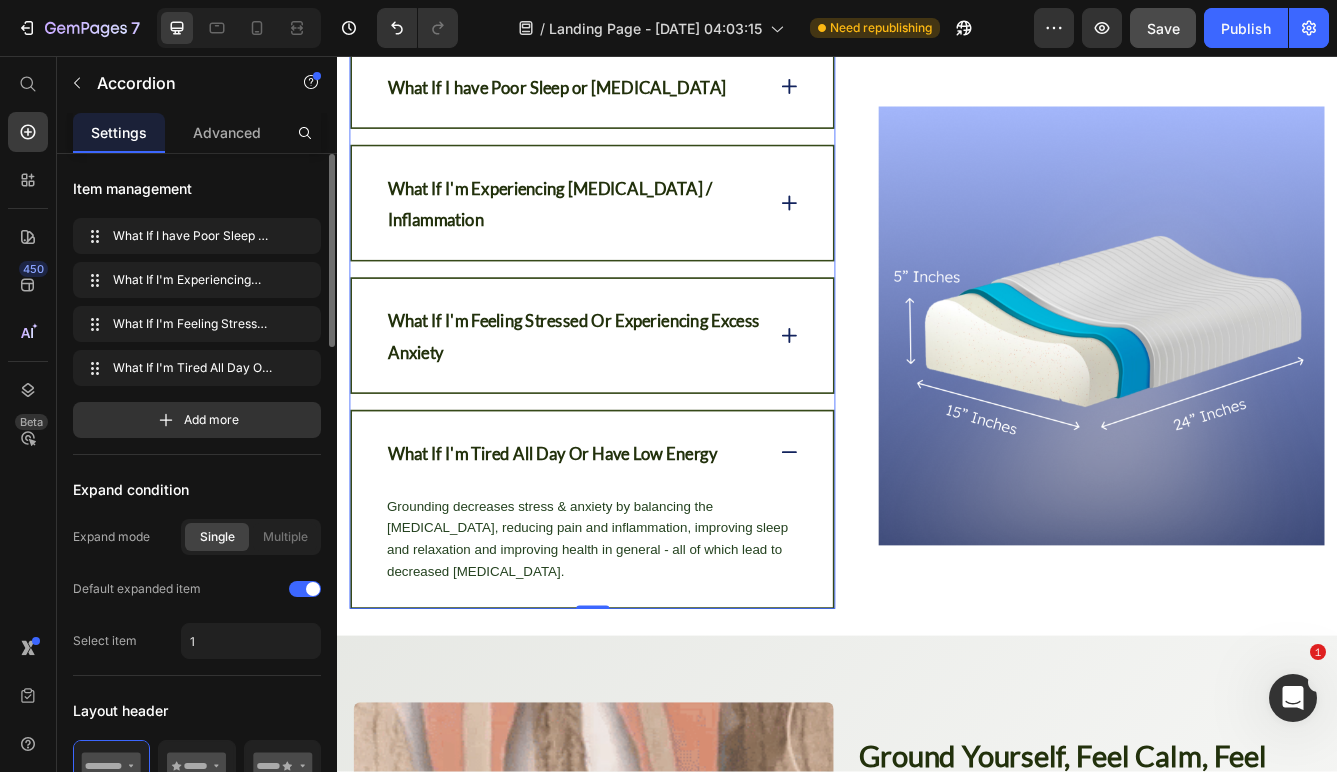 scroll, scrollTop: 3374, scrollLeft: 0, axis: vertical 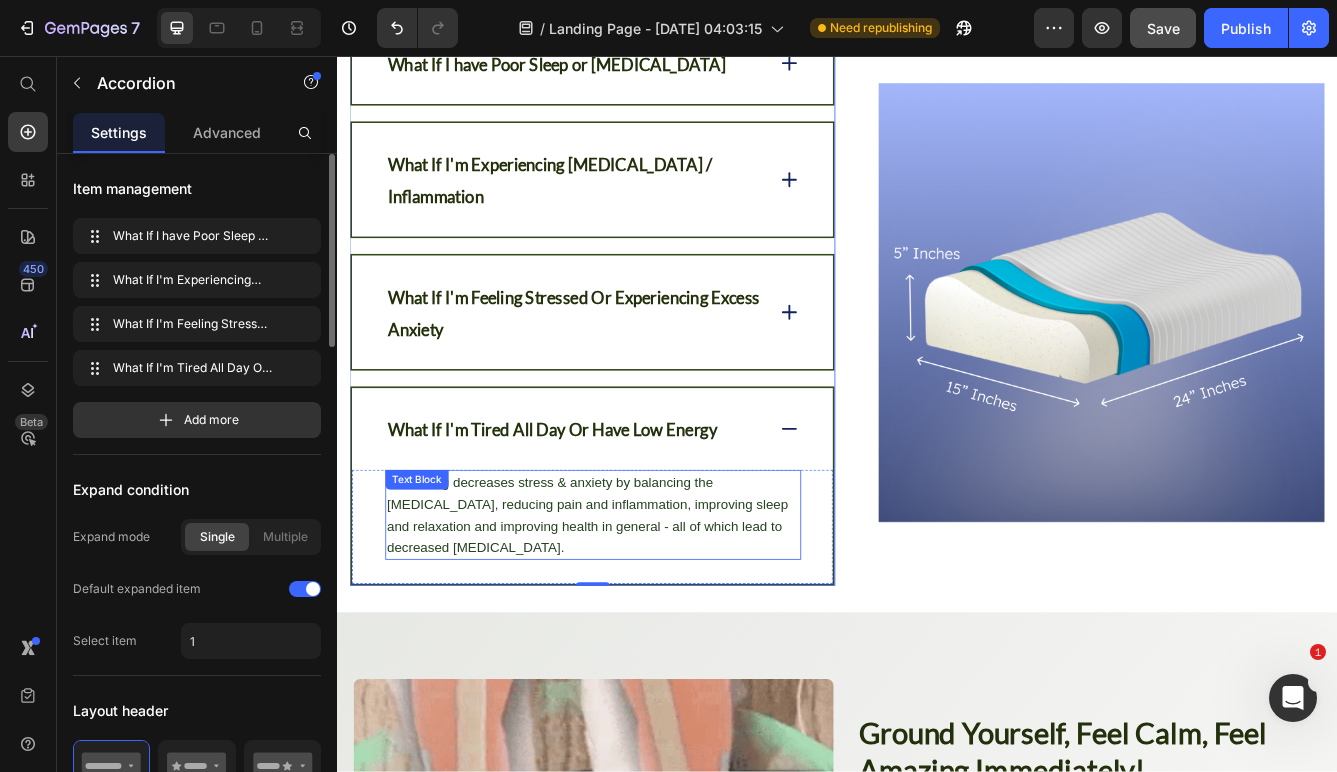 click on "Grounding decreases stress & anxiety by balancing the [MEDICAL_DATA], reducing pain and inflammation, improving sleep and relaxation and improving health in general - all of which lead to decreased [MEDICAL_DATA]." at bounding box center (644, 607) 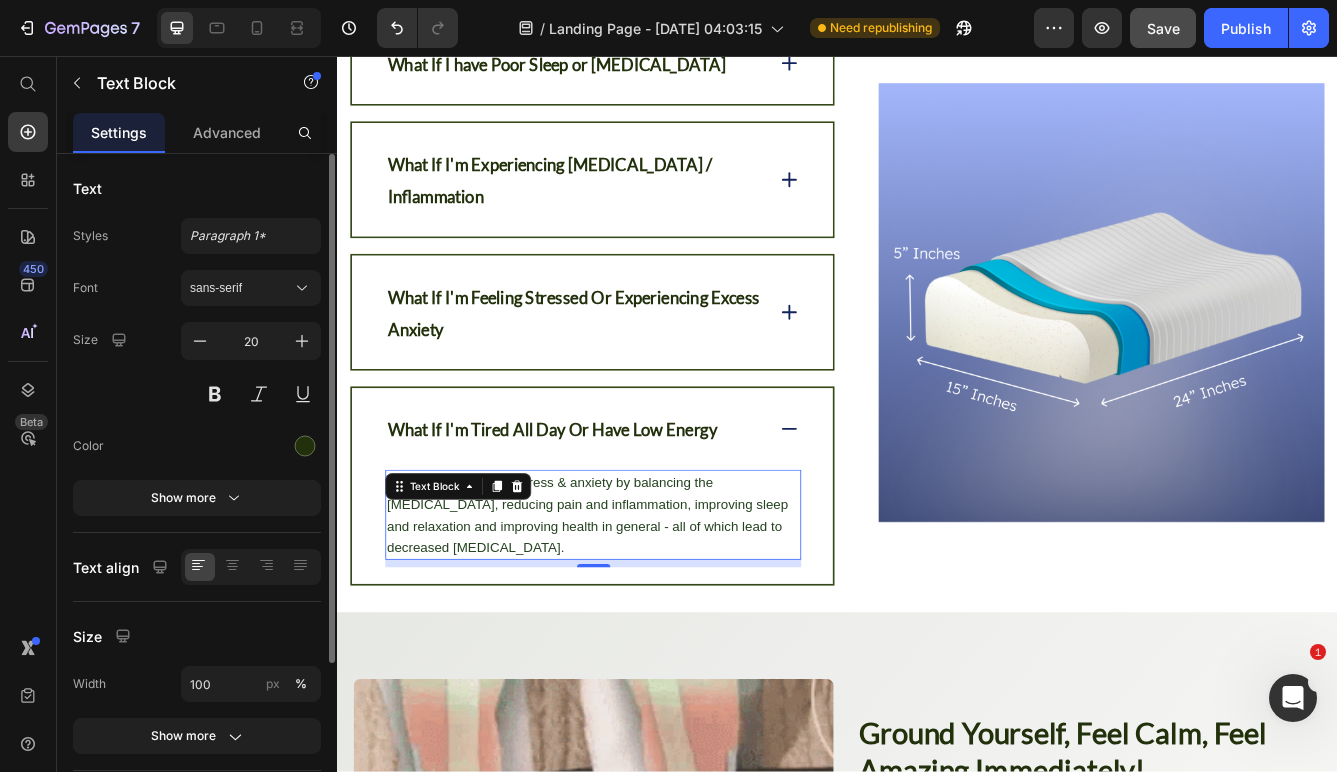 click on "Grounding decreases stress & anxiety by balancing the [MEDICAL_DATA], reducing pain and inflammation, improving sleep and relaxation and improving health in general - all of which lead to decreased [MEDICAL_DATA]." at bounding box center [644, 607] 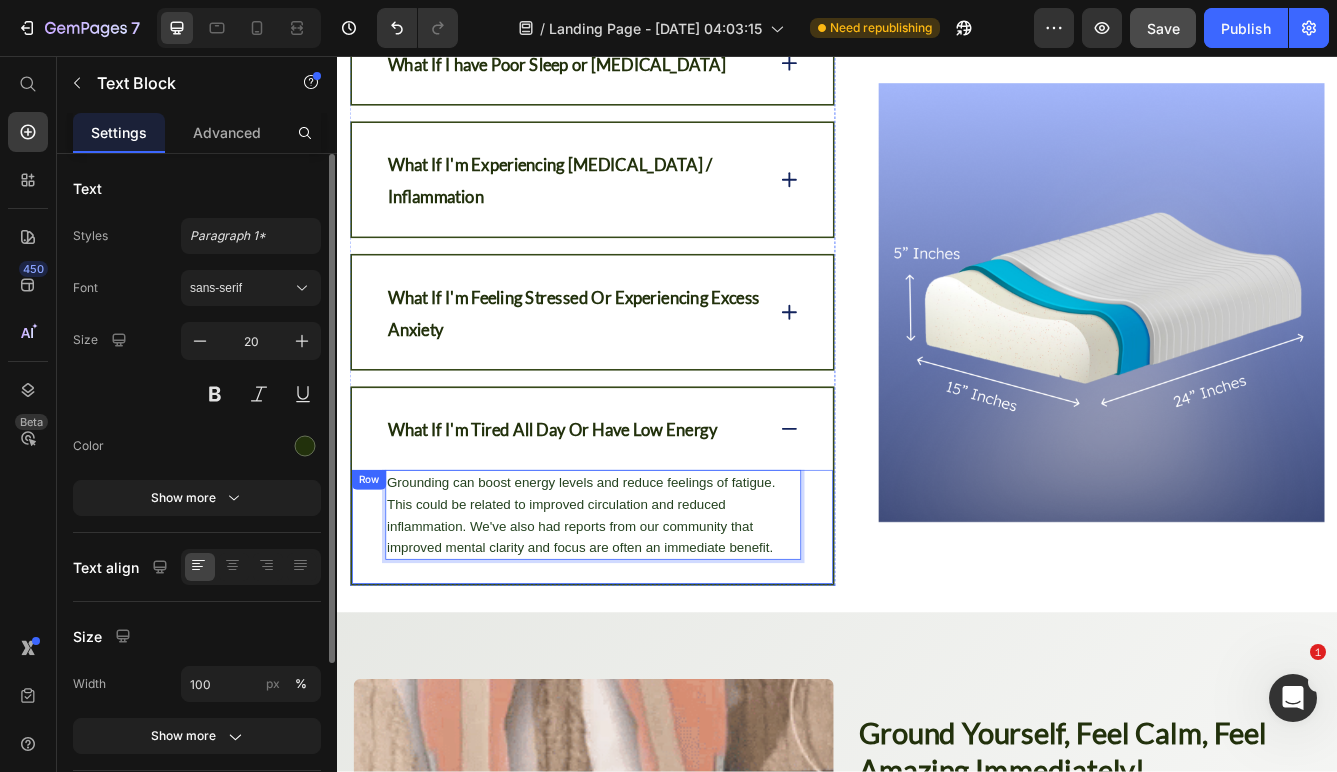 click on "Grounding can boost energy levels and reduce feelings of fatigue. This could be related to improved circulation and reduced inflammation. We've also had reports from our community that improved mental clarity and focus are often an immediate benefit. Text Block   9 Row" at bounding box center (643, 621) 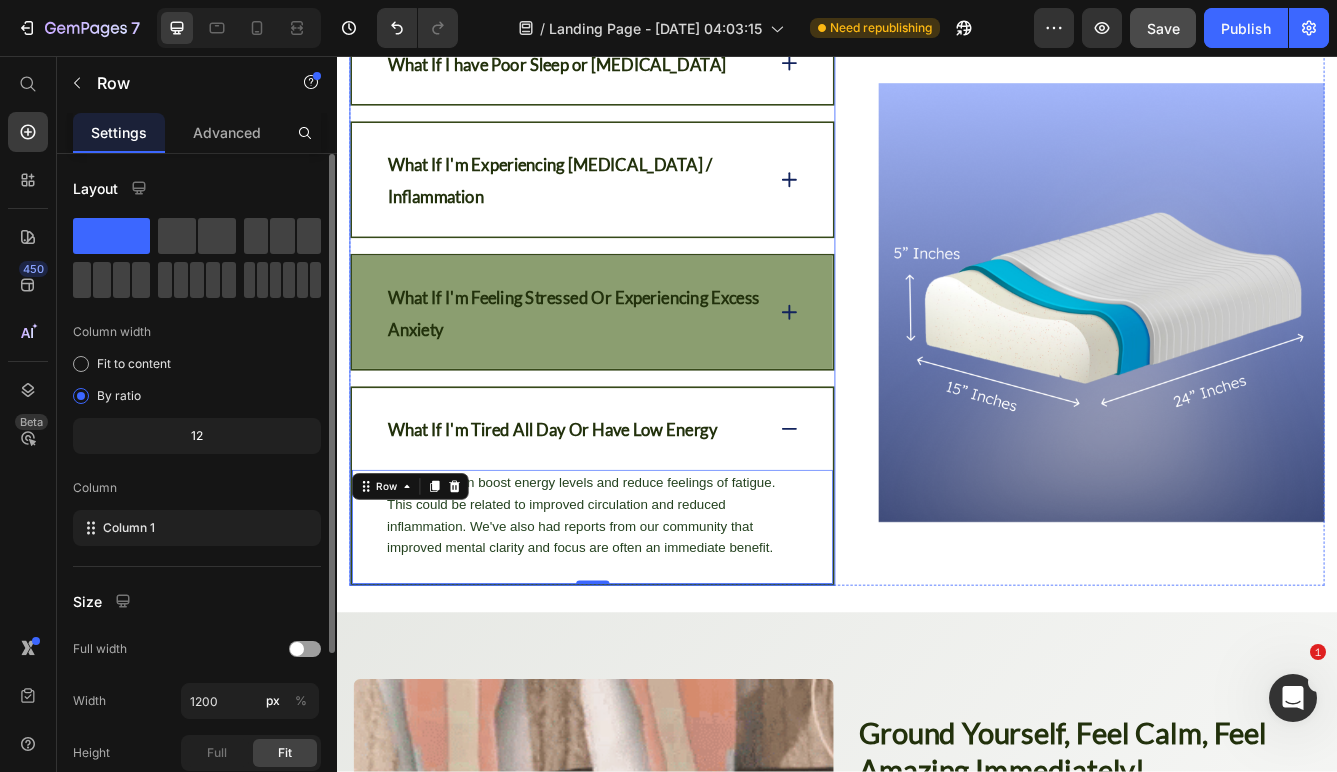 click on "What If I'm Feeling Stressed Or Experiencing Excess Anxiety" at bounding box center (643, 364) 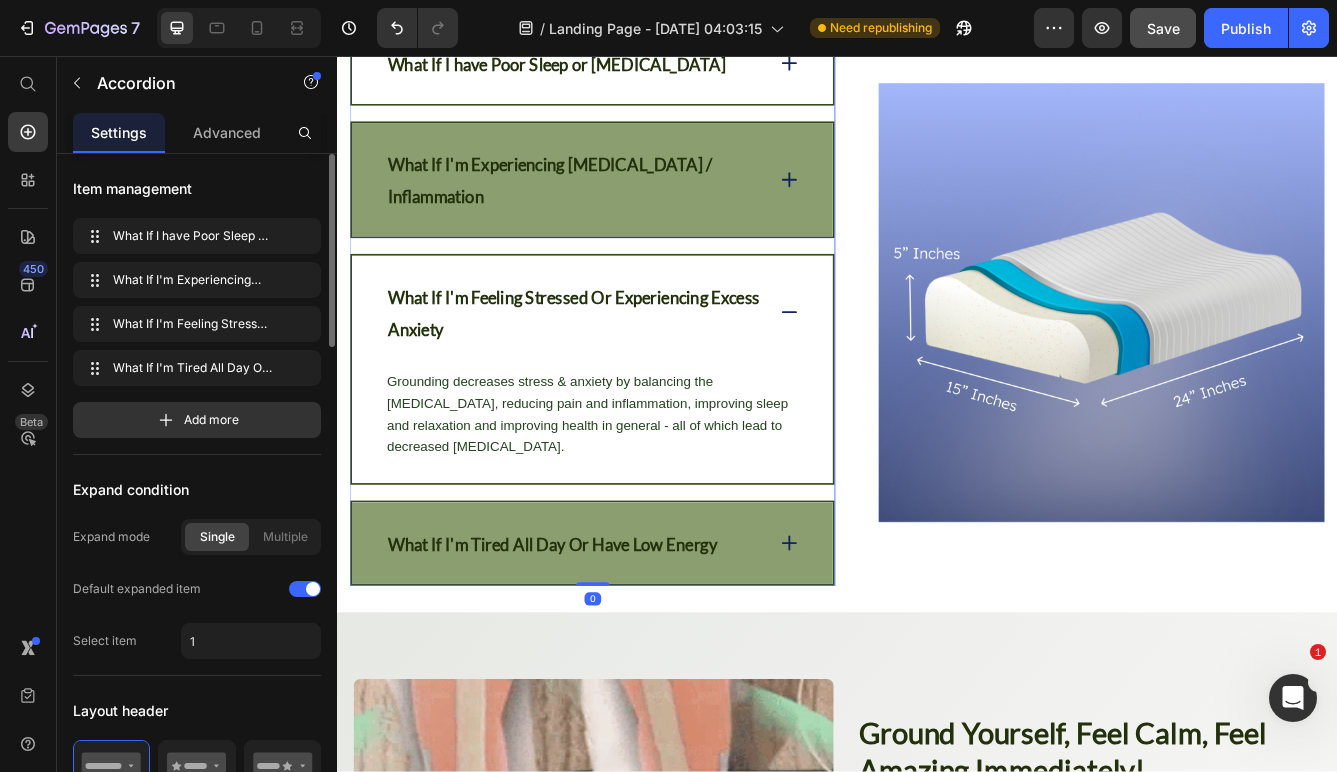 click on "What If I'm Experiencing [MEDICAL_DATA] / Inflammation" at bounding box center (643, 205) 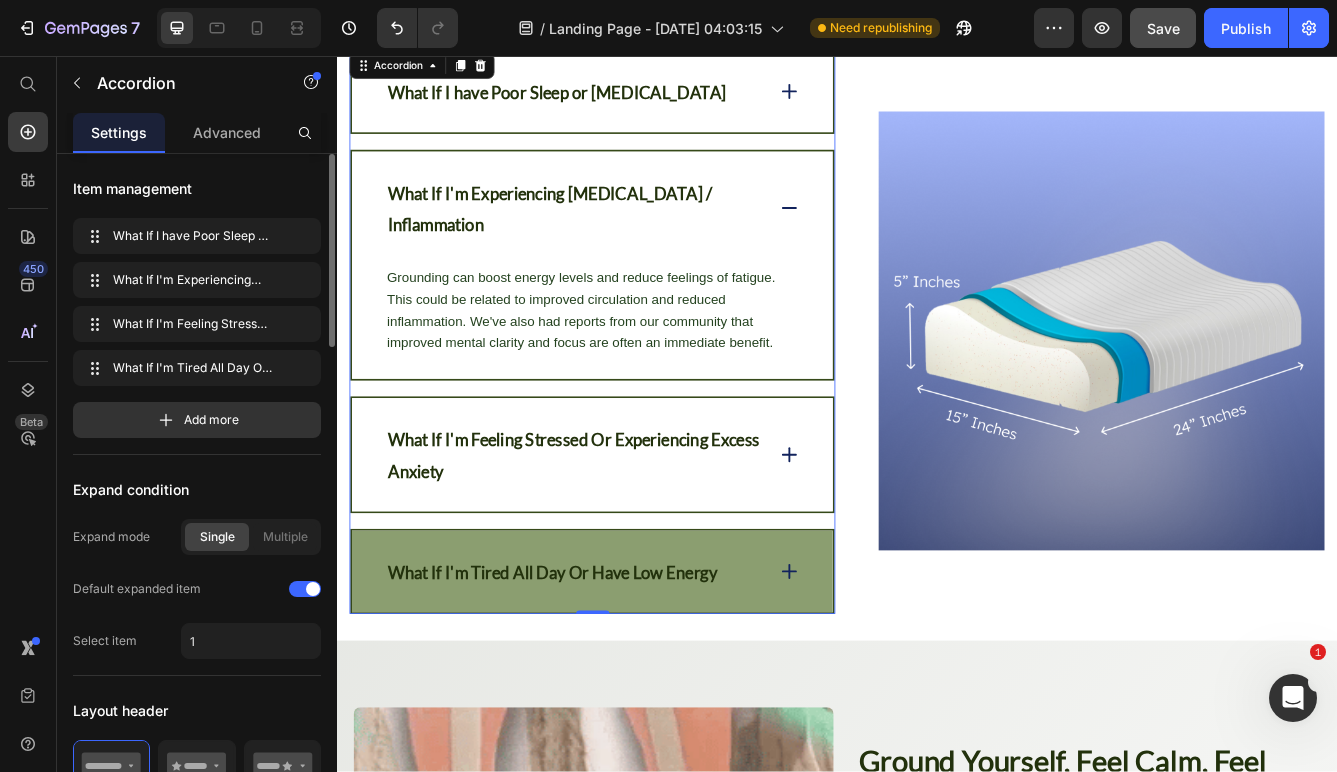 scroll, scrollTop: 3470, scrollLeft: 0, axis: vertical 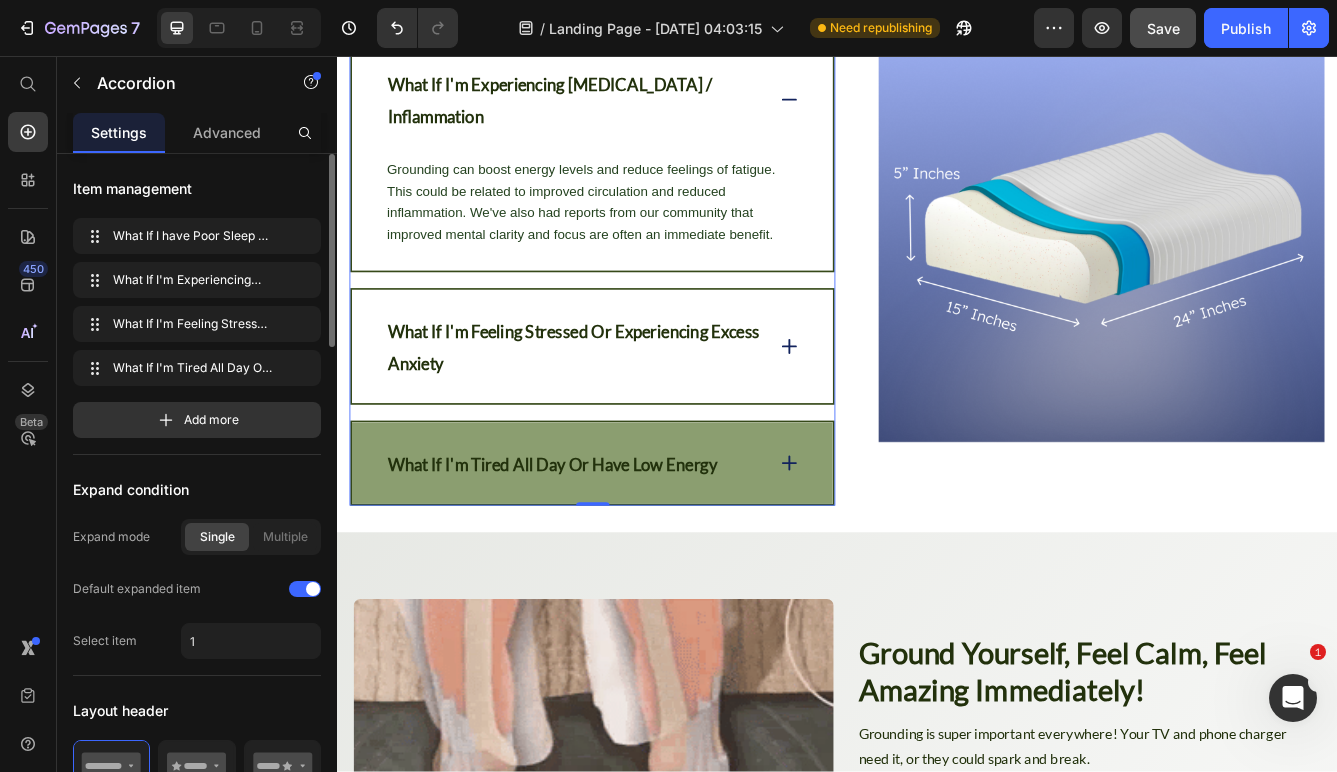 click 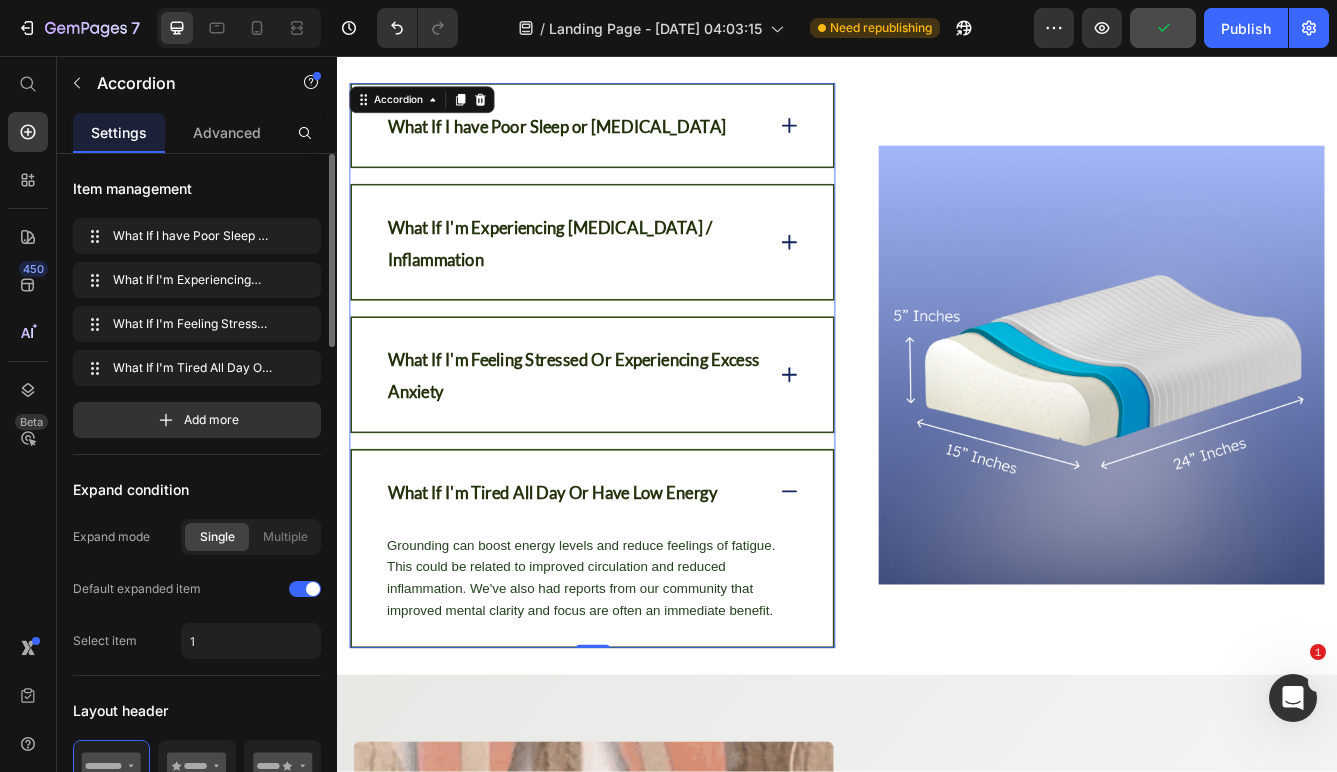 scroll, scrollTop: 3293, scrollLeft: 0, axis: vertical 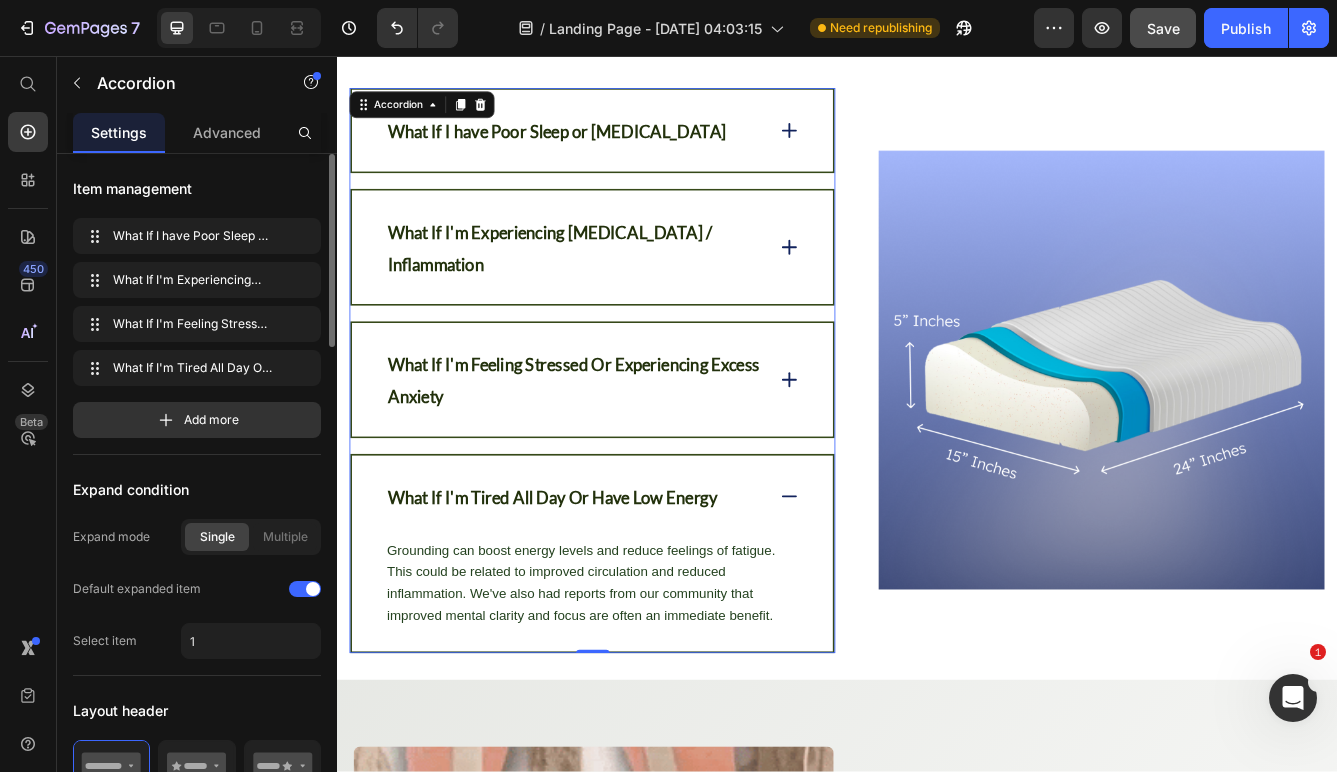 click on "What If I'm Experiencing [MEDICAL_DATA] / Inflammation" at bounding box center [643, 286] 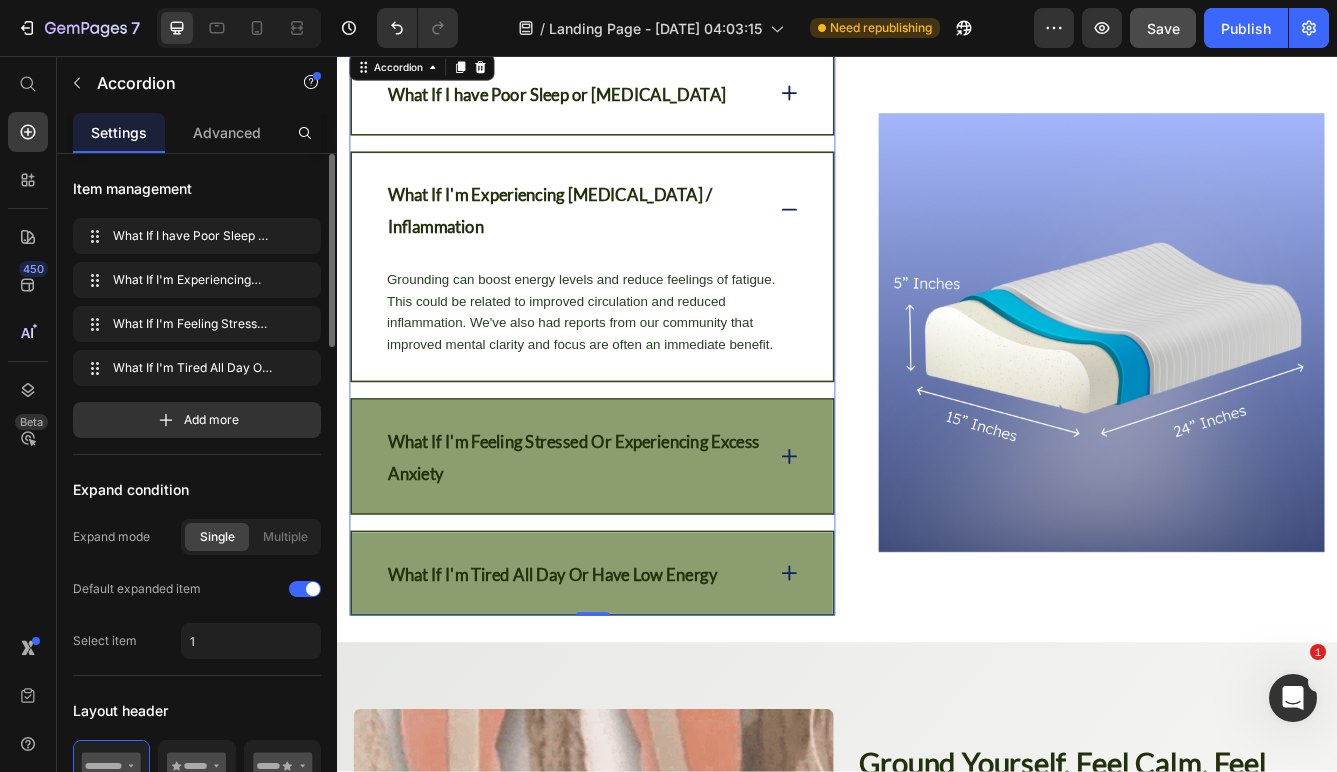 scroll, scrollTop: 3347, scrollLeft: 0, axis: vertical 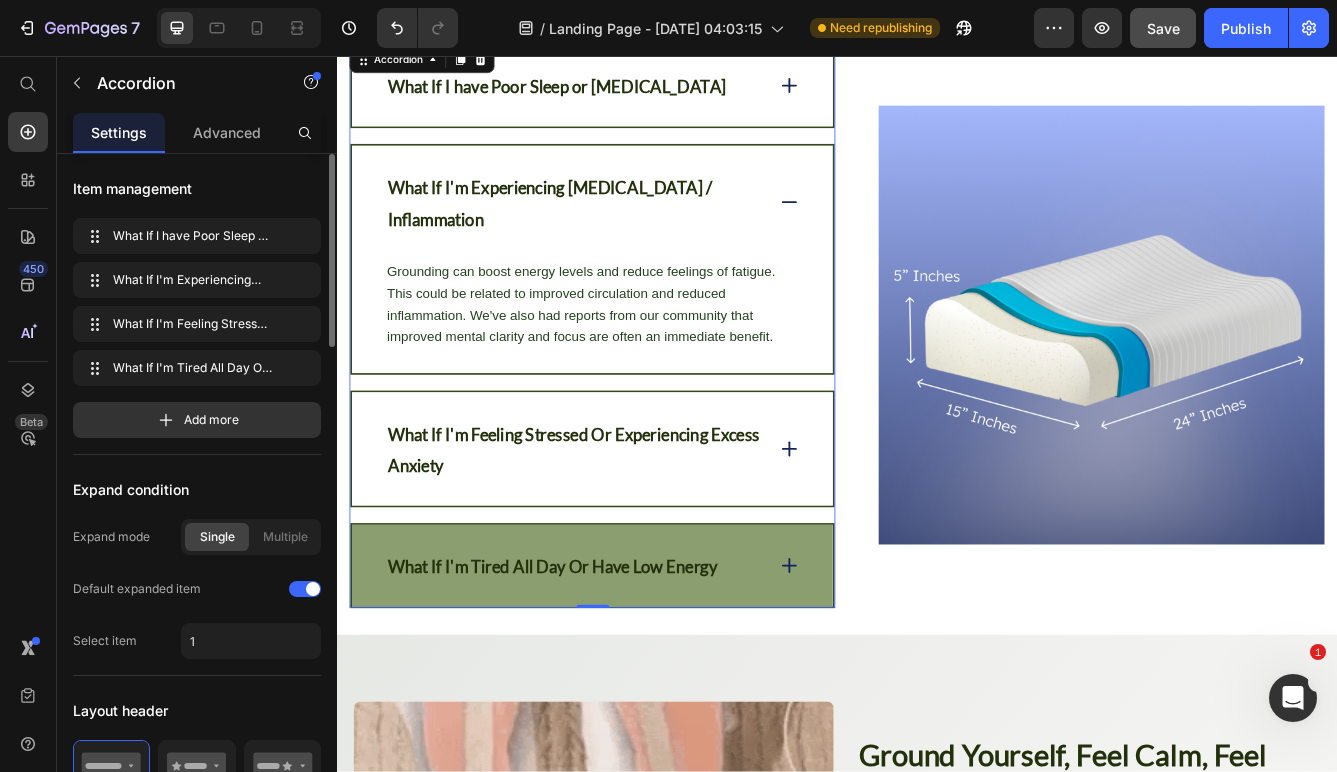 click 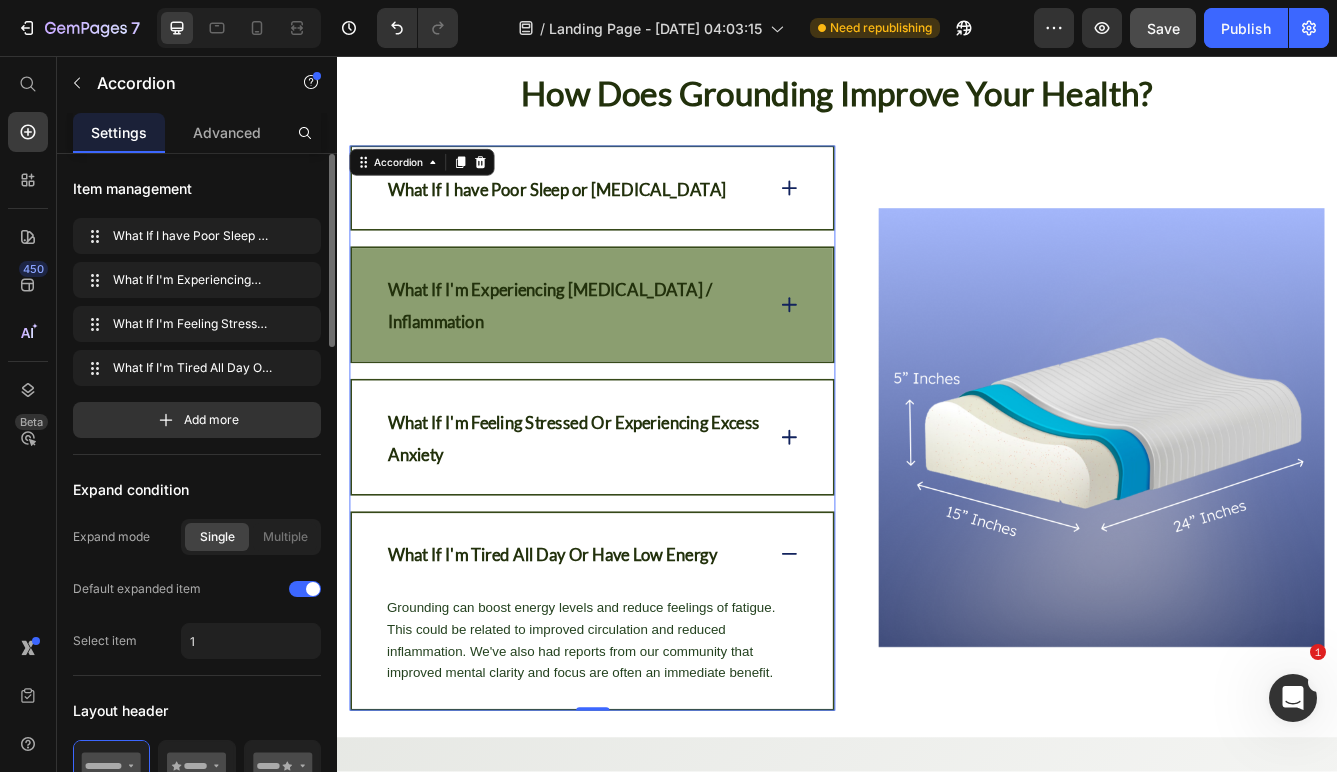 scroll, scrollTop: 3219, scrollLeft: 0, axis: vertical 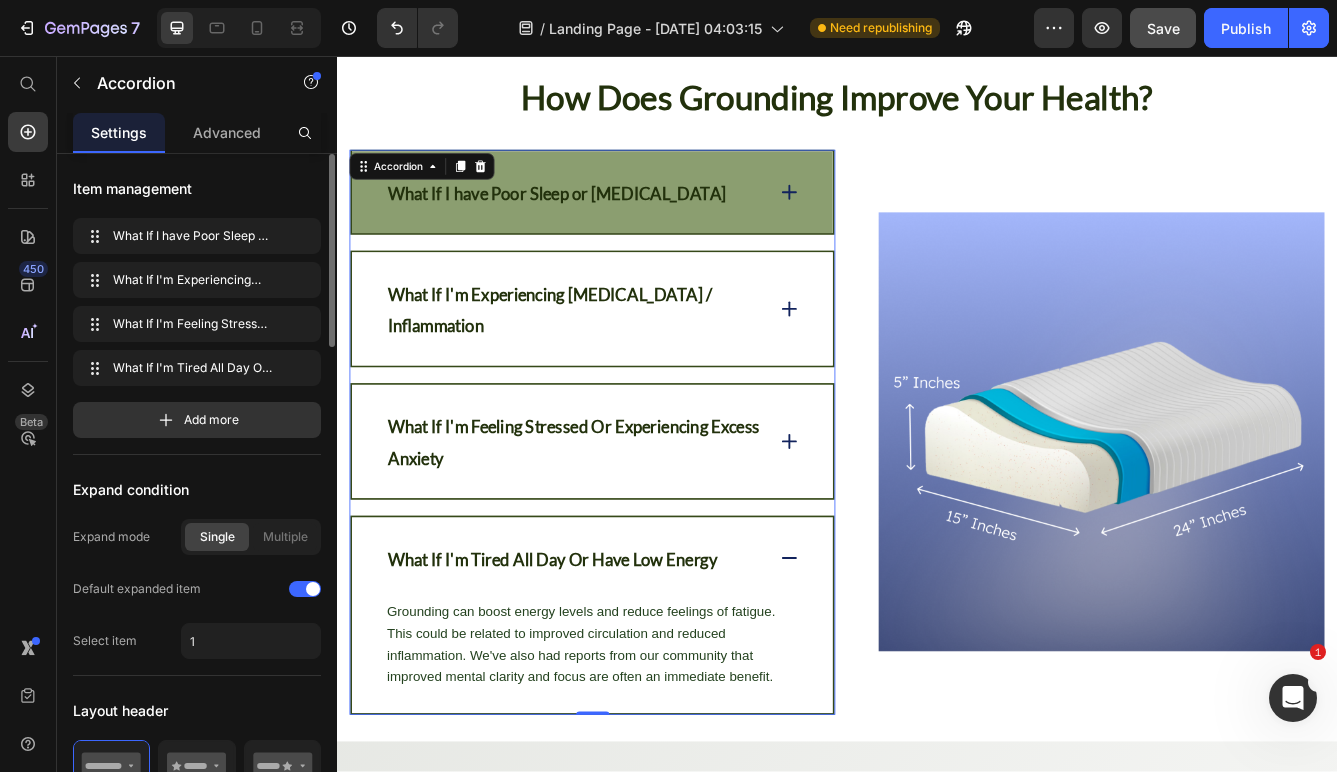 click on "What If I have Poor Sleep or [MEDICAL_DATA]" at bounding box center [643, 220] 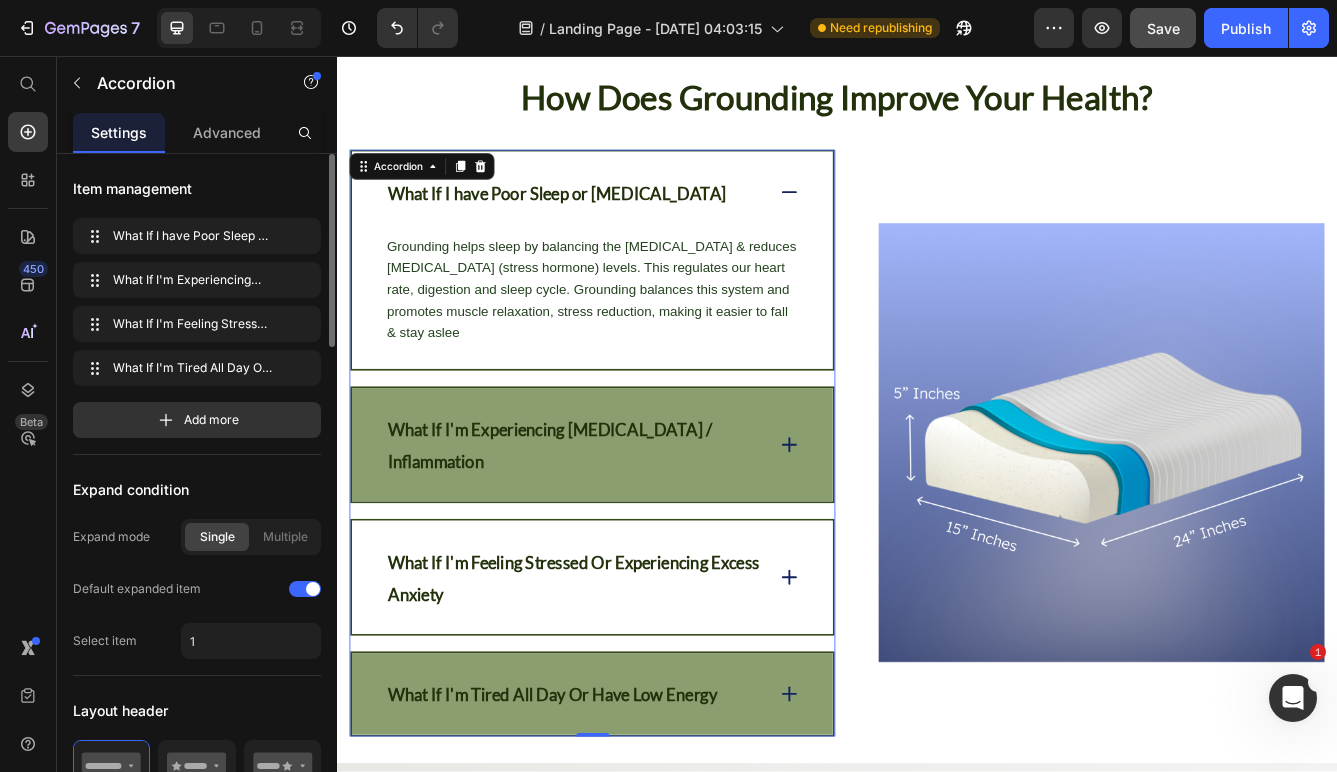 click 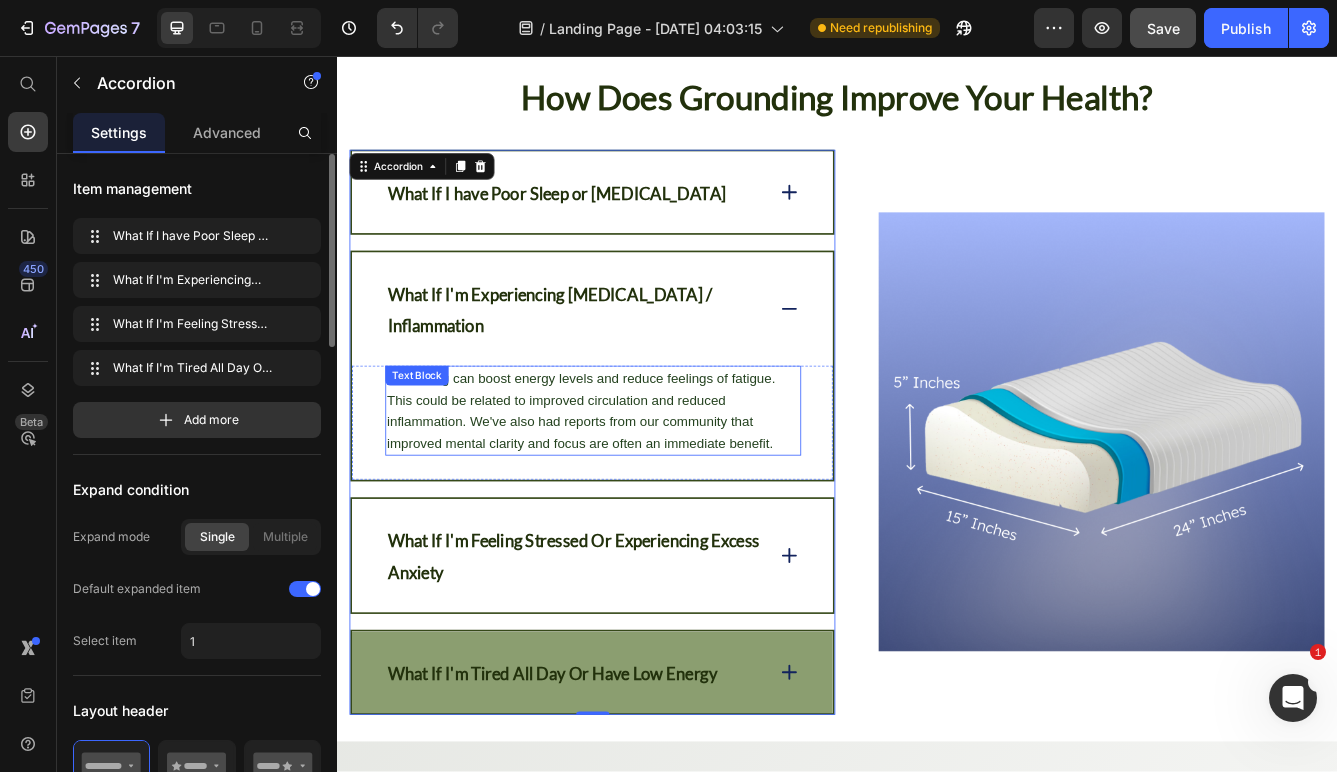 click on "Grounding can boost energy levels and reduce feelings of fatigue. This could be related to improved circulation and reduced inflammation. We've also had reports from our community that improved mental clarity and focus are often an immediate benefit." at bounding box center [644, 482] 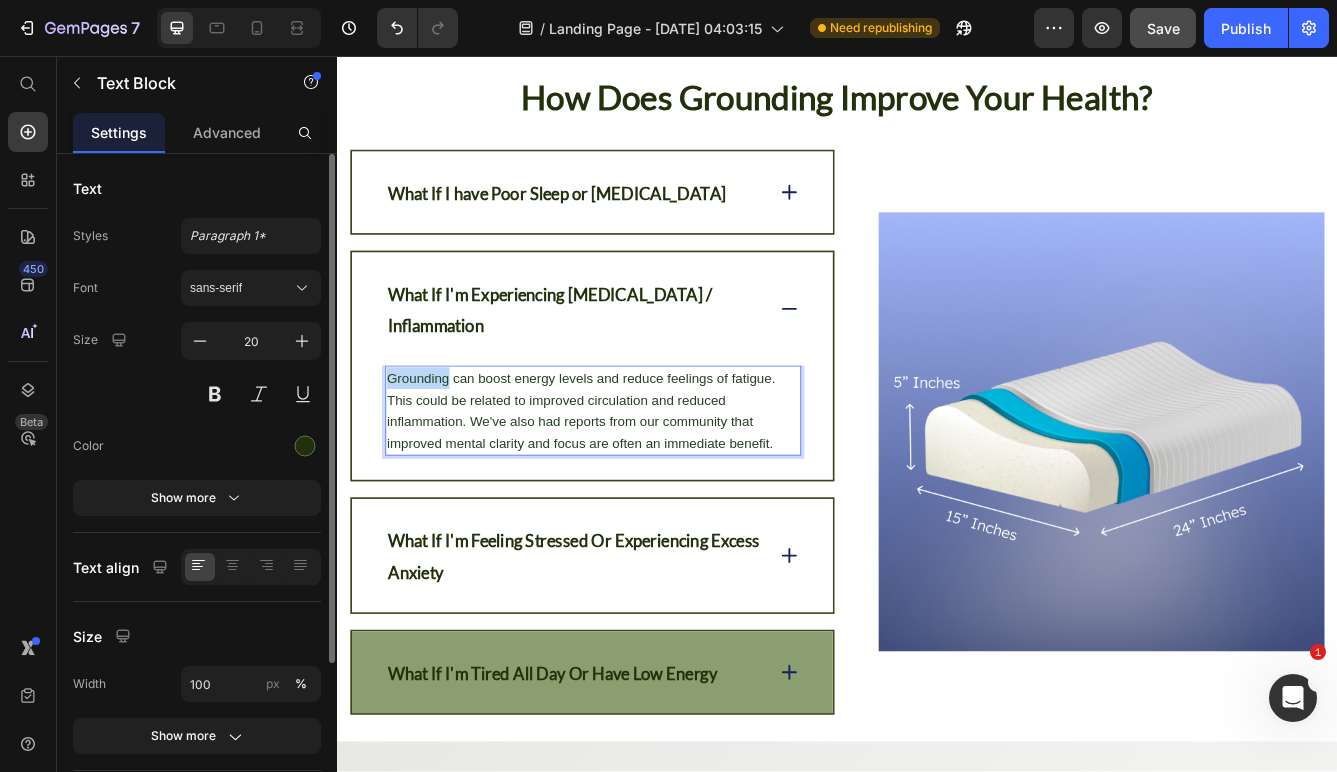 click on "Grounding can boost energy levels and reduce feelings of fatigue. This could be related to improved circulation and reduced inflammation. We've also had reports from our community that improved mental clarity and focus are often an immediate benefit." at bounding box center [644, 482] 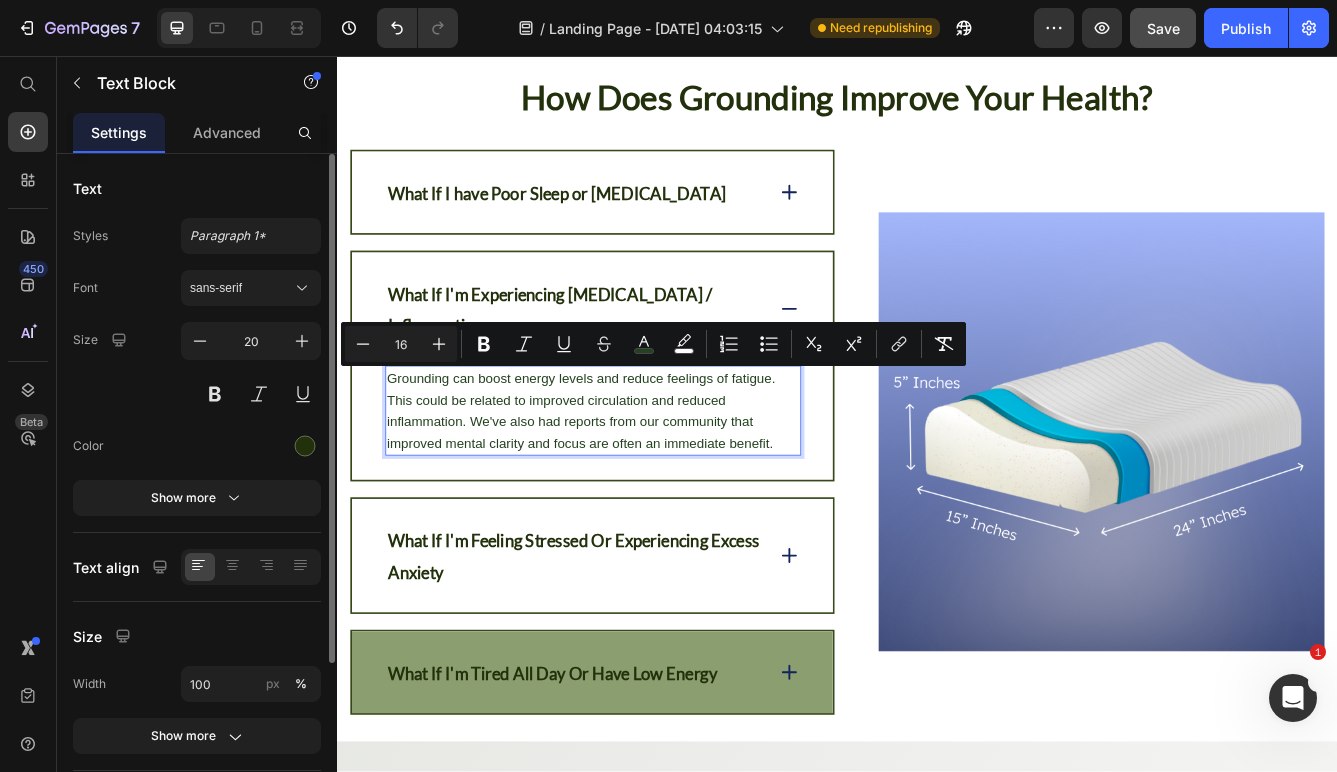 click on "Grounding can boost energy levels and reduce feelings of fatigue. This could be related to improved circulation and reduced inflammation. We've also had reports from our community that improved mental clarity and focus are often an immediate benefit." at bounding box center (630, 482) 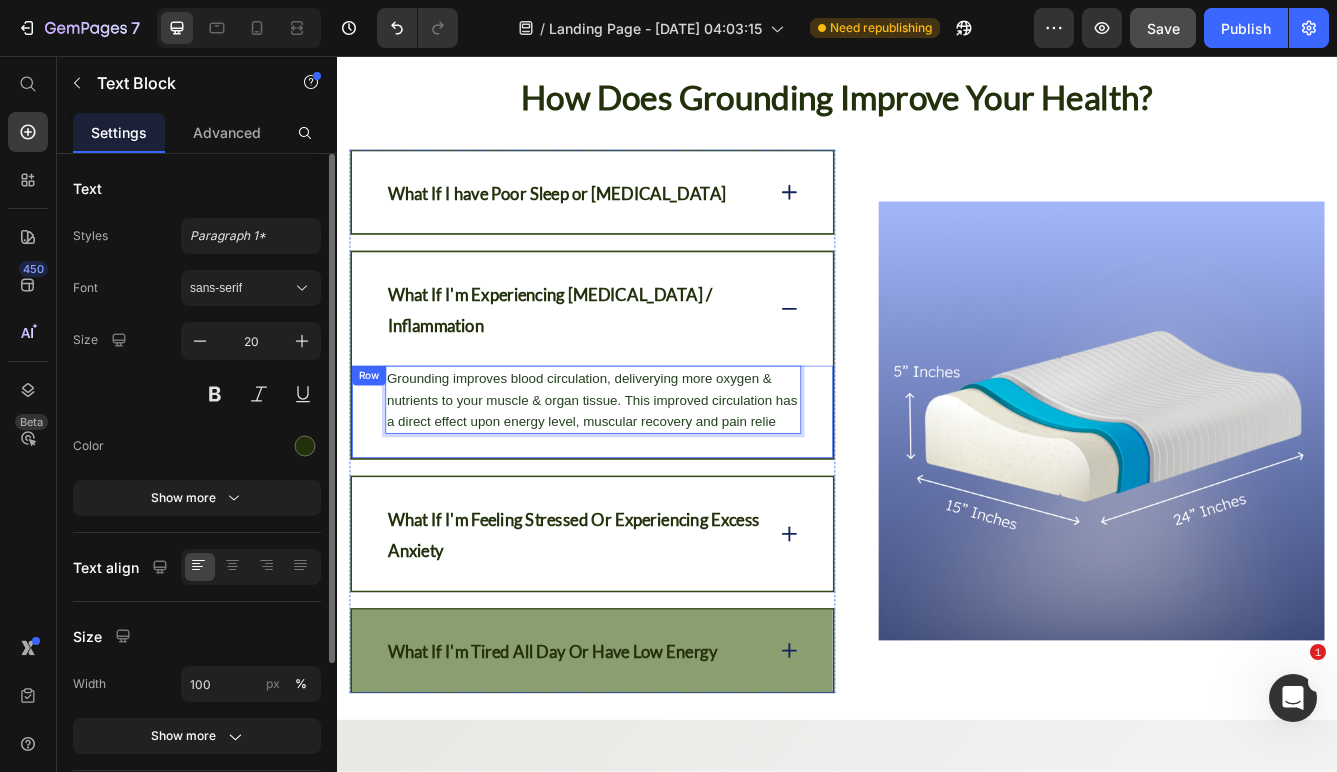 click on "Grounding improves blood circulation, deliverying more oxygen & nutrients to your muscle & organ tissue. This improved circulation has a direct effect upon energy level, muscular recovery and pain relie Text Block   9 Row" at bounding box center (643, 483) 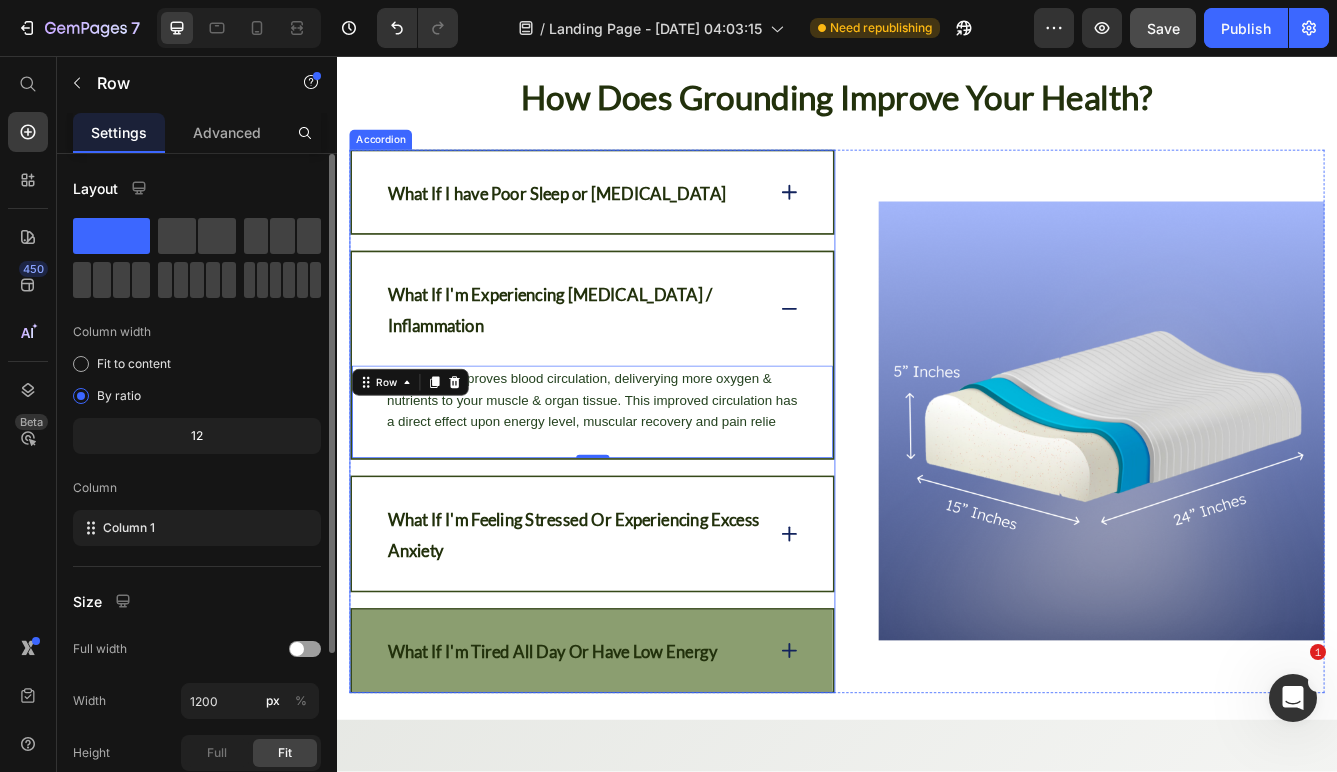 click 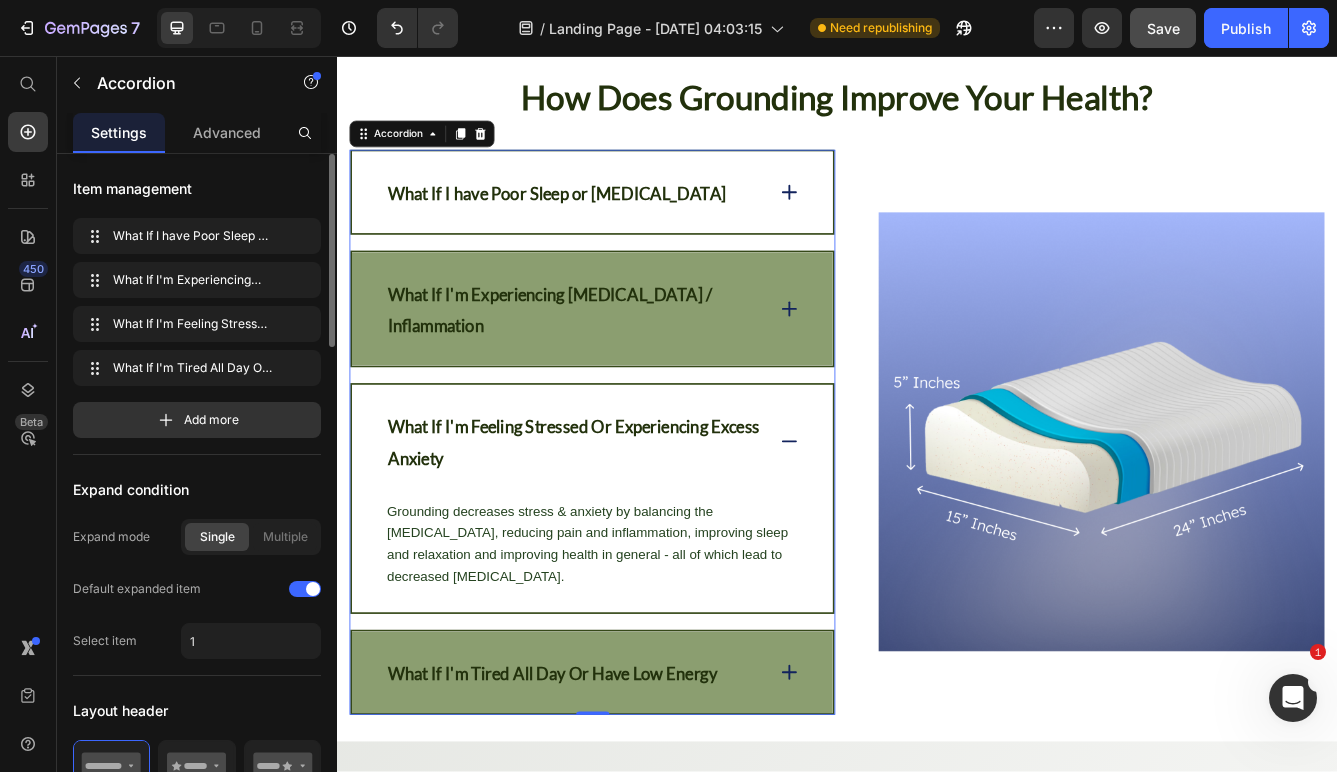 click 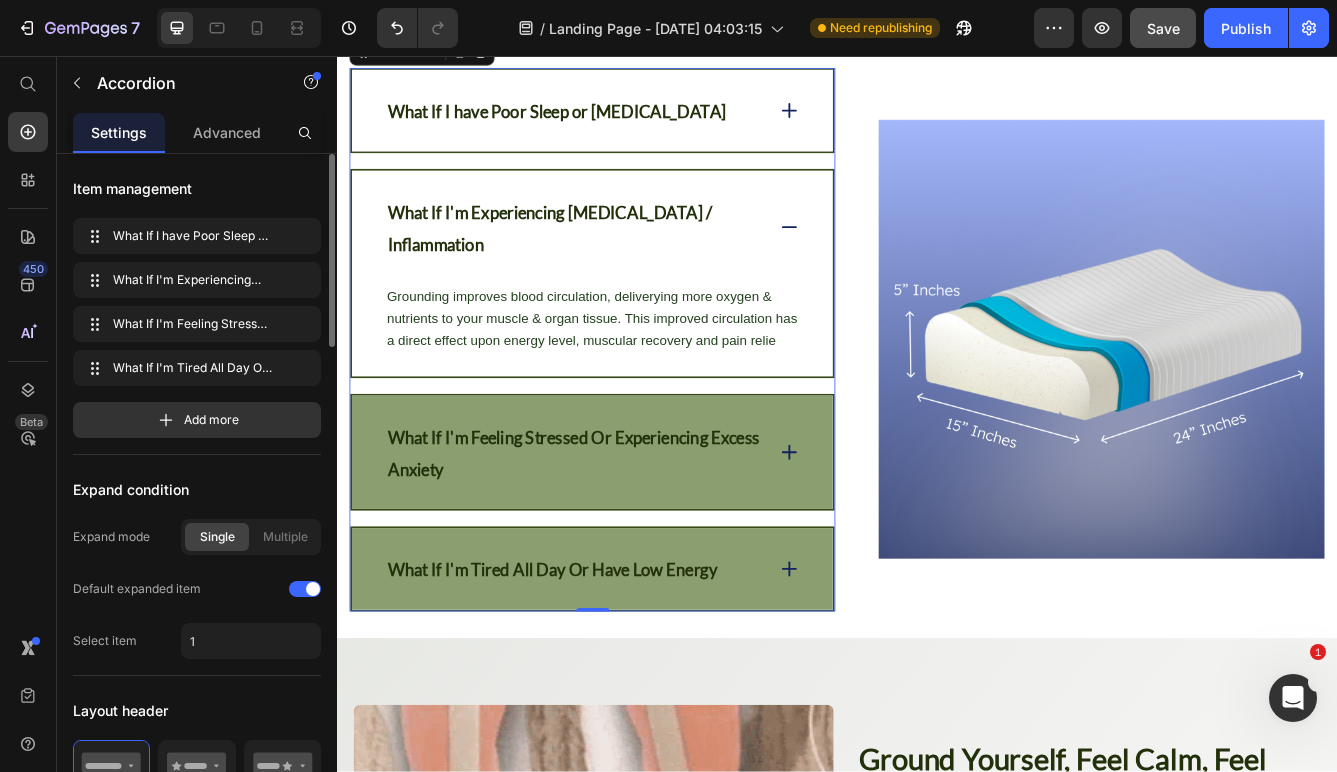 scroll, scrollTop: 3335, scrollLeft: 0, axis: vertical 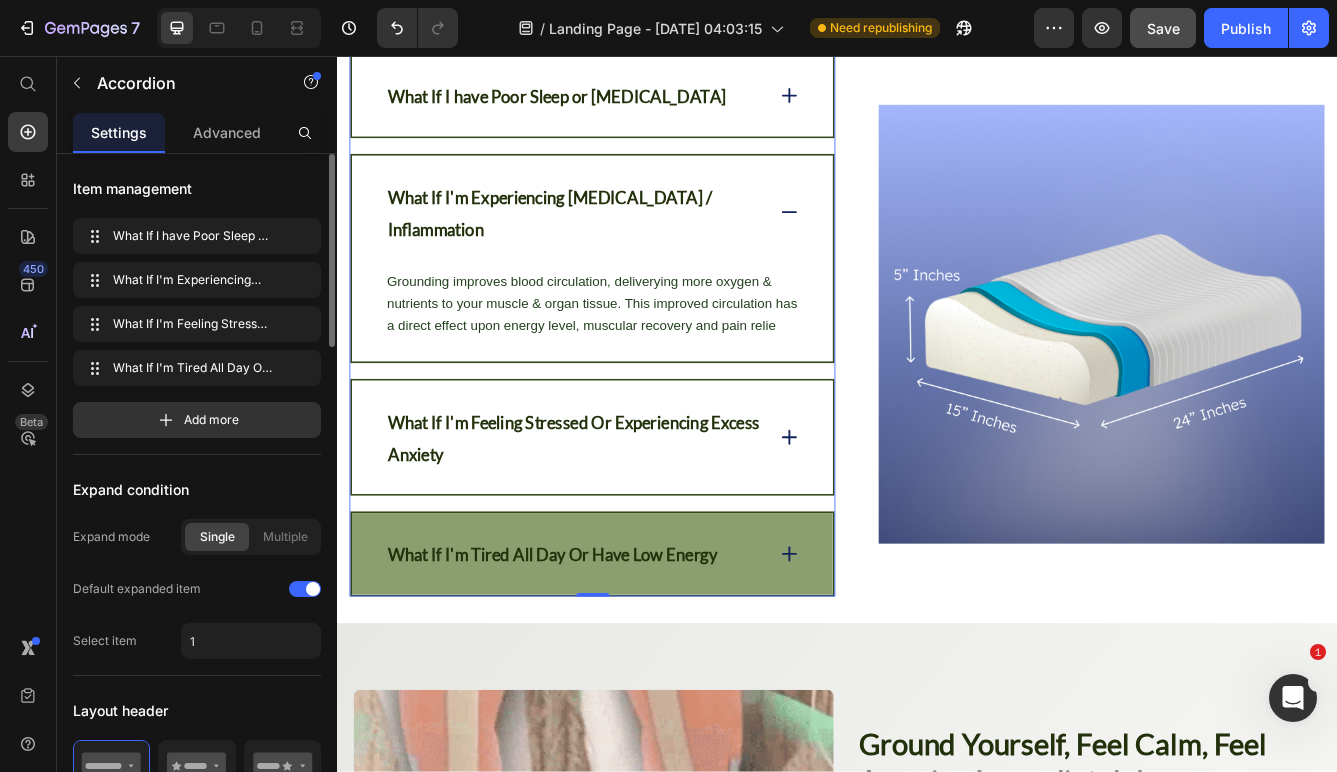 click on "What If I'm Tired All Day Or Have Low Energy" at bounding box center (643, 654) 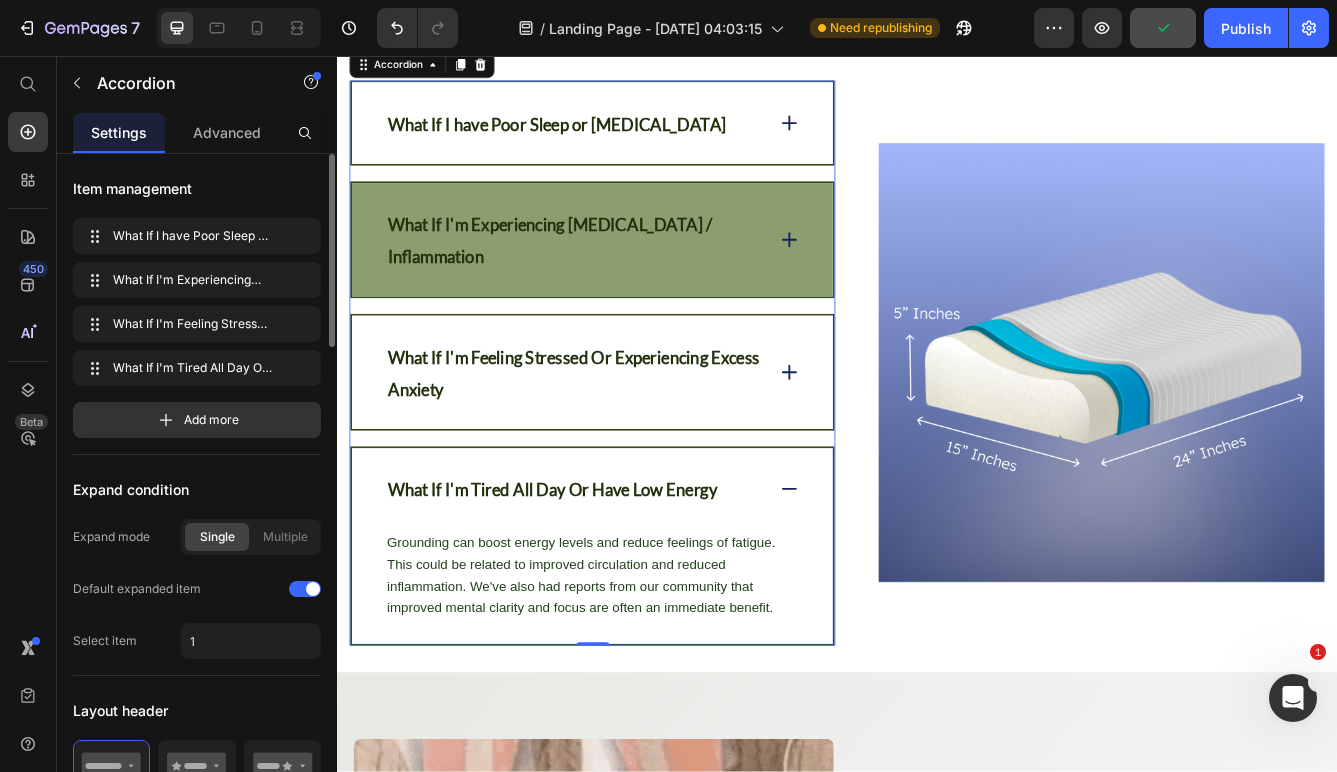 scroll, scrollTop: 3286, scrollLeft: 0, axis: vertical 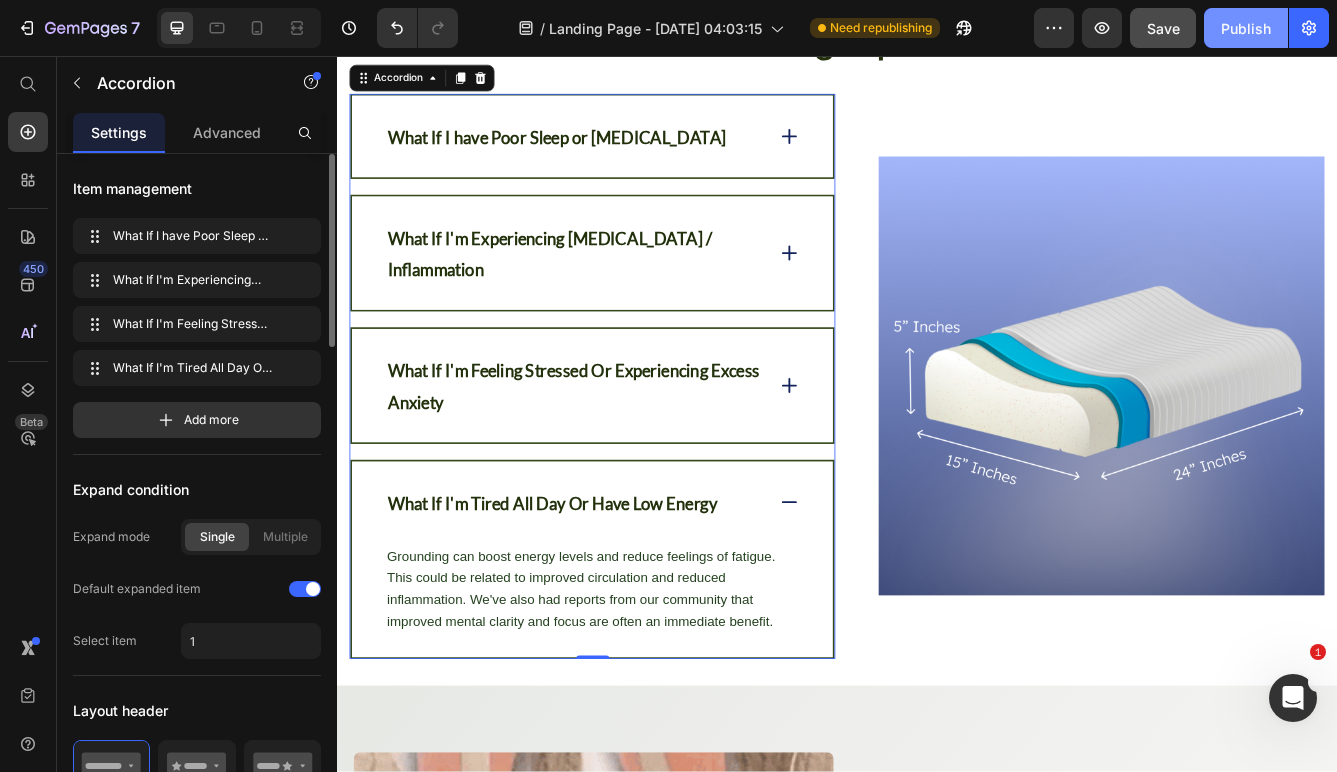 click on "Publish" 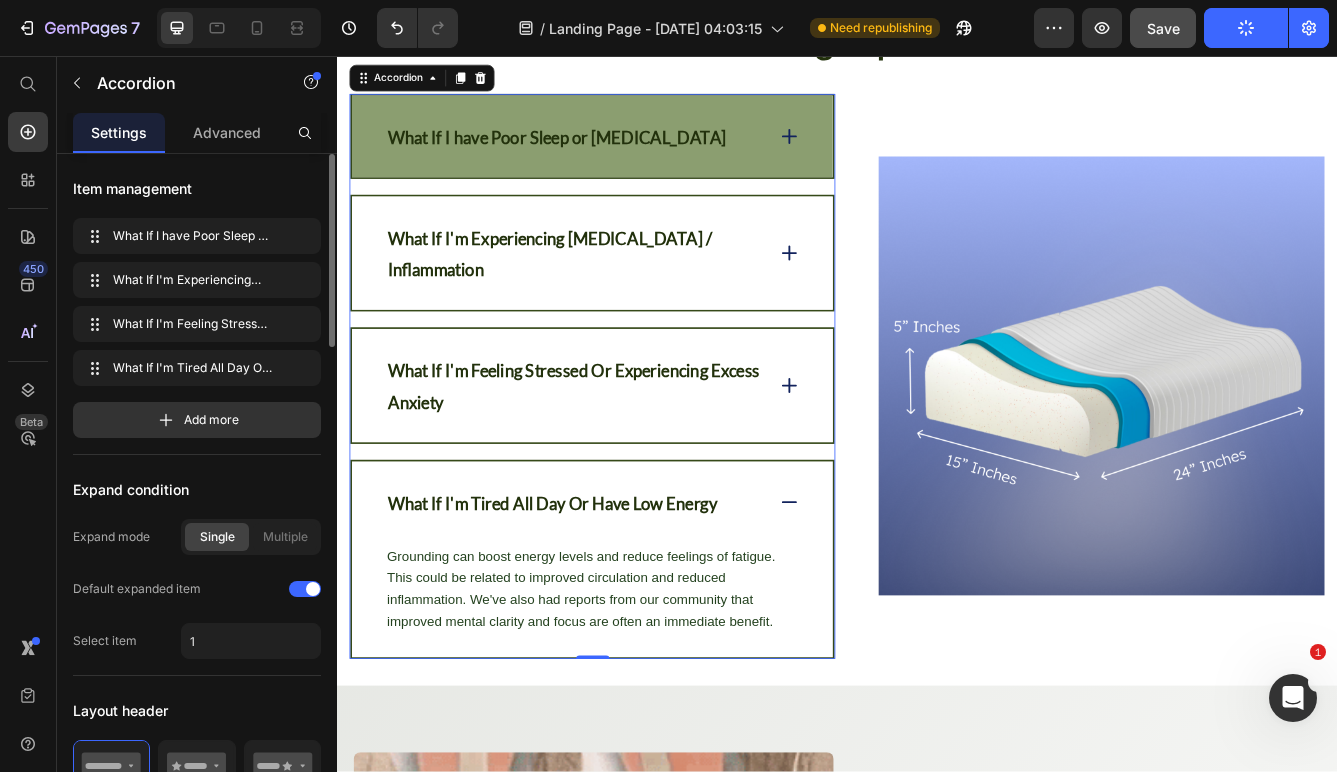 click on "What If I have Poor Sleep or [MEDICAL_DATA]" at bounding box center (643, 153) 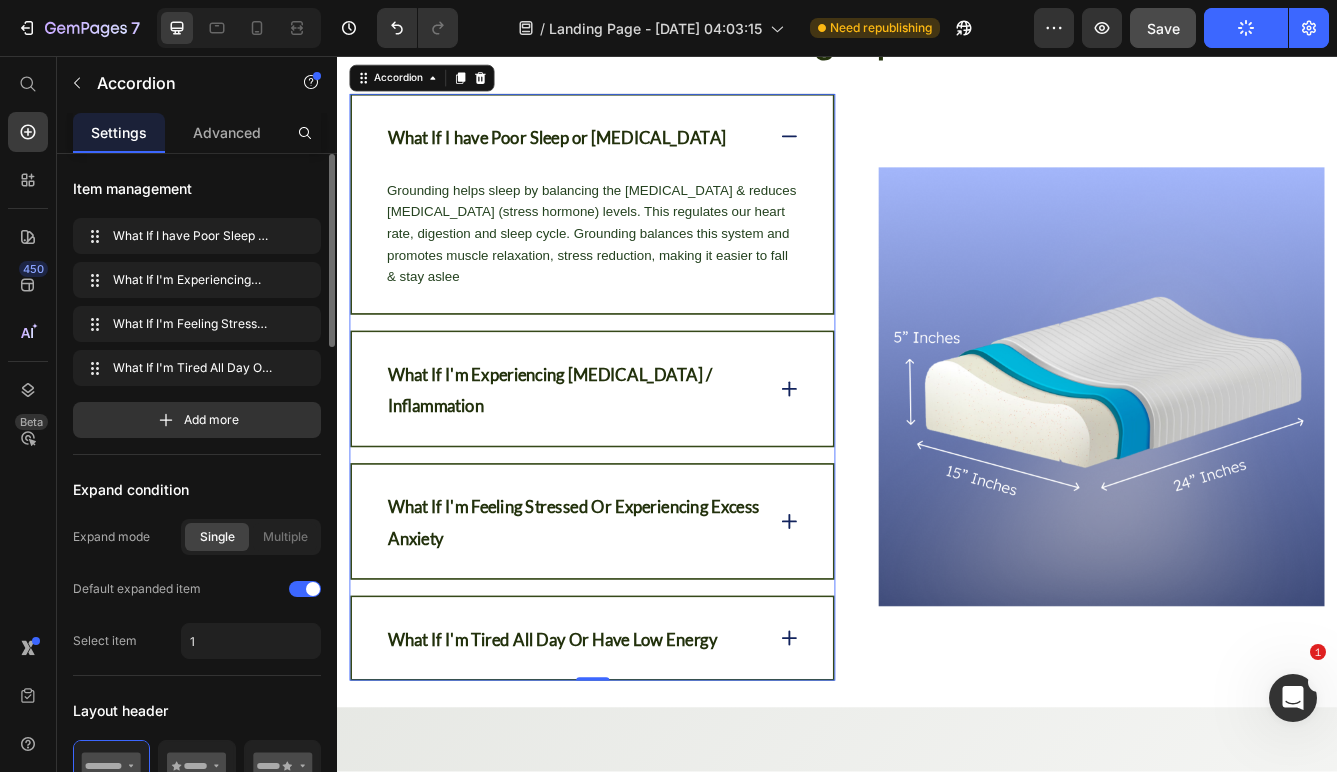 click on "What If I have Poor Sleep or [MEDICAL_DATA]" at bounding box center (643, 153) 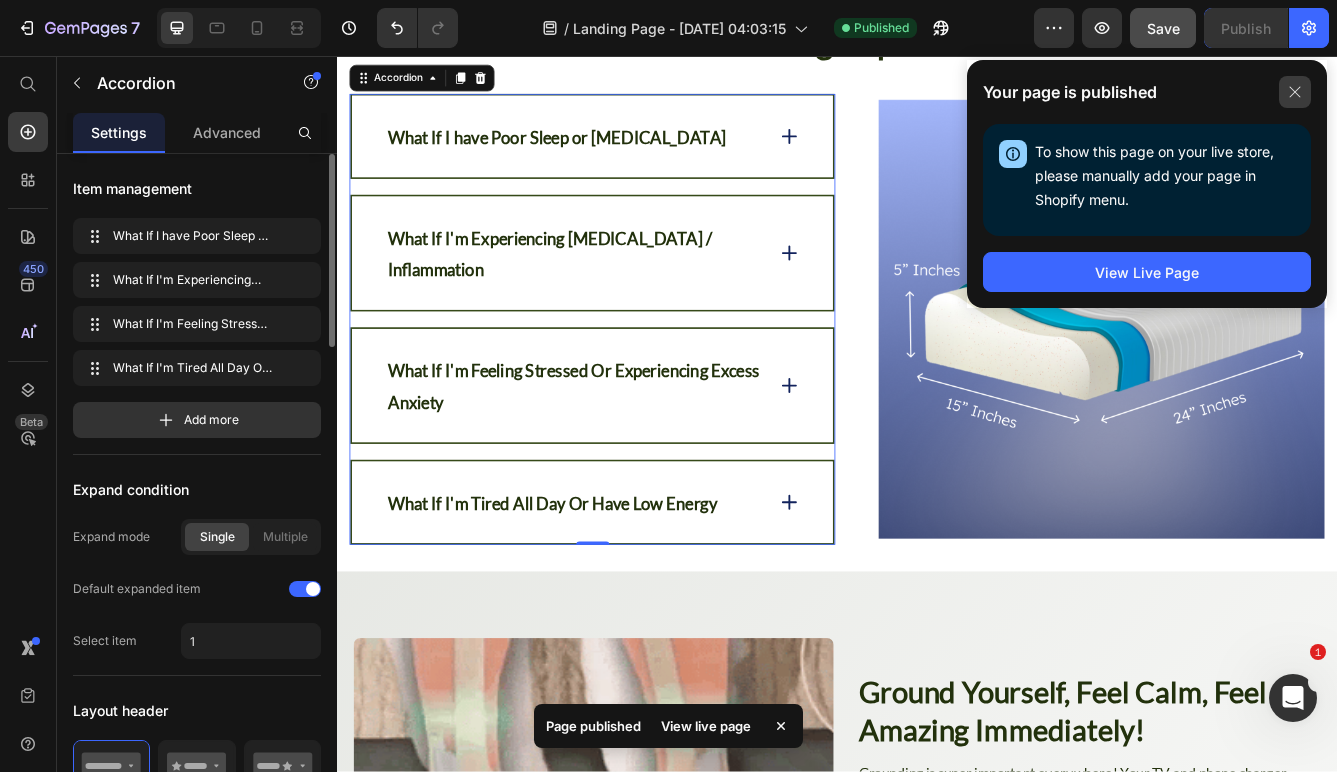 click 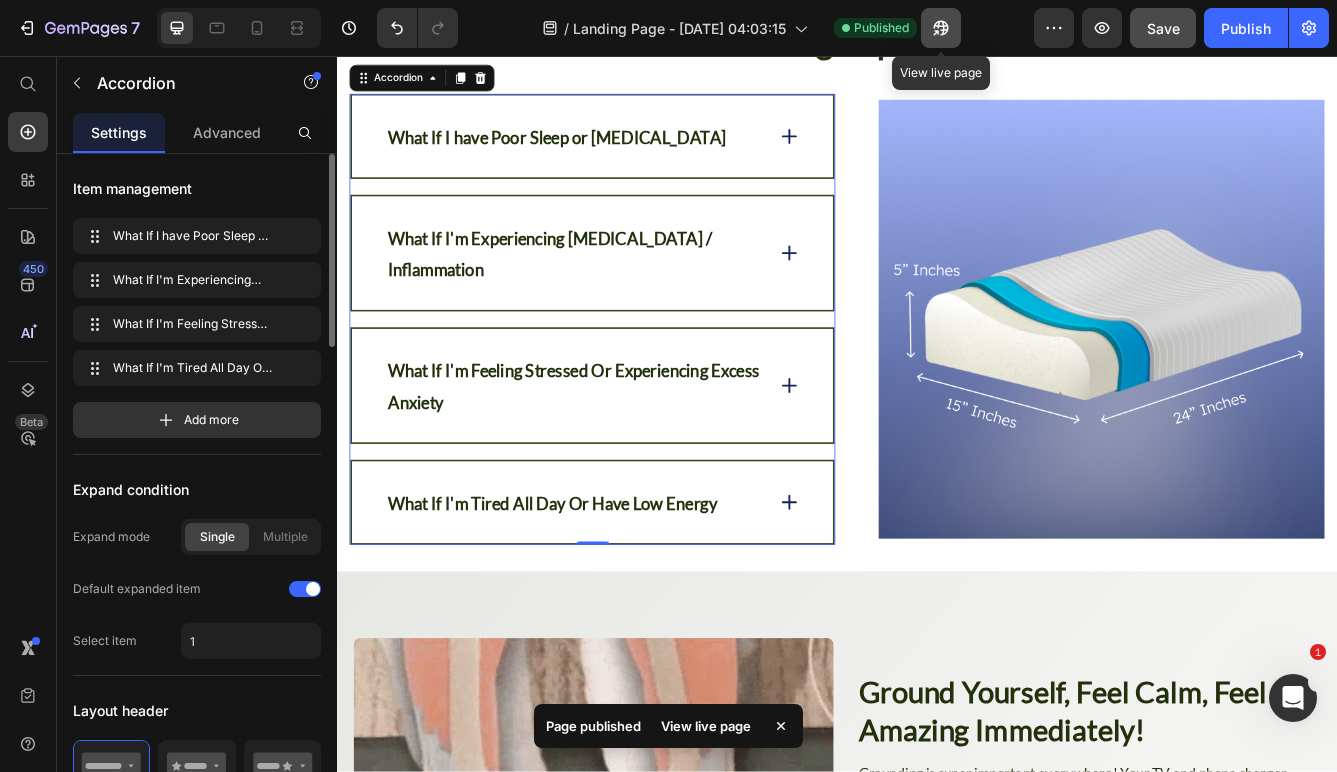 click 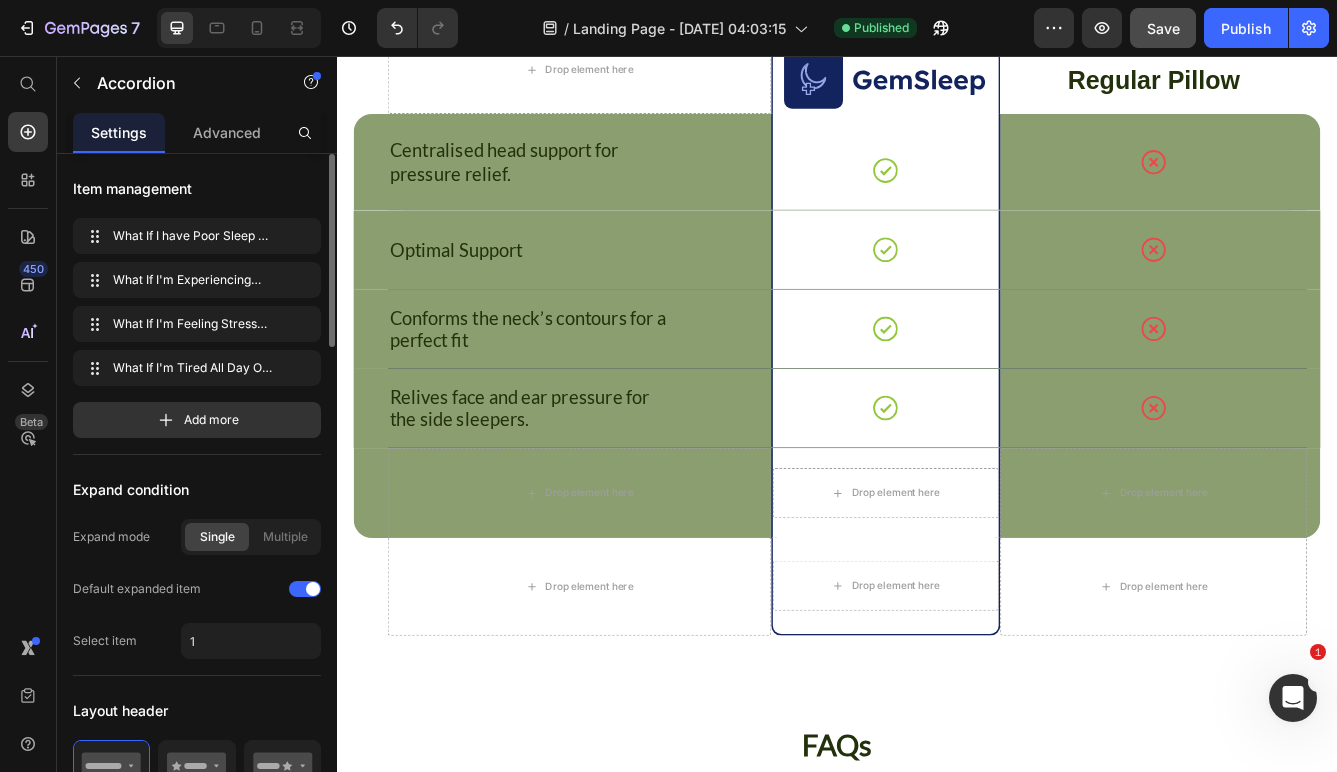 scroll, scrollTop: 5928, scrollLeft: 0, axis: vertical 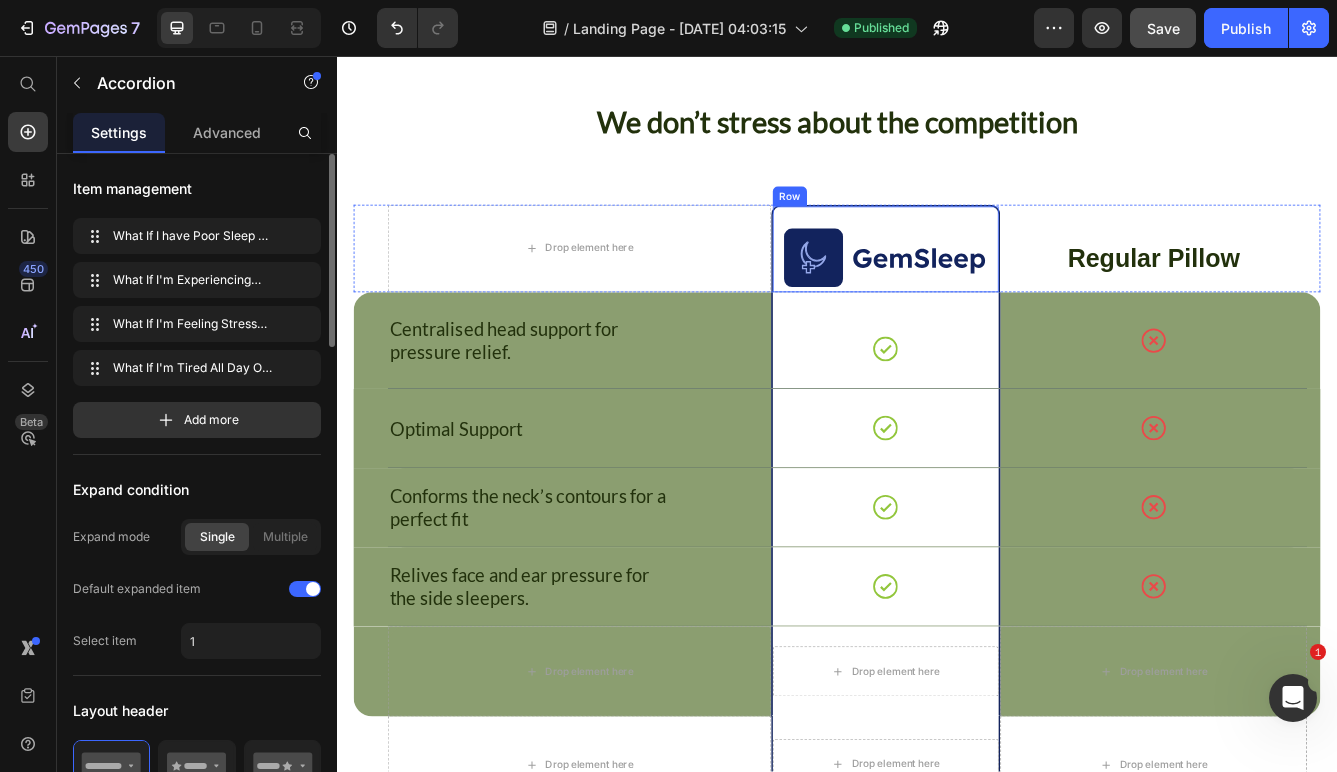 click on "Image Row" at bounding box center [996, 288] 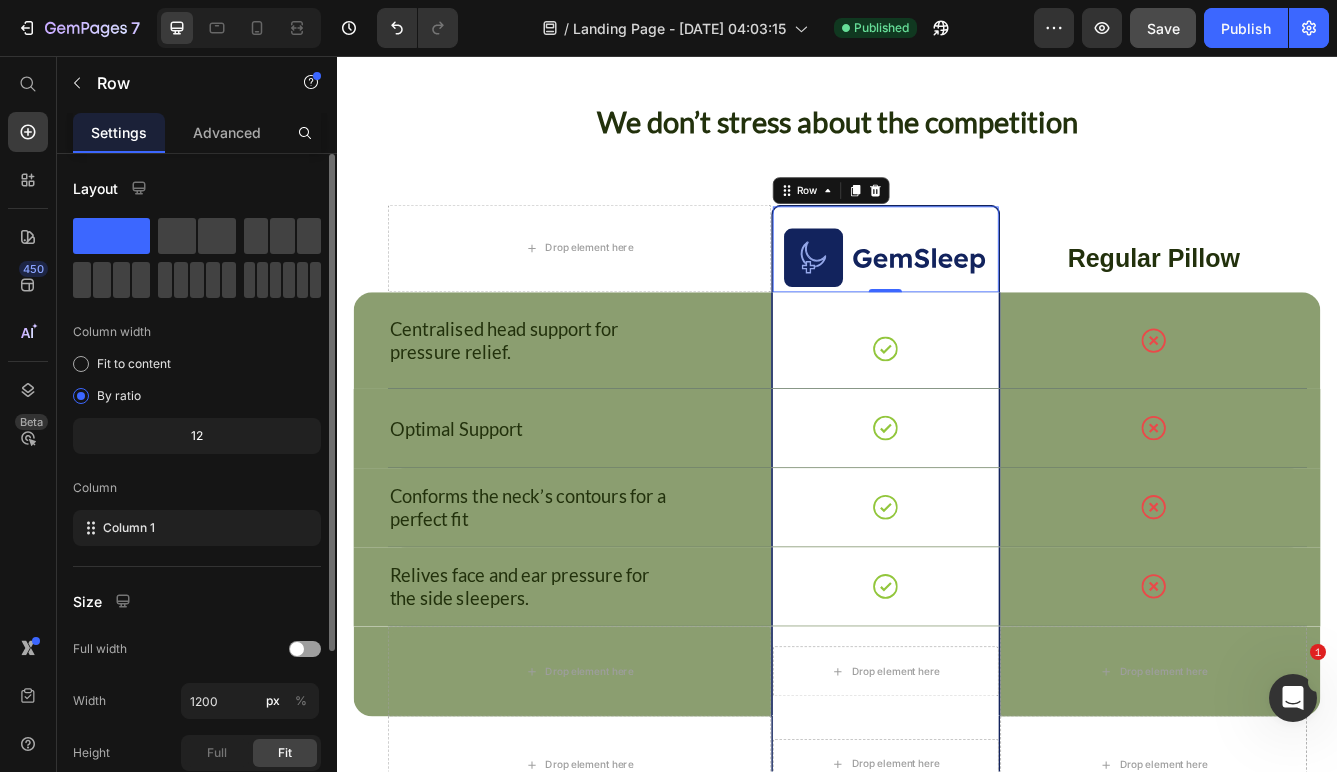 click on "Image Row   0" at bounding box center (996, 288) 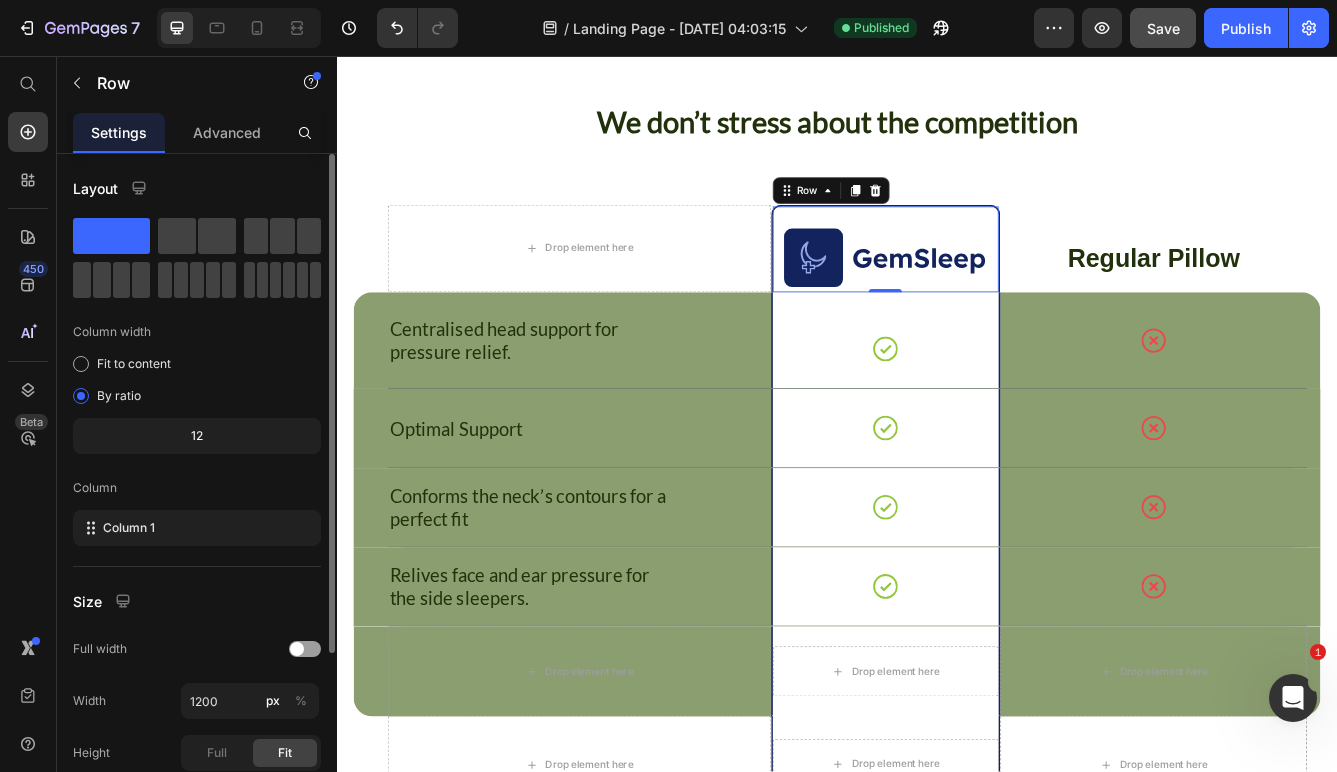 scroll, scrollTop: 237, scrollLeft: 0, axis: vertical 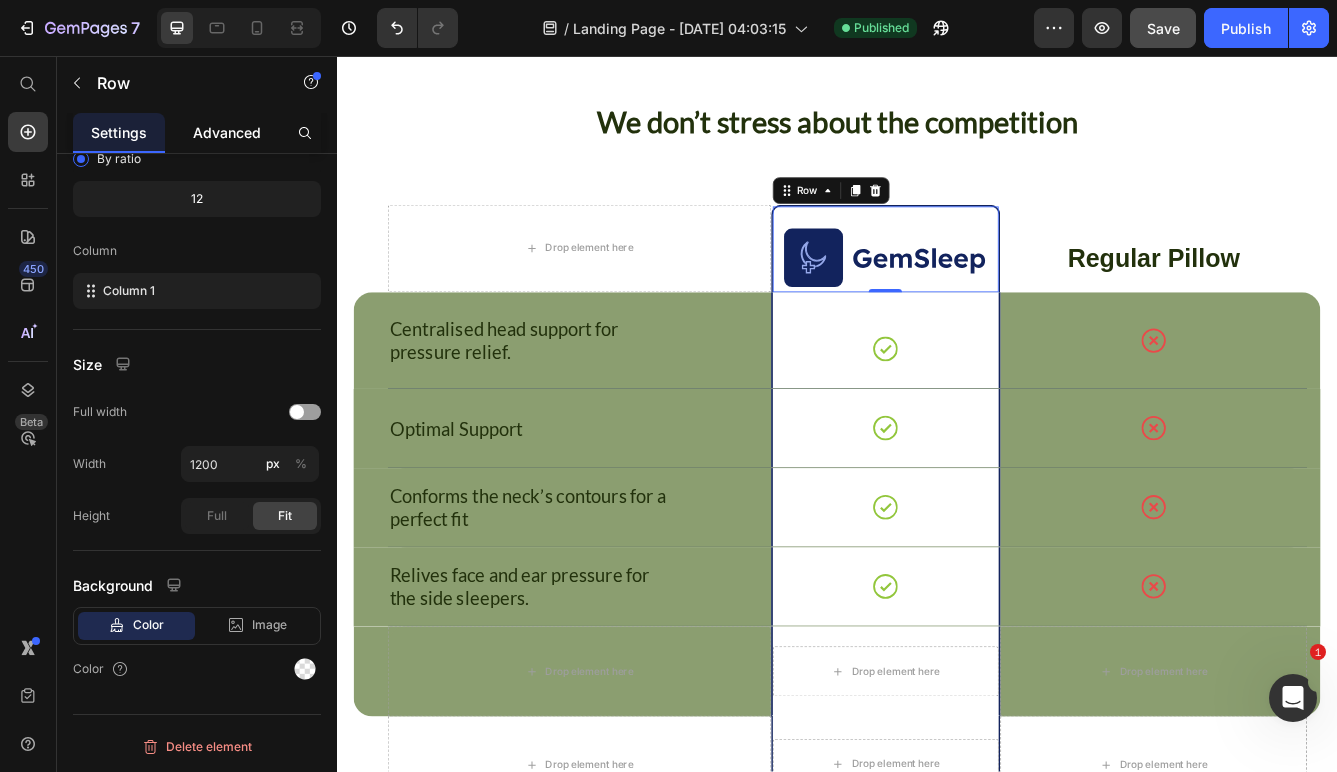 click on "Advanced" 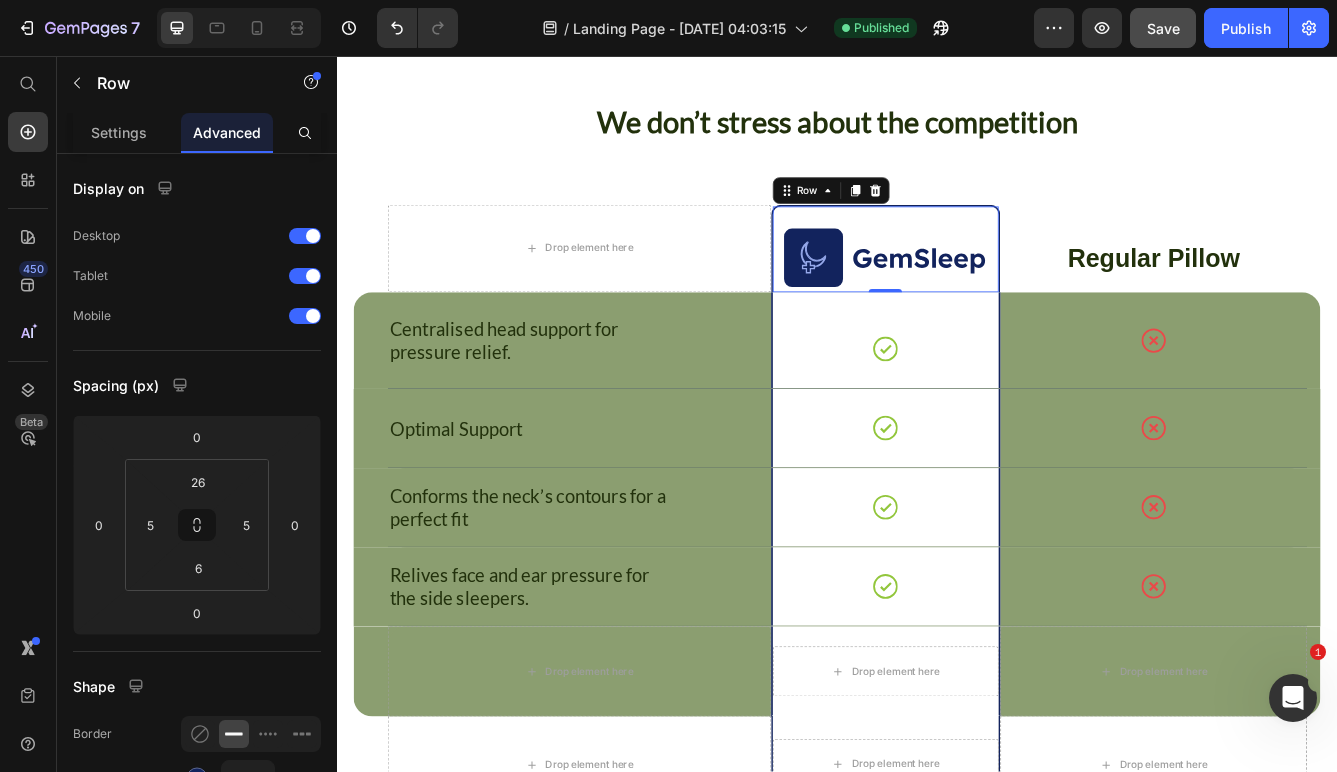 scroll, scrollTop: 778, scrollLeft: 0, axis: vertical 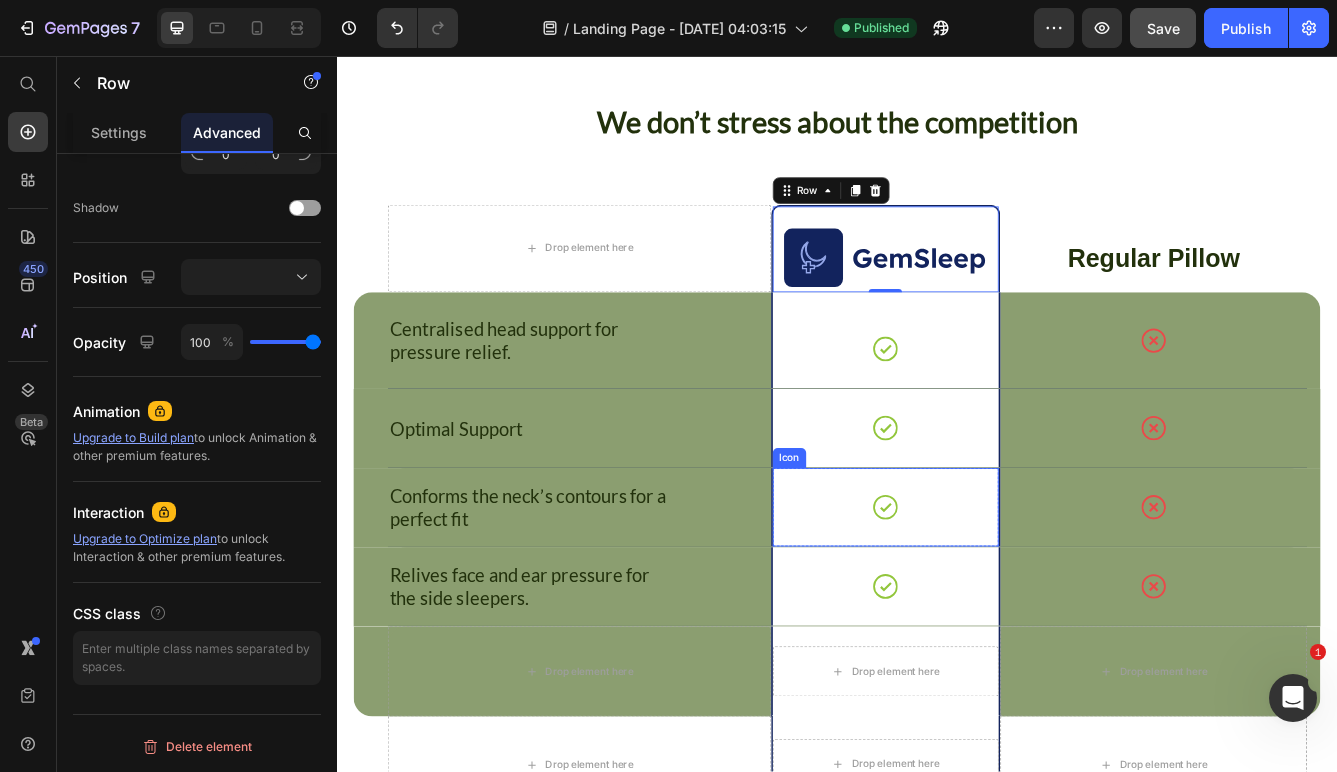click on "Icon" at bounding box center [996, 598] 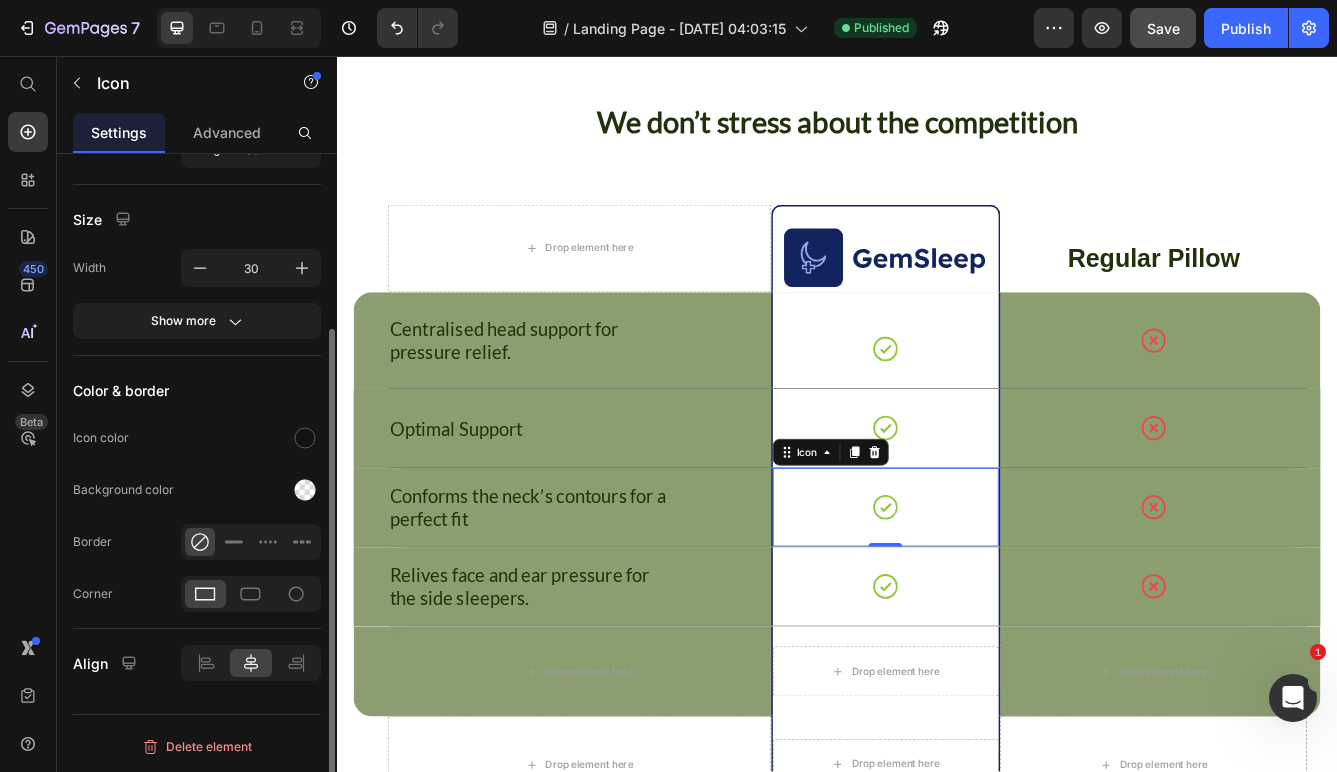 scroll, scrollTop: 0, scrollLeft: 0, axis: both 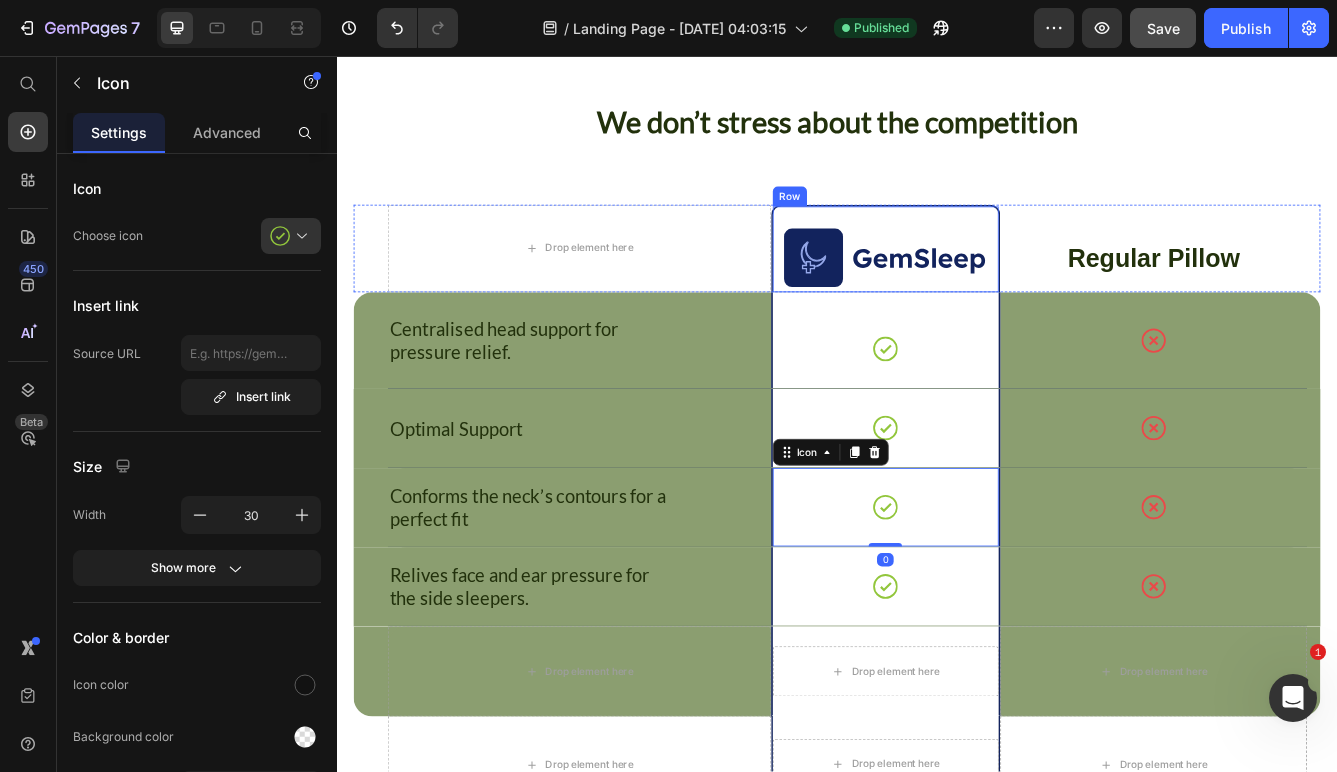 click on "Image Row" at bounding box center [996, 288] 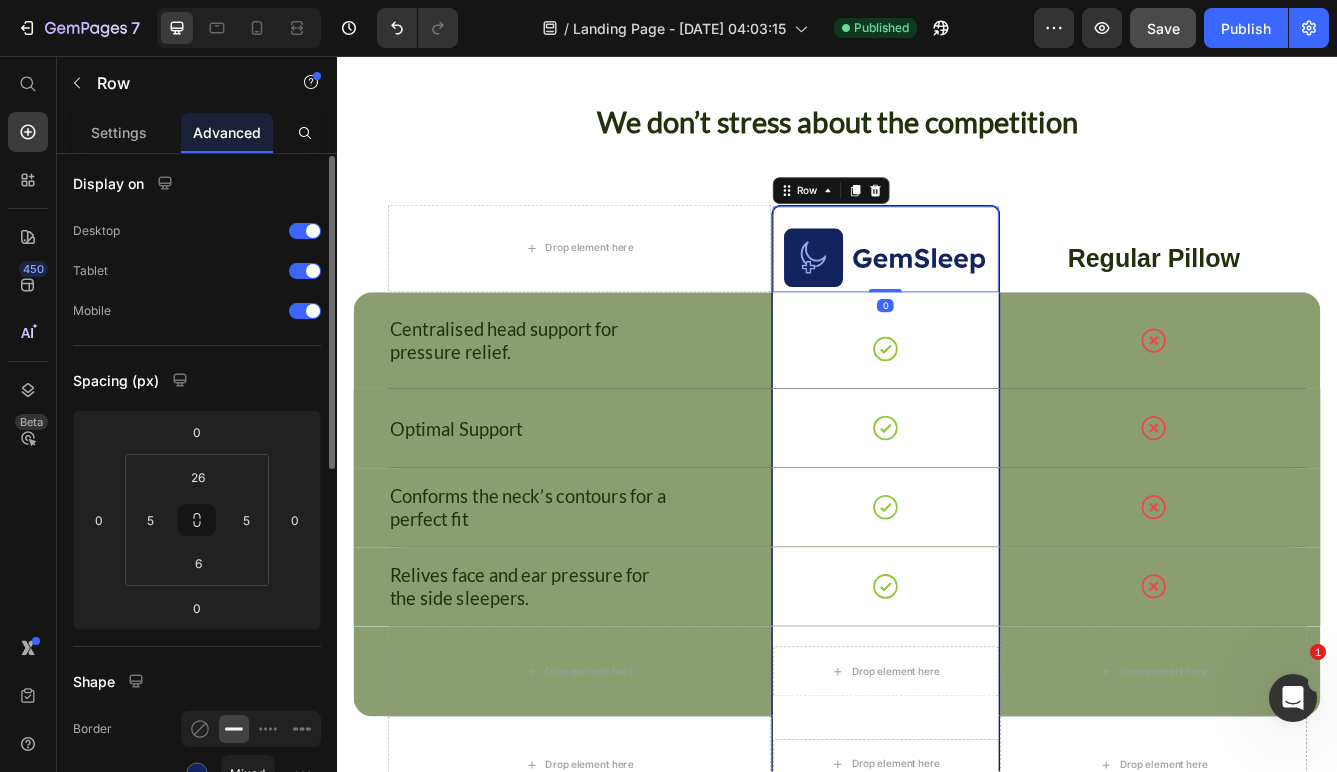 scroll, scrollTop: 173, scrollLeft: 0, axis: vertical 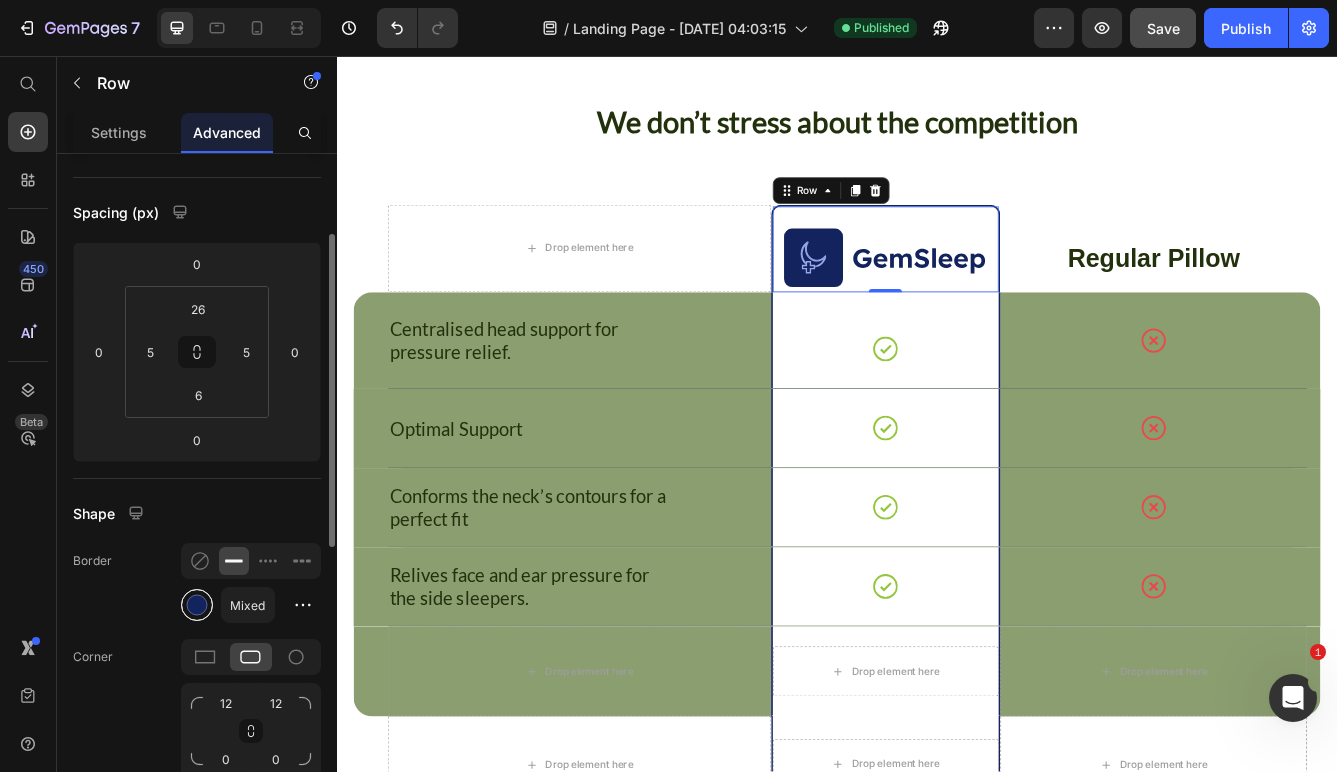 click at bounding box center (197, 605) 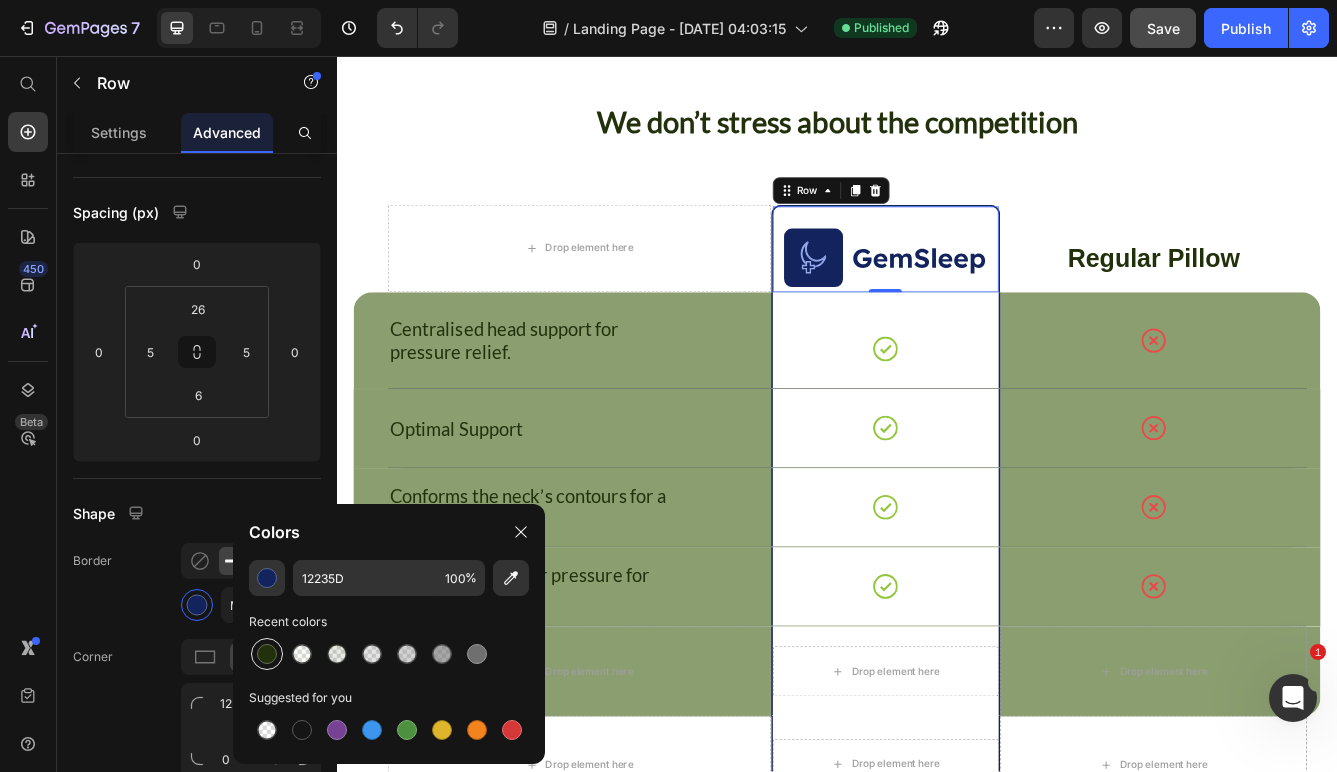 click at bounding box center (267, 654) 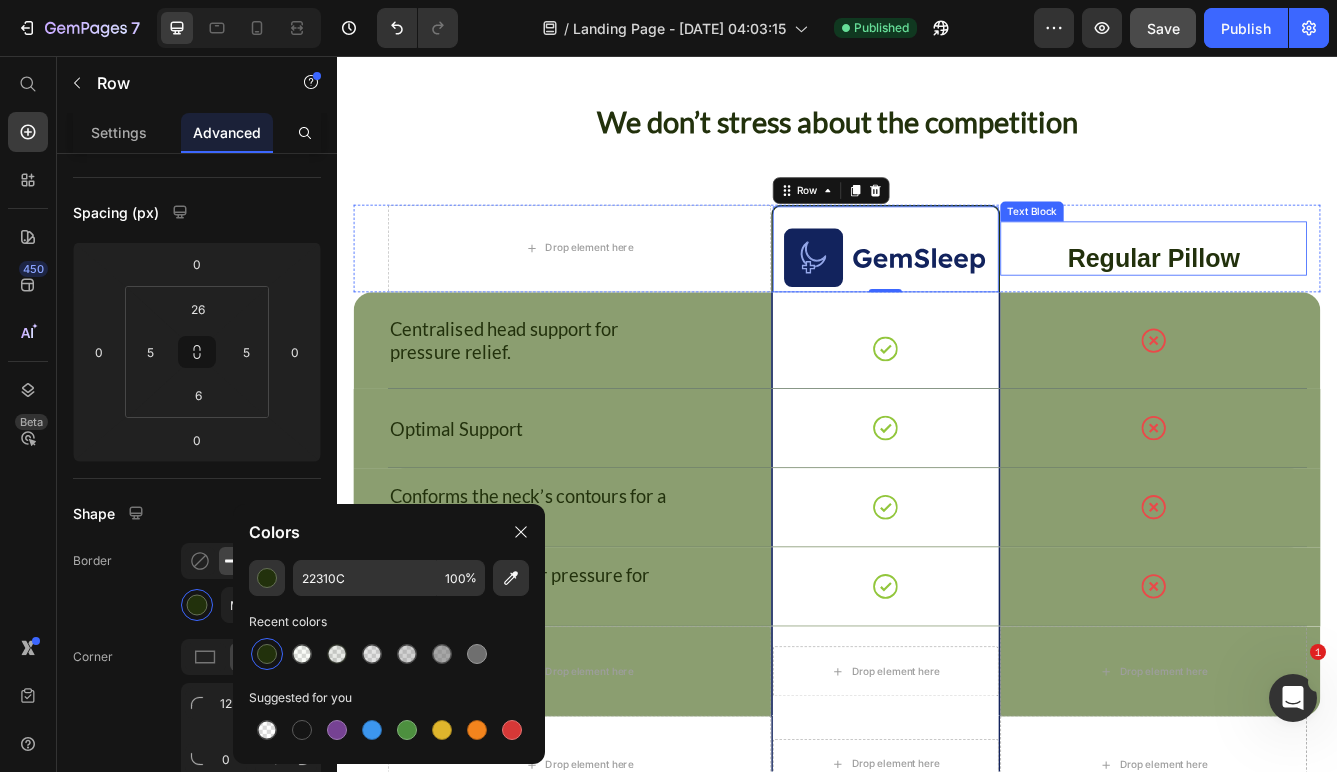click on "Text Block" at bounding box center [1171, 243] 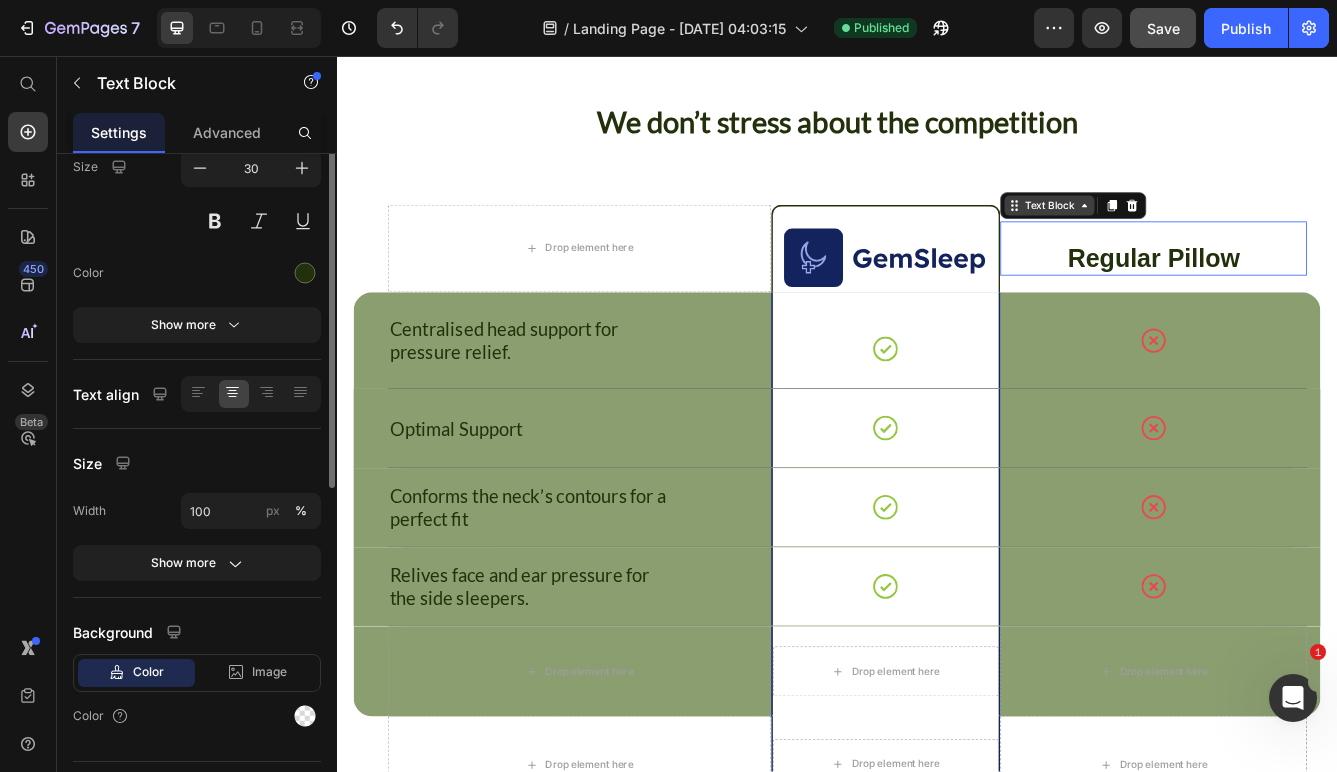 scroll, scrollTop: 0, scrollLeft: 0, axis: both 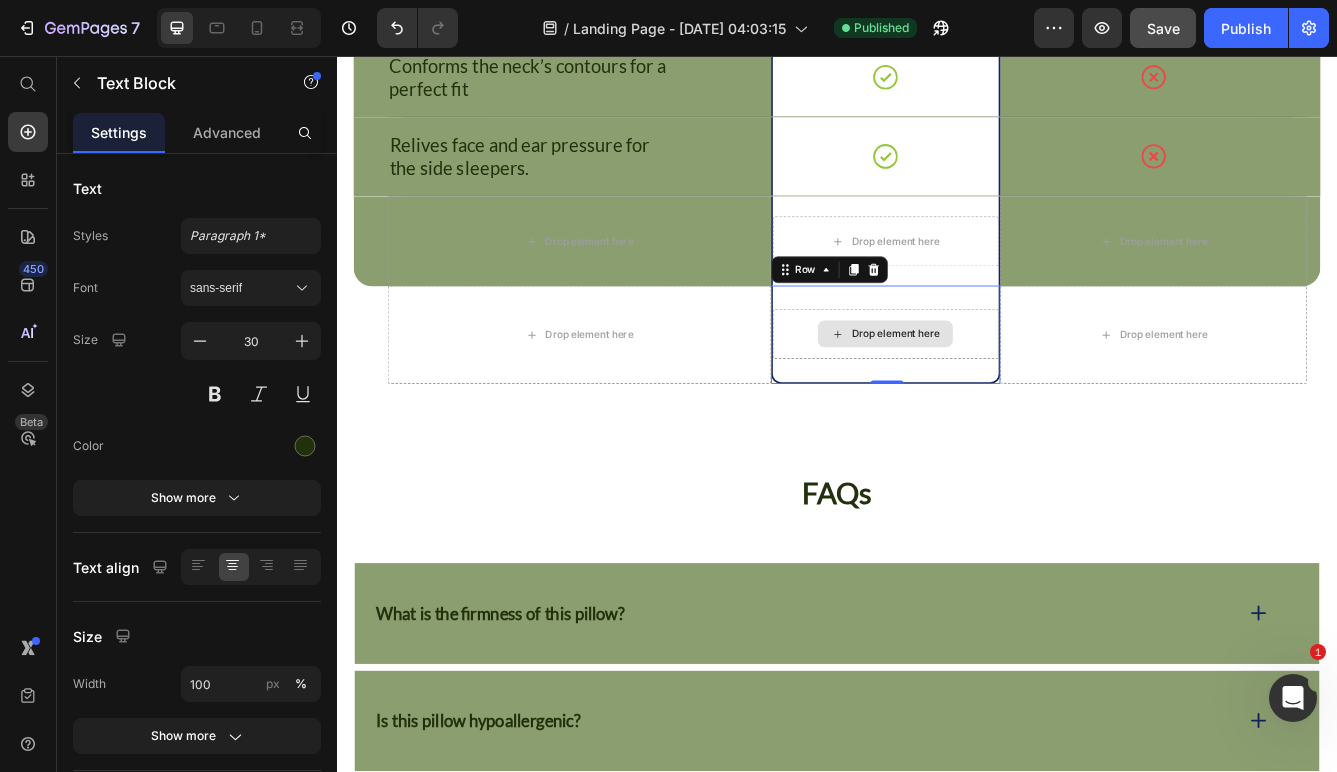 click on "Drop element here" at bounding box center (996, 390) 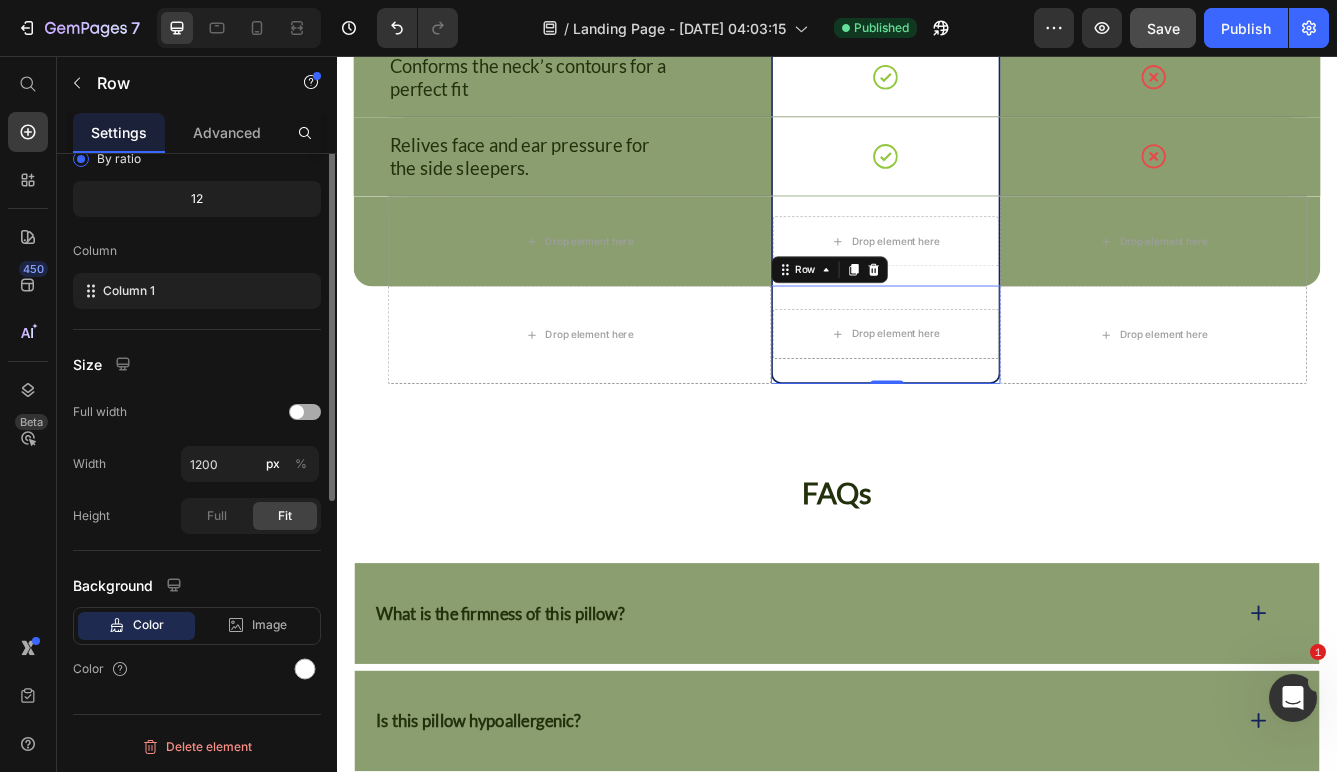 scroll, scrollTop: 0, scrollLeft: 0, axis: both 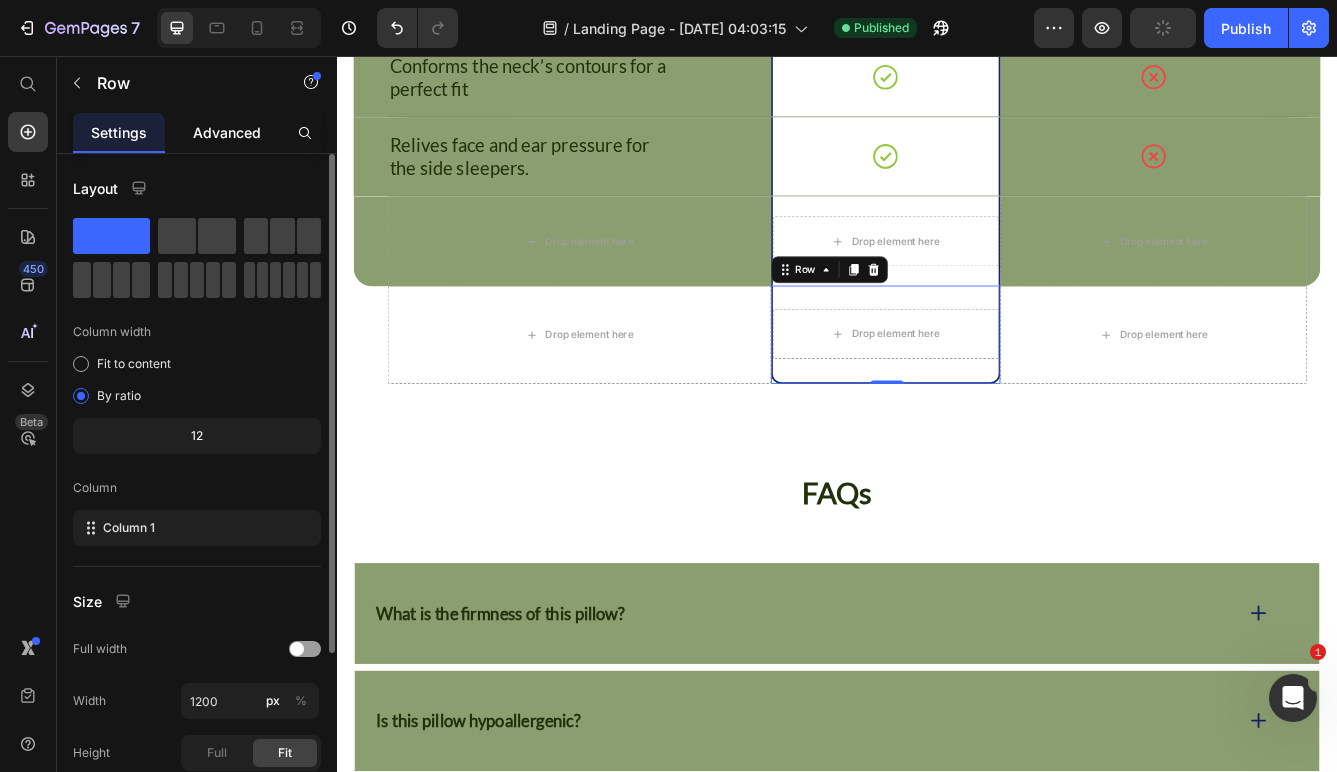 click on "Advanced" 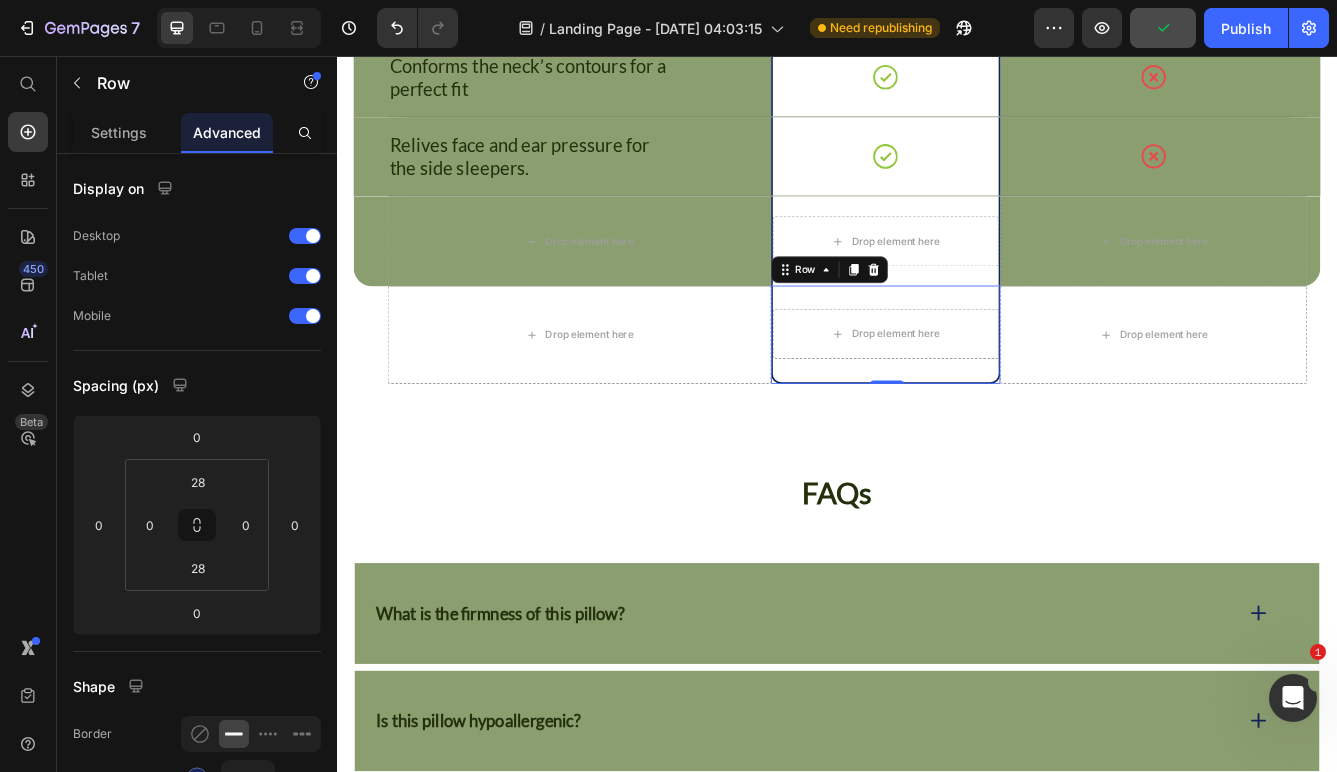 scroll, scrollTop: 592, scrollLeft: 0, axis: vertical 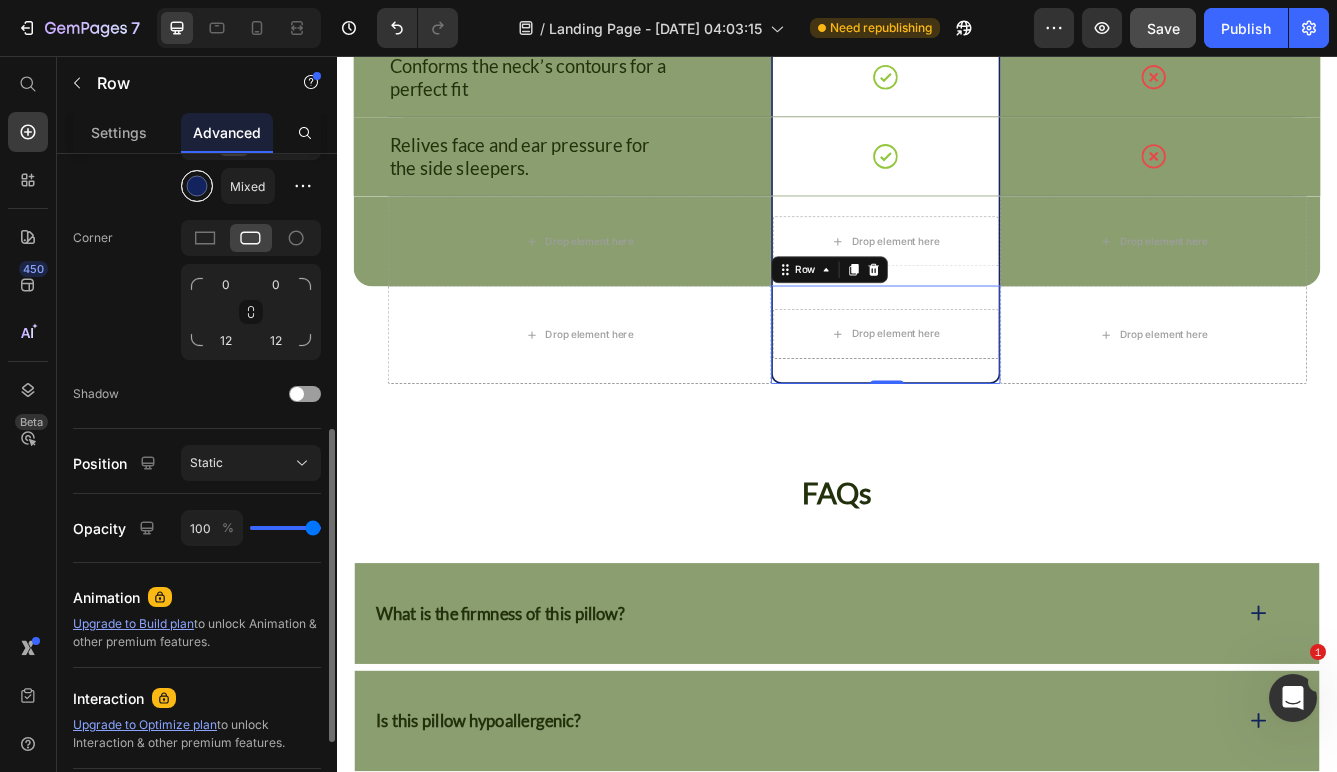 click at bounding box center (197, 186) 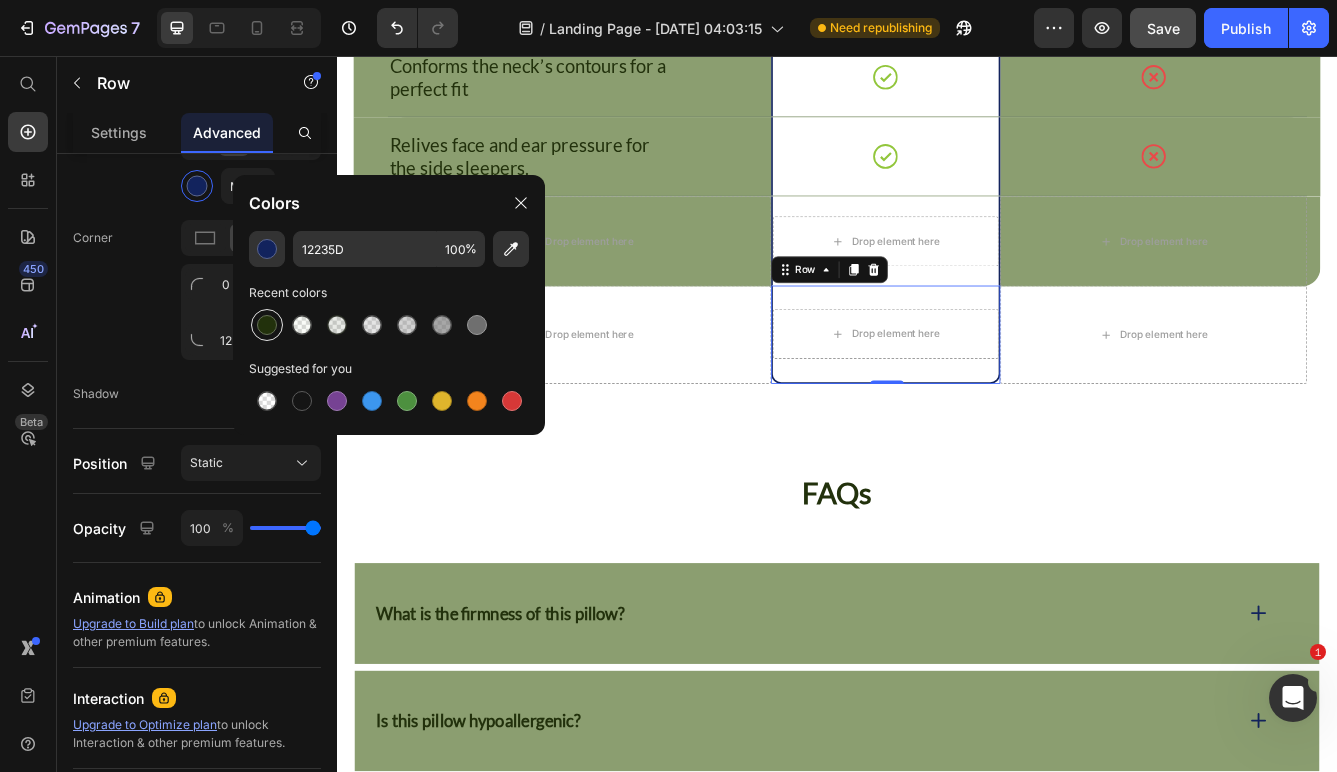 click at bounding box center [267, 325] 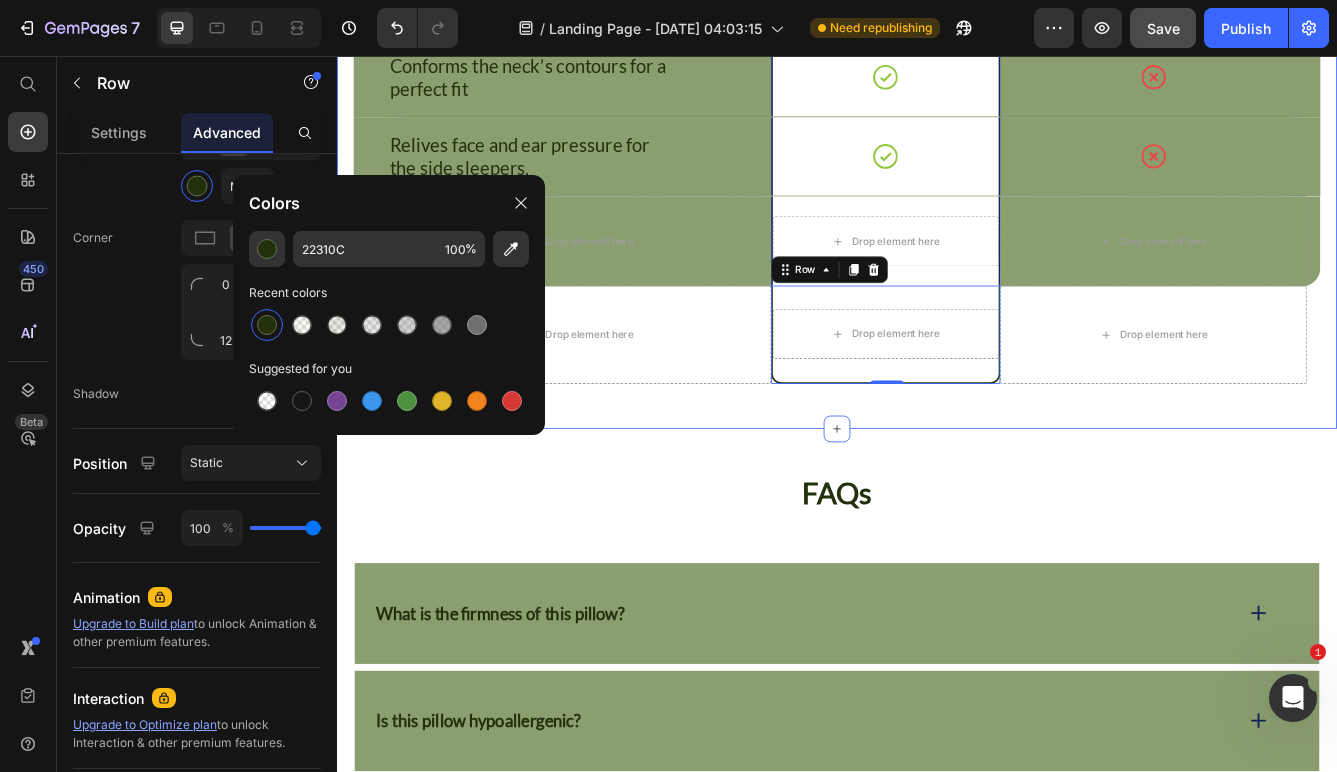 click on "We don’t stress about the competition Heading
Drop element here Image Row Regular Pillow Text Block Row Centralised head support for pressure relief. Text Block
Icon Row
Icon Row Row Optimal Support Text Block
Icon Row
Icon Row Row Conforms the neck’s contours for a perfect fit Text Block
Icon Row
Icon Row Row Relives face and ear pressure for the side sleepers. Text Block
Icon Row
Icon Row Row
Drop element here
Drop element here Row
Drop element here Row Row Row
Drop element here
Drop element here Row   0
Drop element here Row Row Section 9" at bounding box center [937, 15] 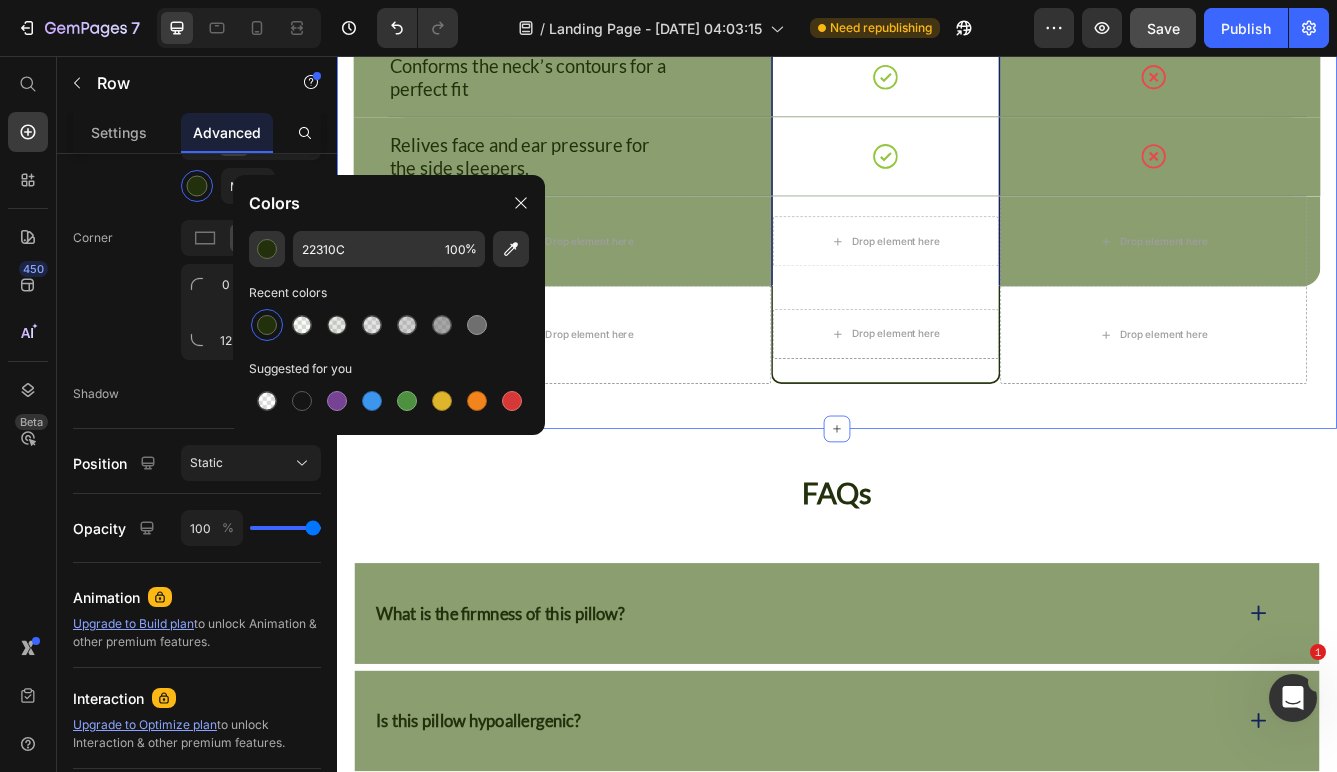 scroll, scrollTop: 0, scrollLeft: 0, axis: both 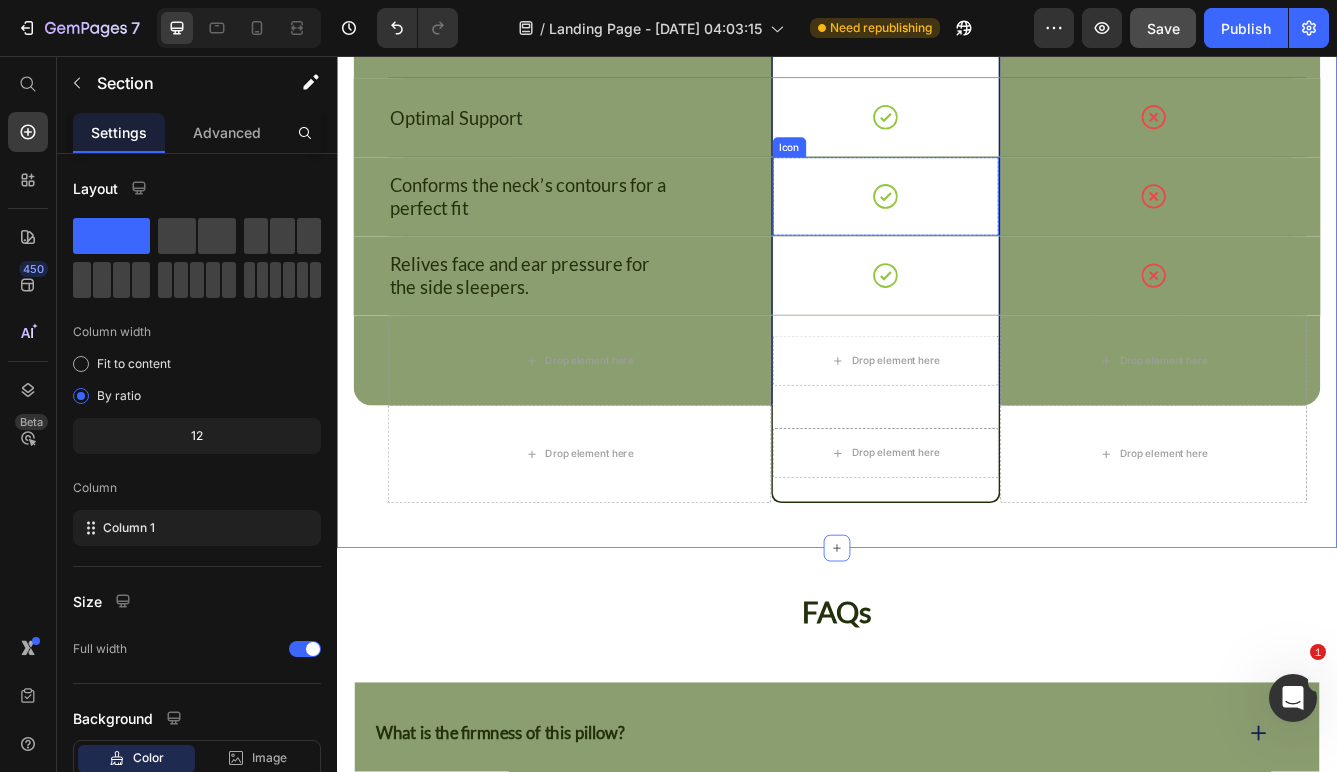 click on "Icon" at bounding box center [996, 225] 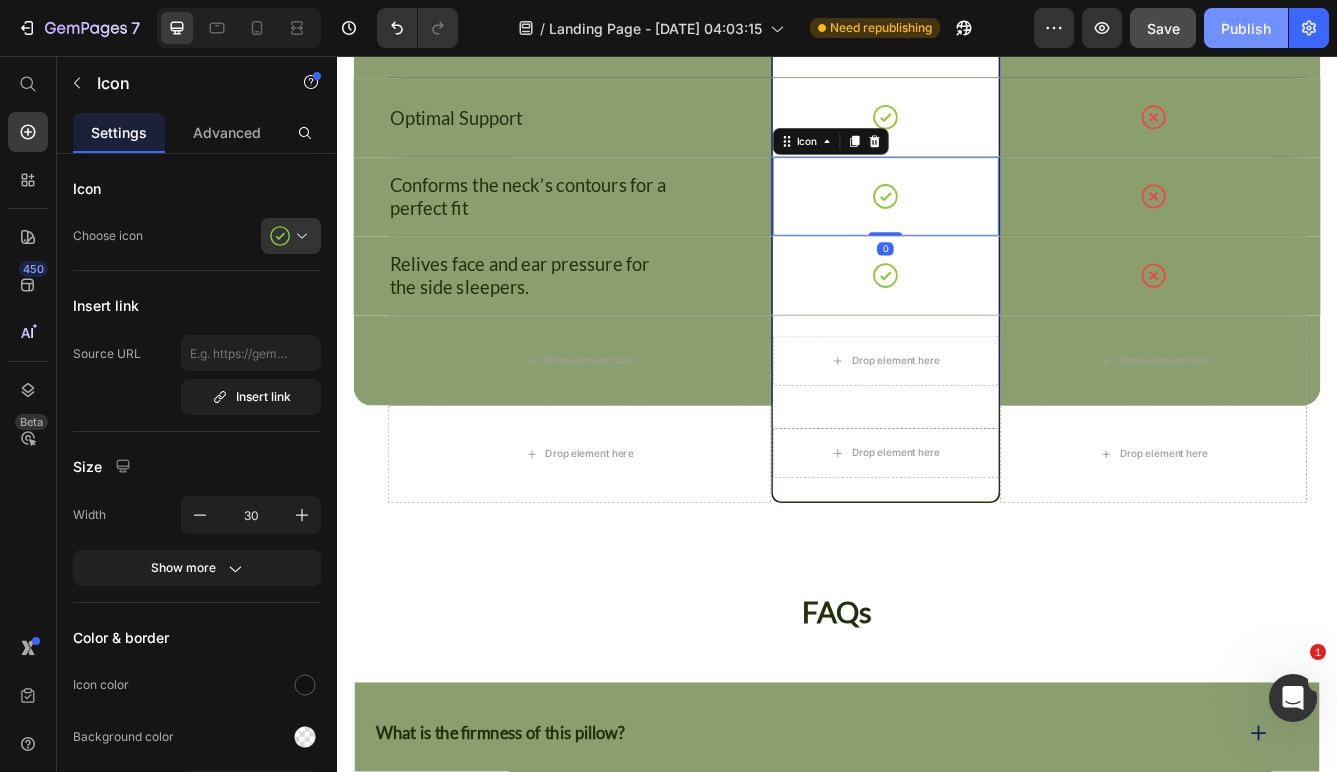 click on "Publish" 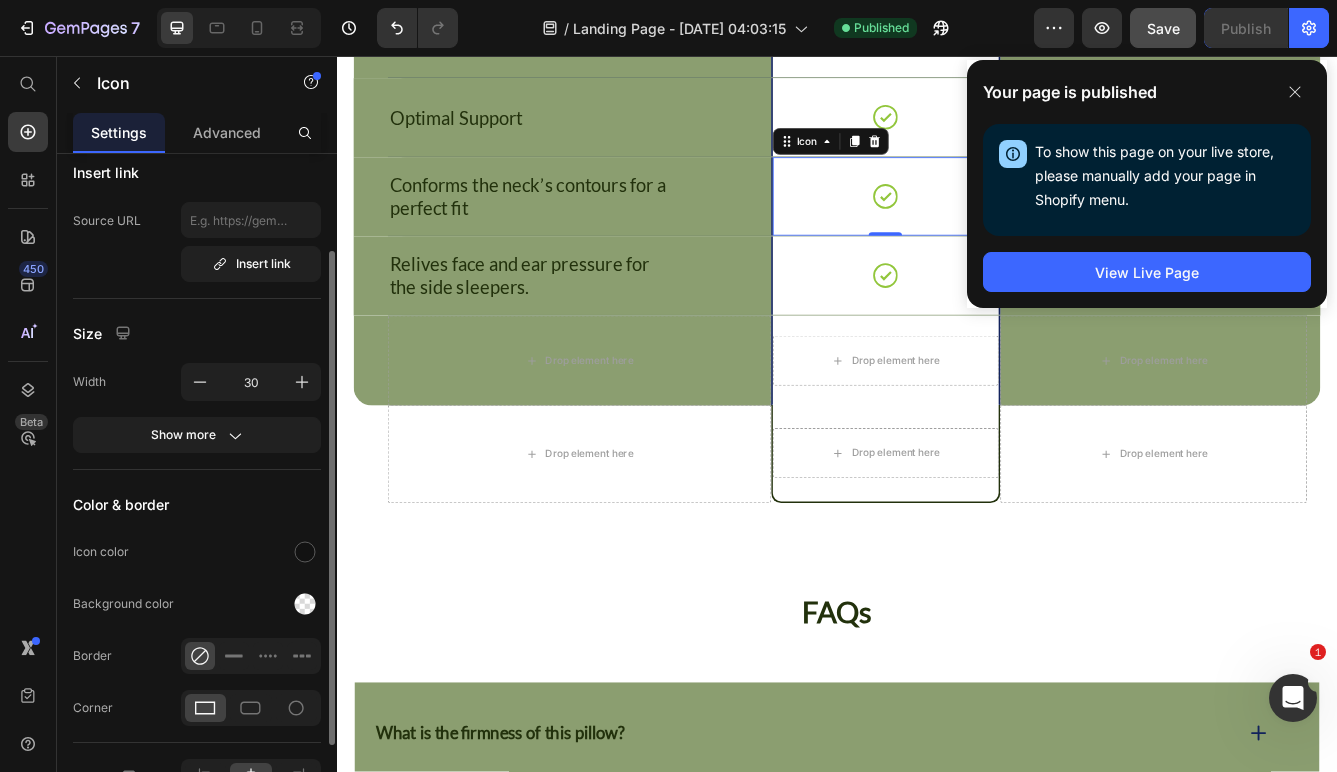 scroll, scrollTop: 247, scrollLeft: 0, axis: vertical 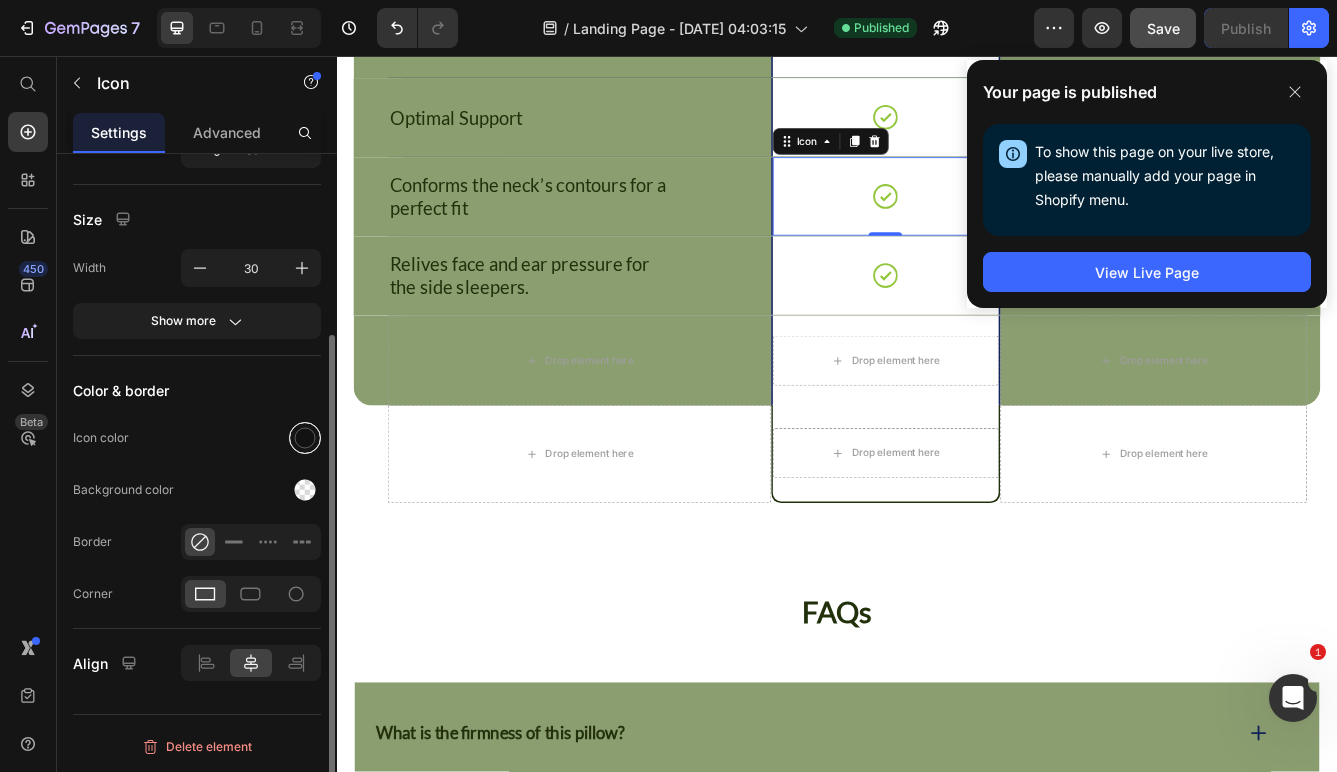 click at bounding box center [305, 438] 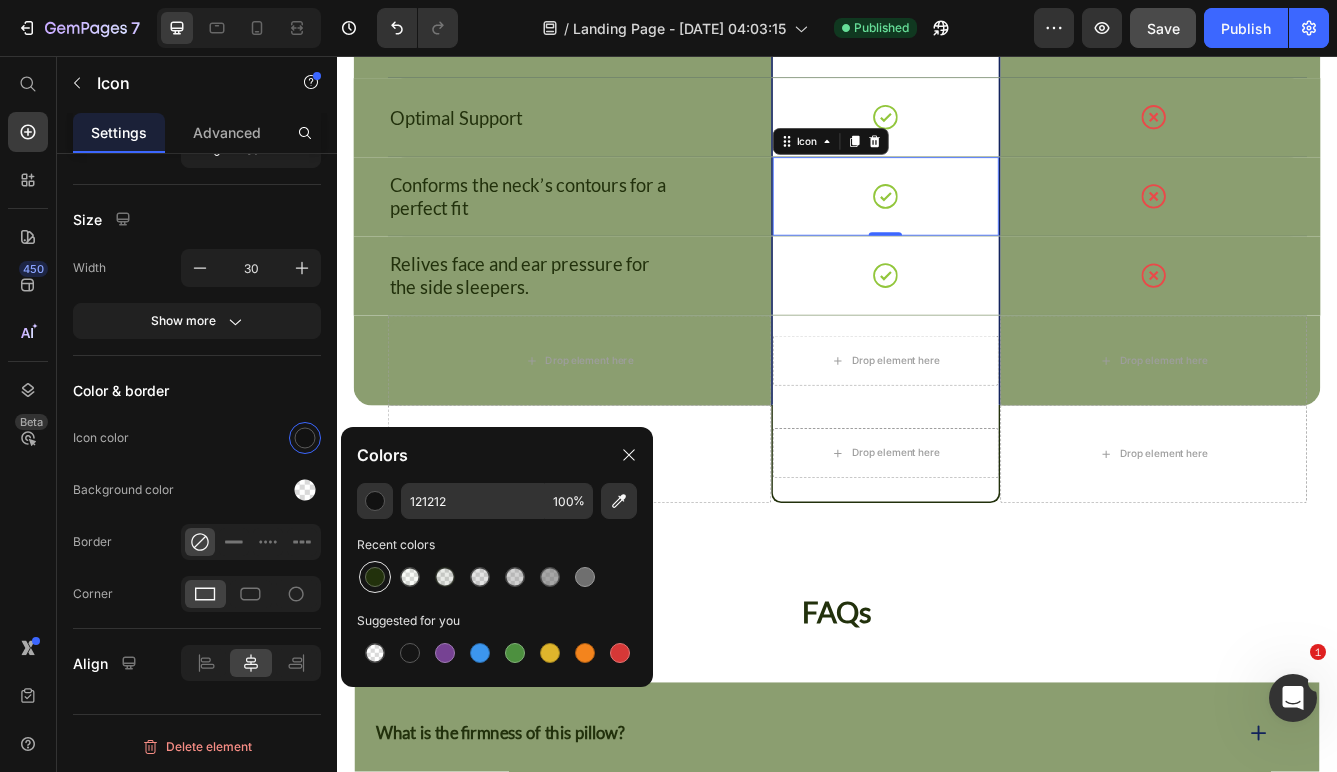 click at bounding box center [375, 577] 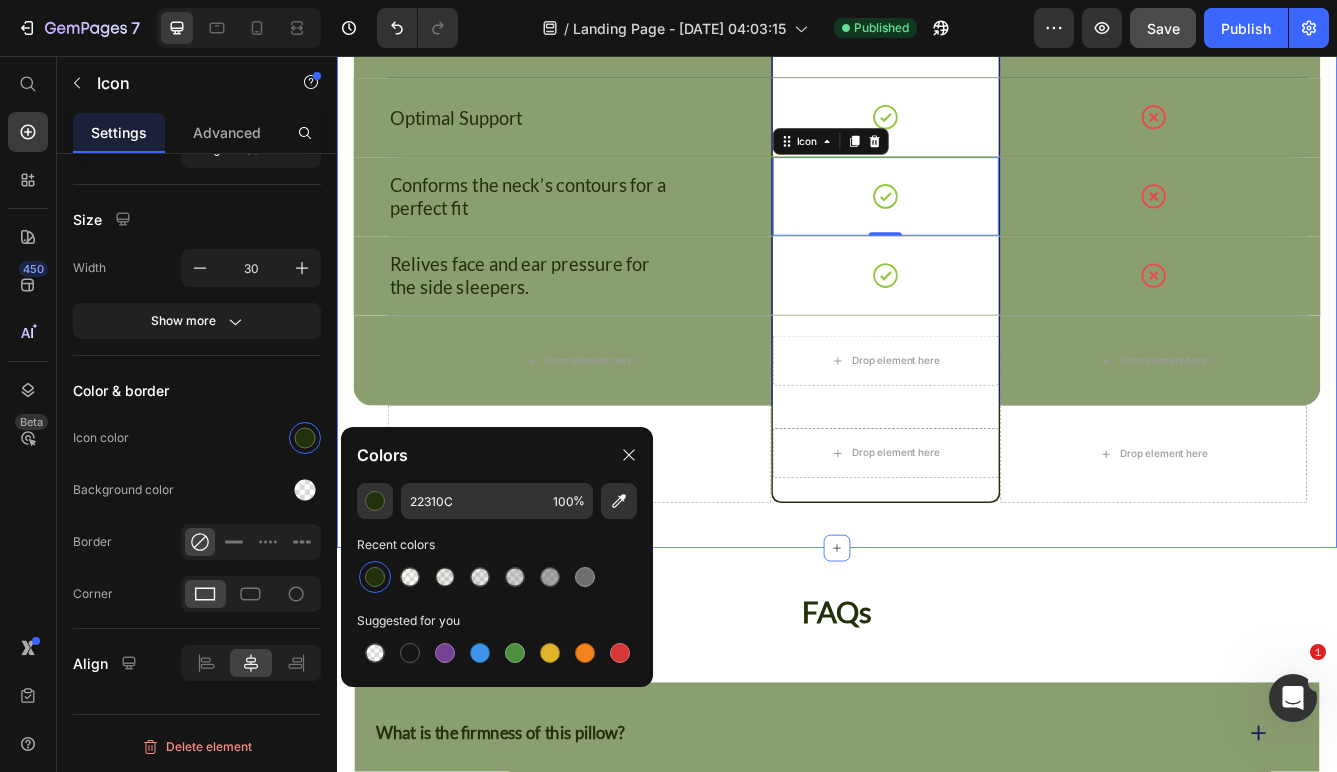 click on "We don’t stress about the competition Heading
Drop element here Image Row Regular Pillow Text Block Row Centralised head support for pressure relief. Text Block
Icon Row
Icon Row Row Optimal Support Text Block
Icon Row
Icon Row Row Conforms the neck’s contours for a perfect fit Text Block
Icon   0 Row
Icon Row Row Relives face and ear pressure for the side sleepers. Text Block
Icon Row
Icon Row Row
Drop element here
Drop element here Row
Drop element here Row Row Row
Drop element here
Drop element here Row
Drop element here Row Row Section 9" at bounding box center (937, 158) 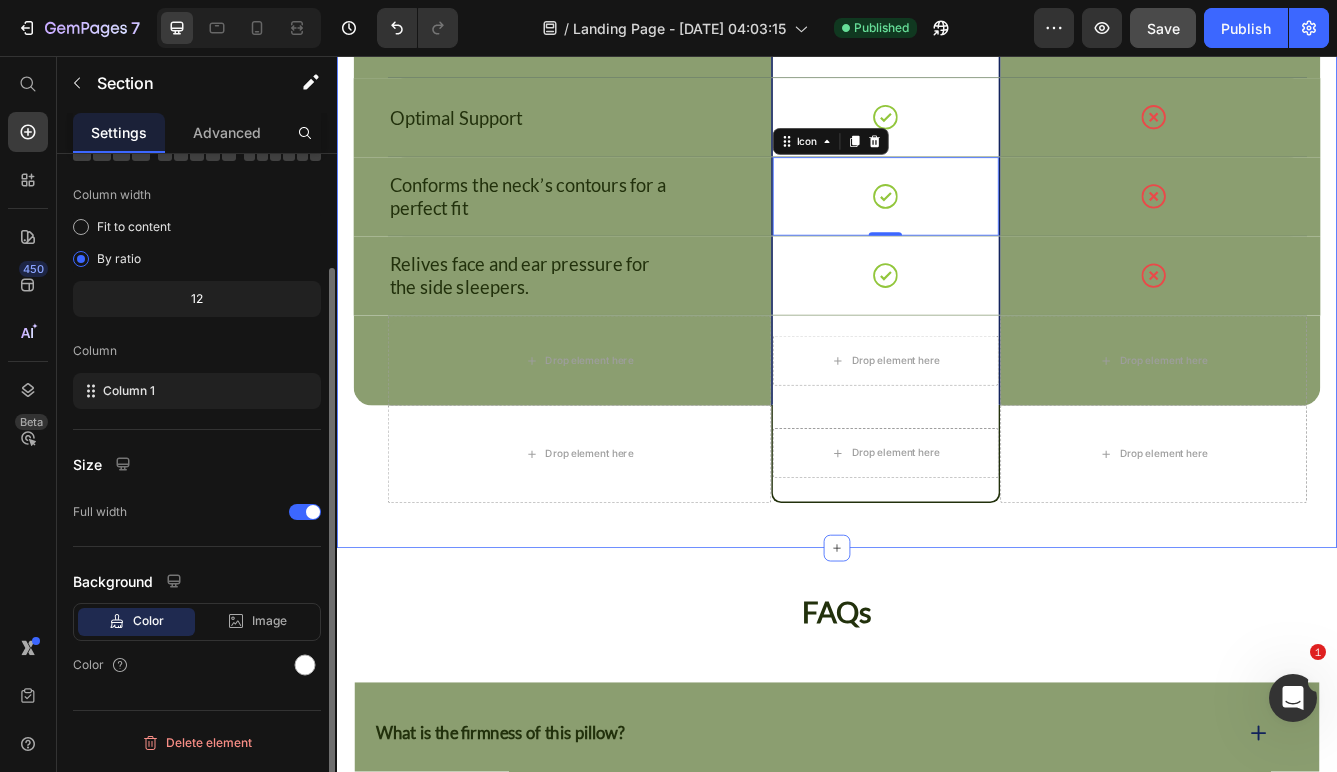 scroll, scrollTop: 0, scrollLeft: 0, axis: both 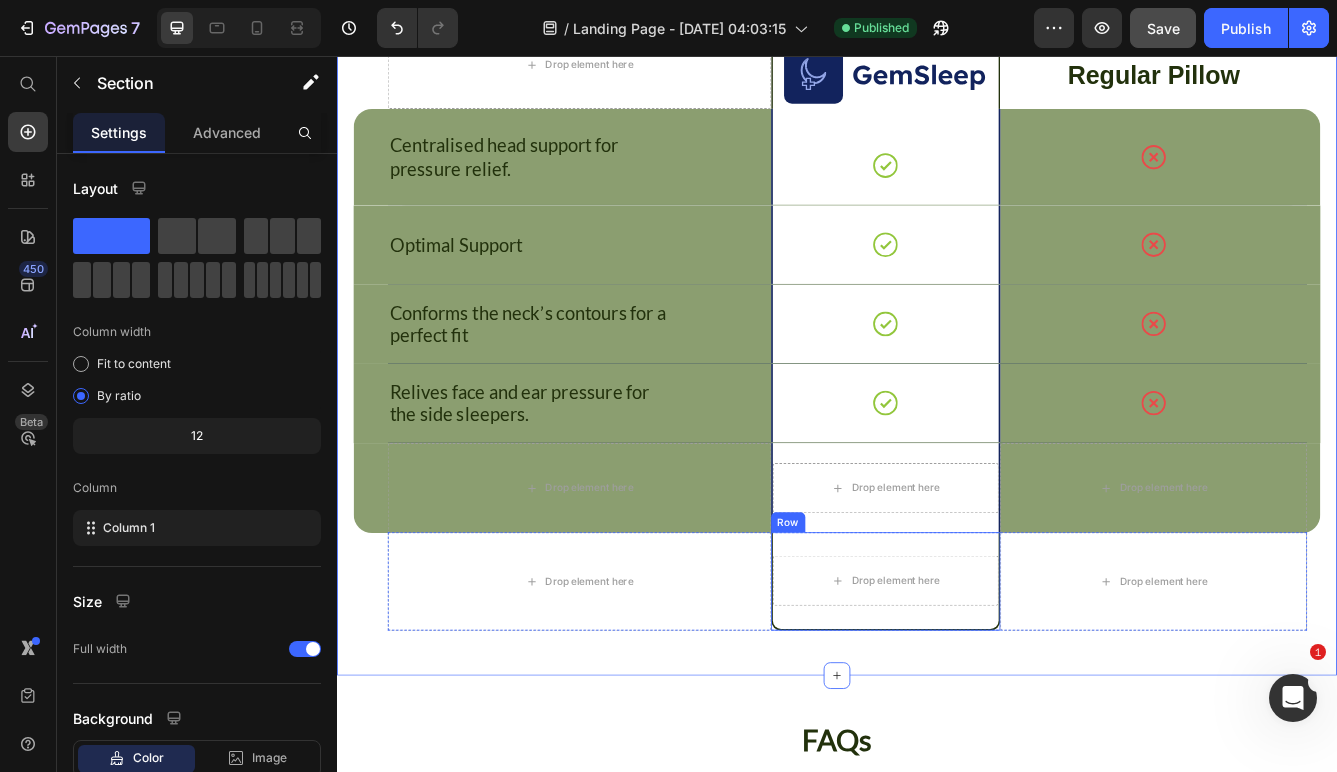 click on "Drop element here Row" at bounding box center (996, 687) 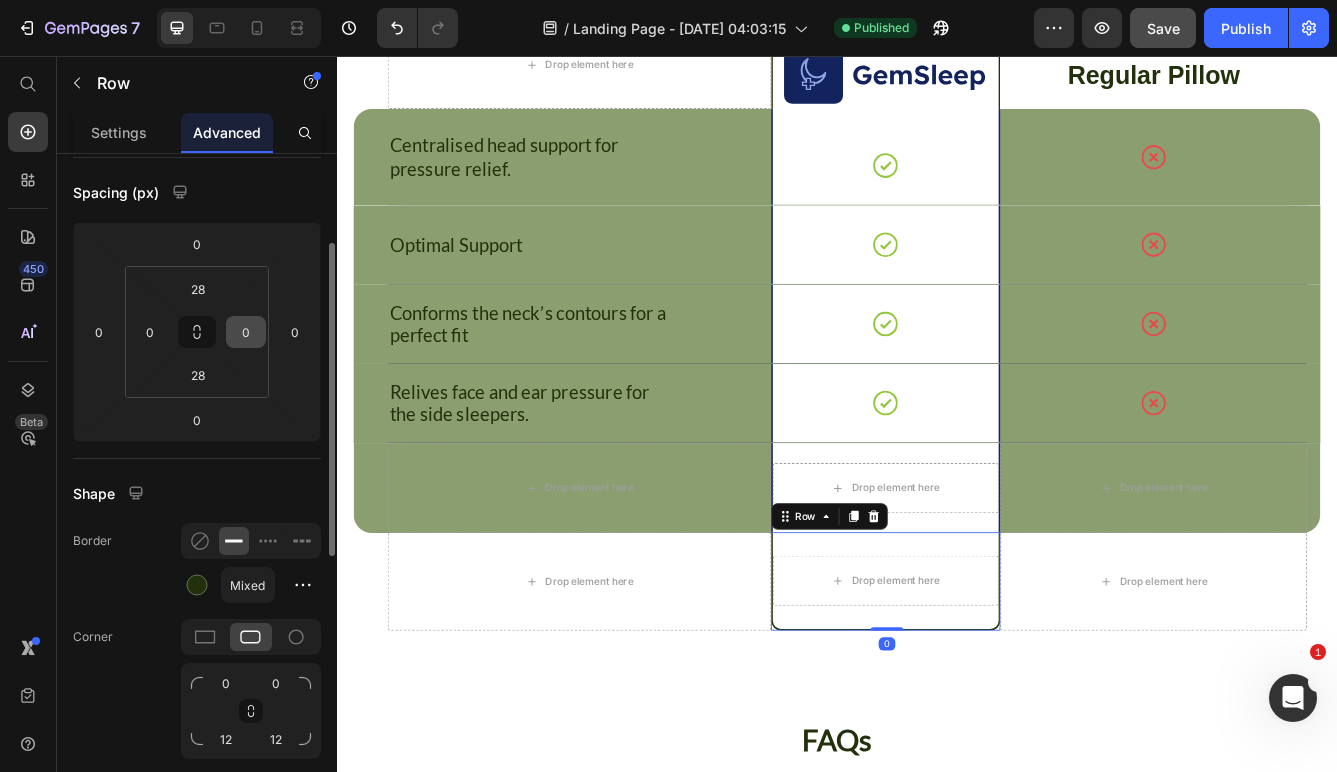 scroll, scrollTop: 197, scrollLeft: 0, axis: vertical 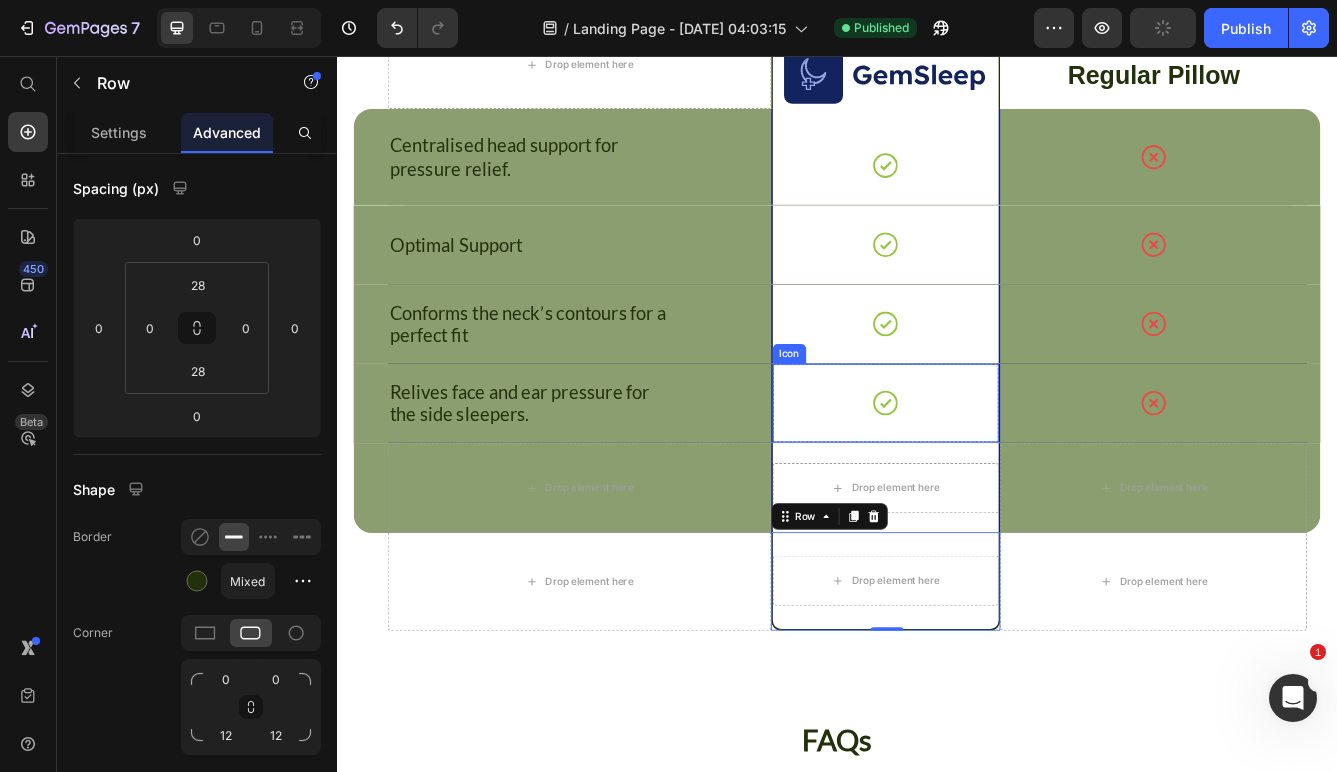 click on "Icon" at bounding box center [996, 473] 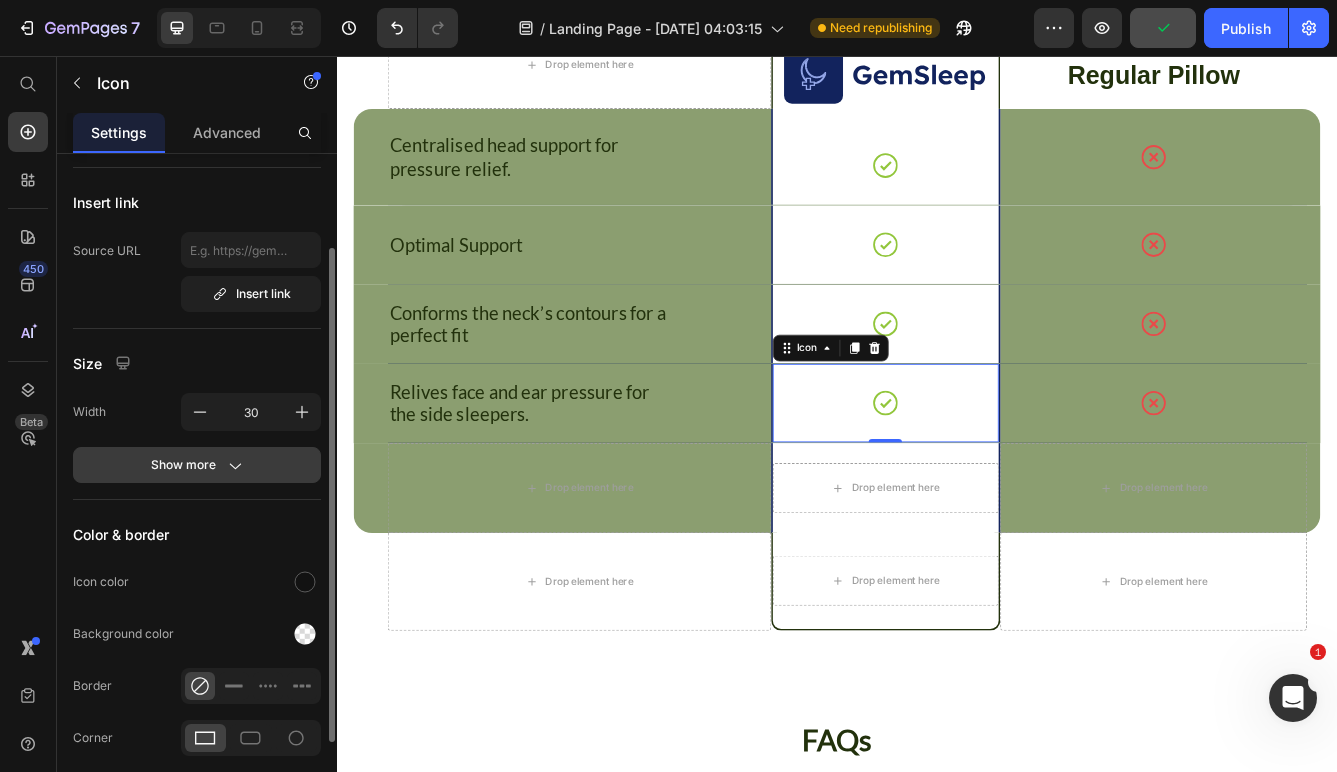 scroll, scrollTop: 247, scrollLeft: 0, axis: vertical 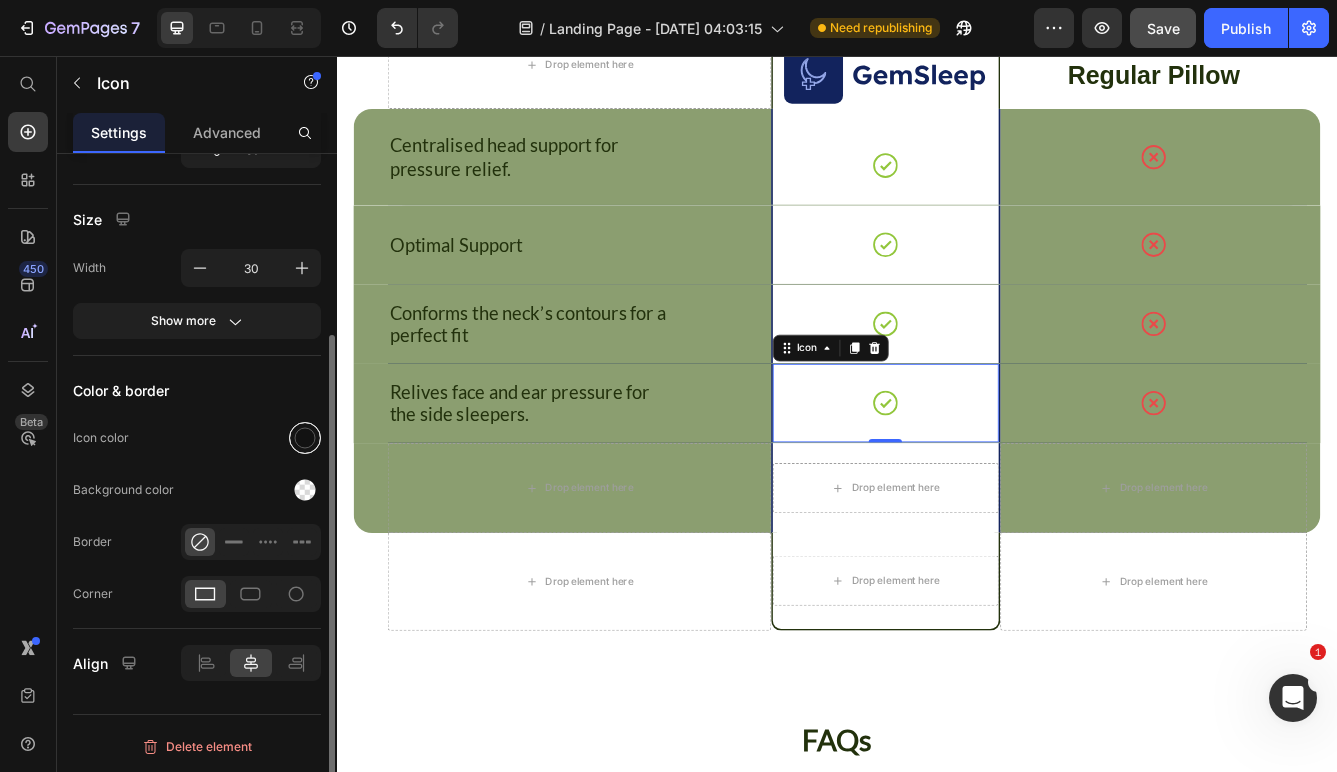 click at bounding box center (305, 438) 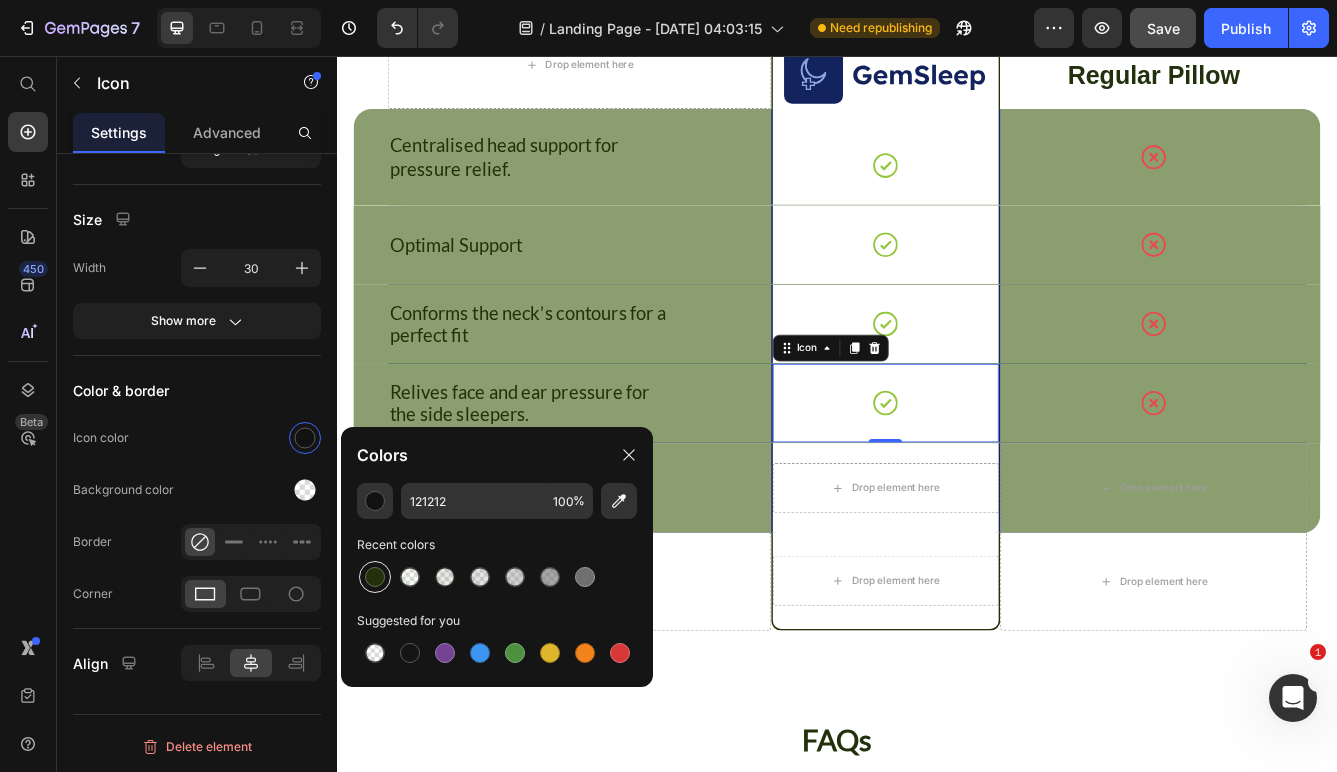 click at bounding box center [375, 577] 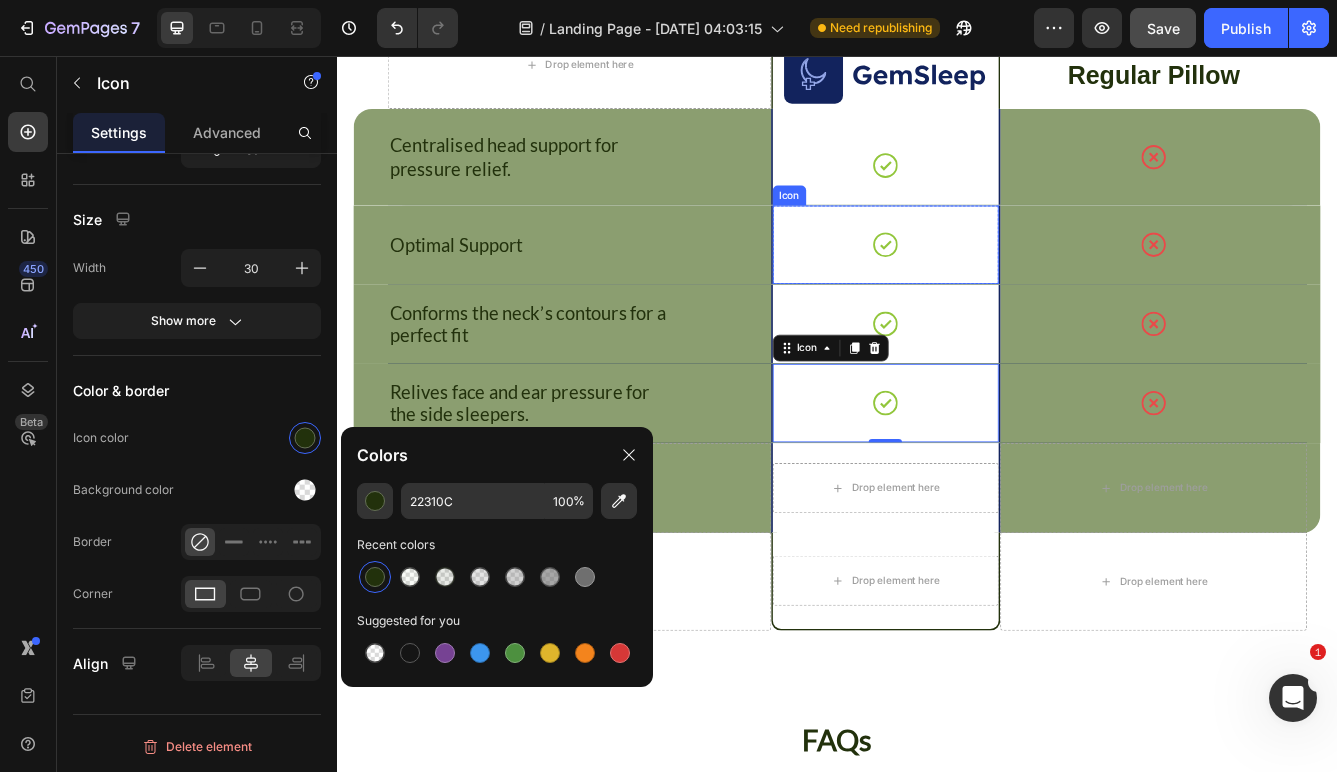 click on "Icon" at bounding box center (996, 283) 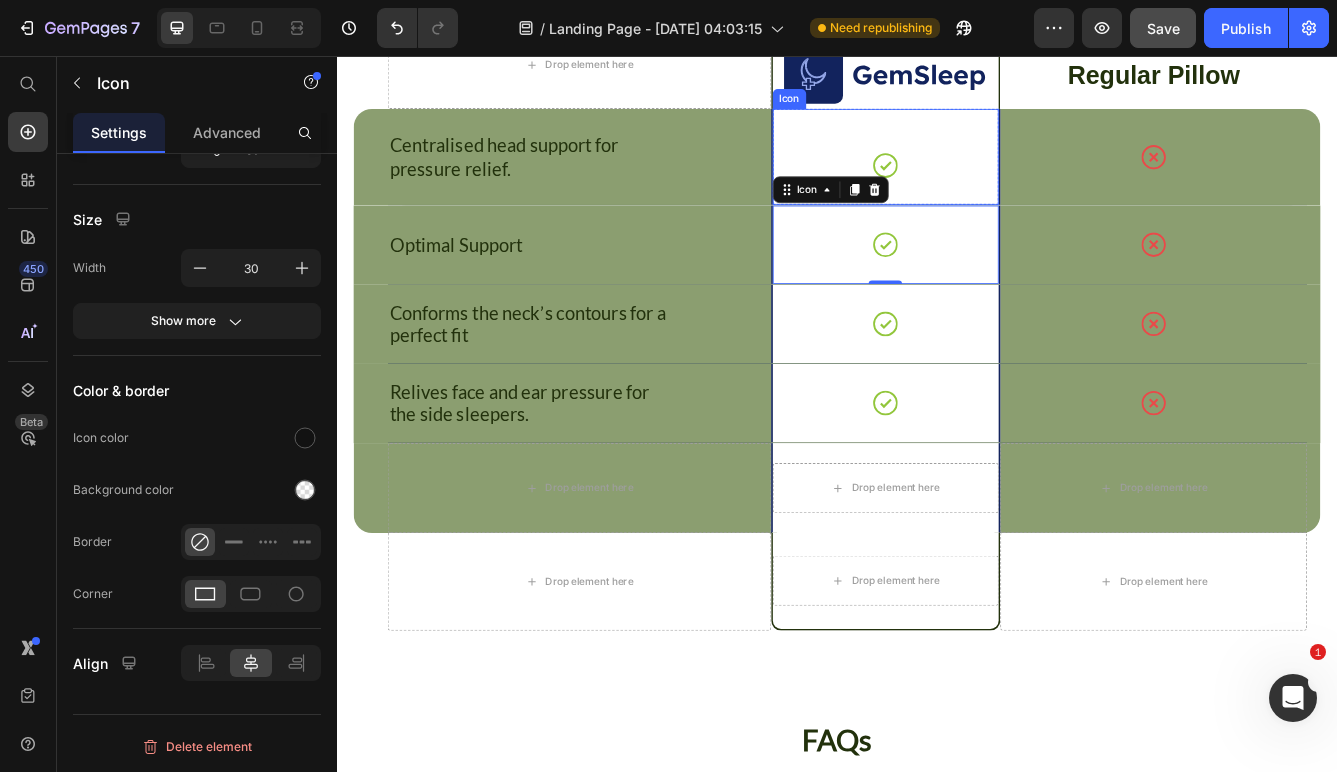 click on "Icon" at bounding box center (996, 177) 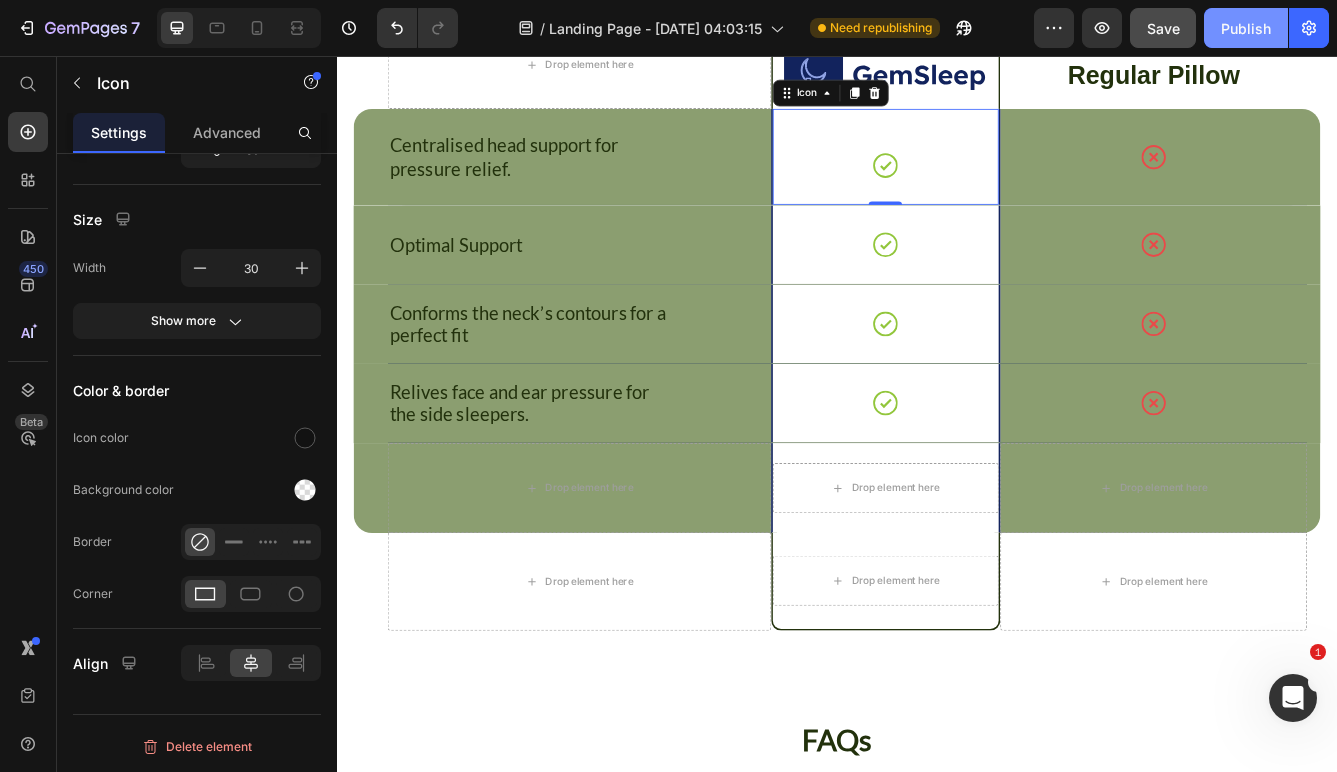 click on "Publish" at bounding box center (1246, 28) 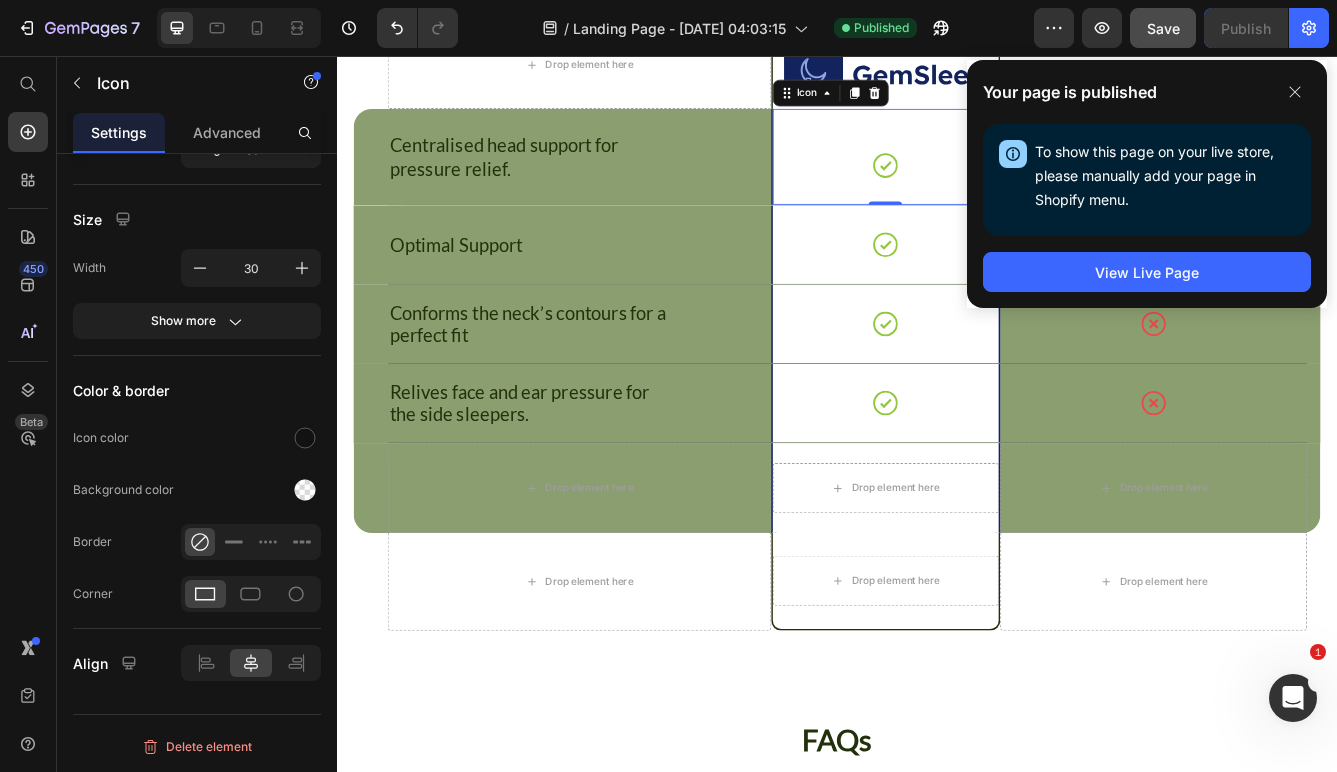 click 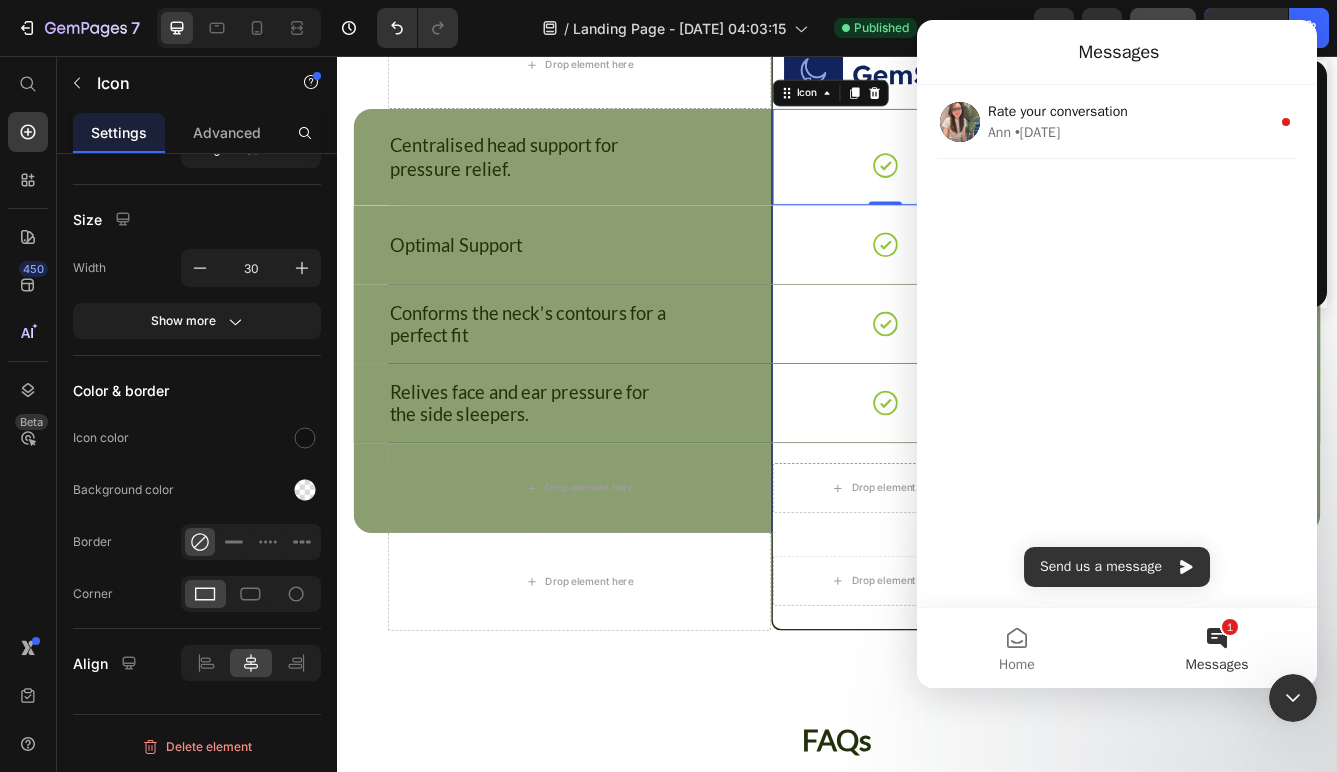 scroll, scrollTop: 0, scrollLeft: 0, axis: both 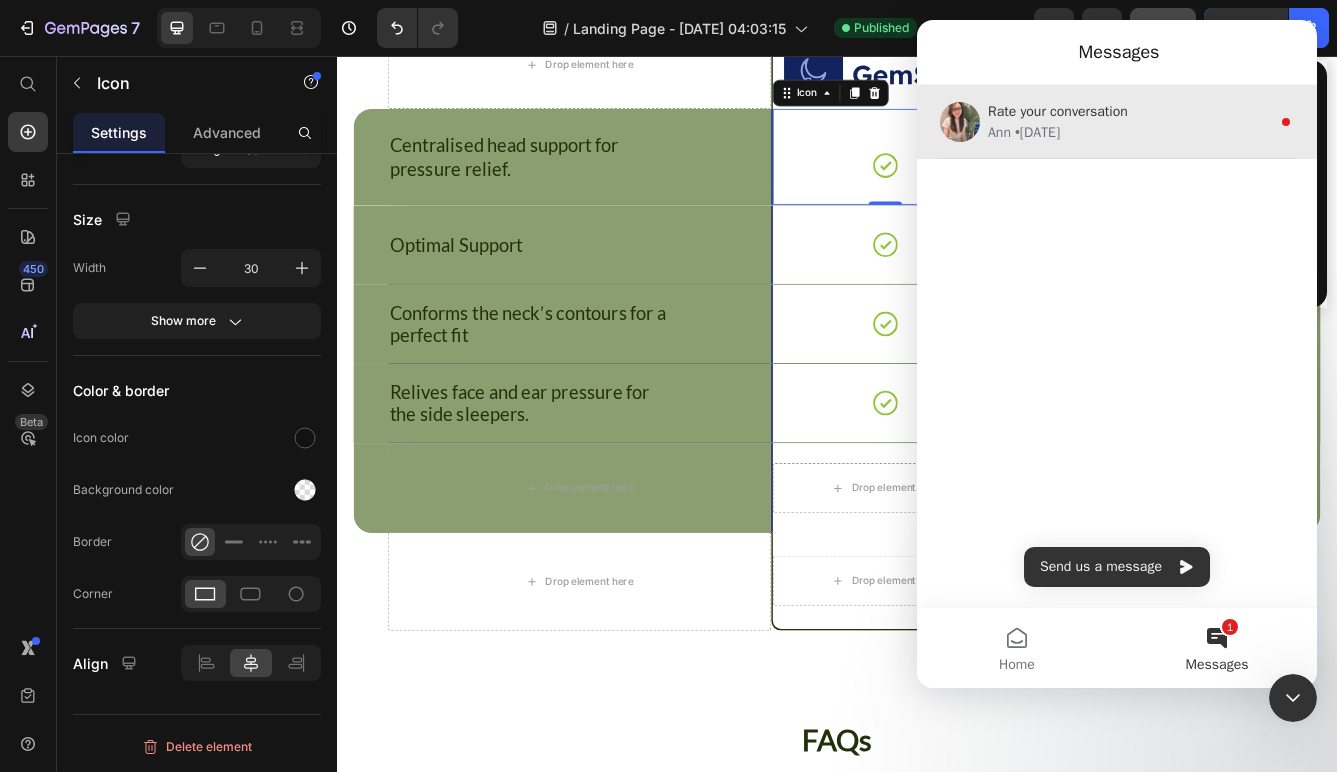 click on "Rate your conversation" at bounding box center [1058, 111] 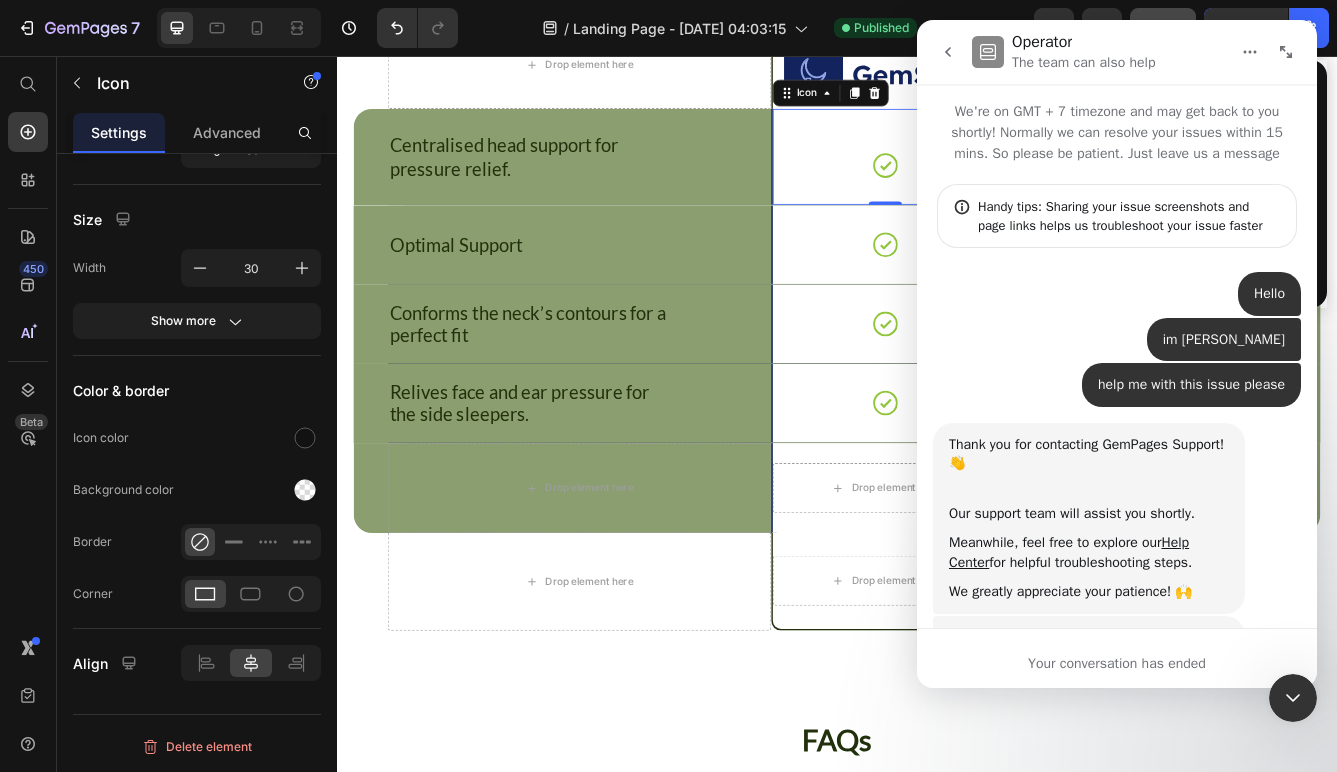 scroll, scrollTop: 3, scrollLeft: 0, axis: vertical 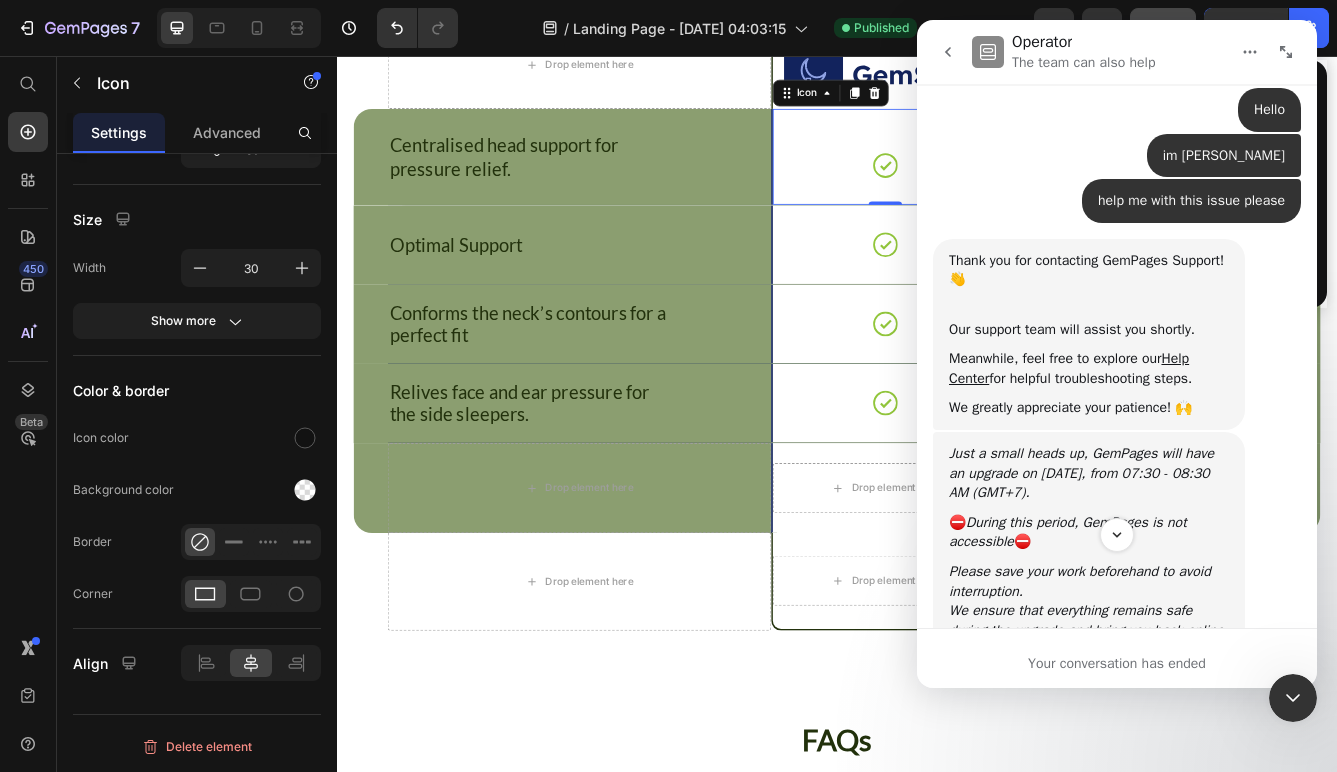 click at bounding box center [1293, 698] 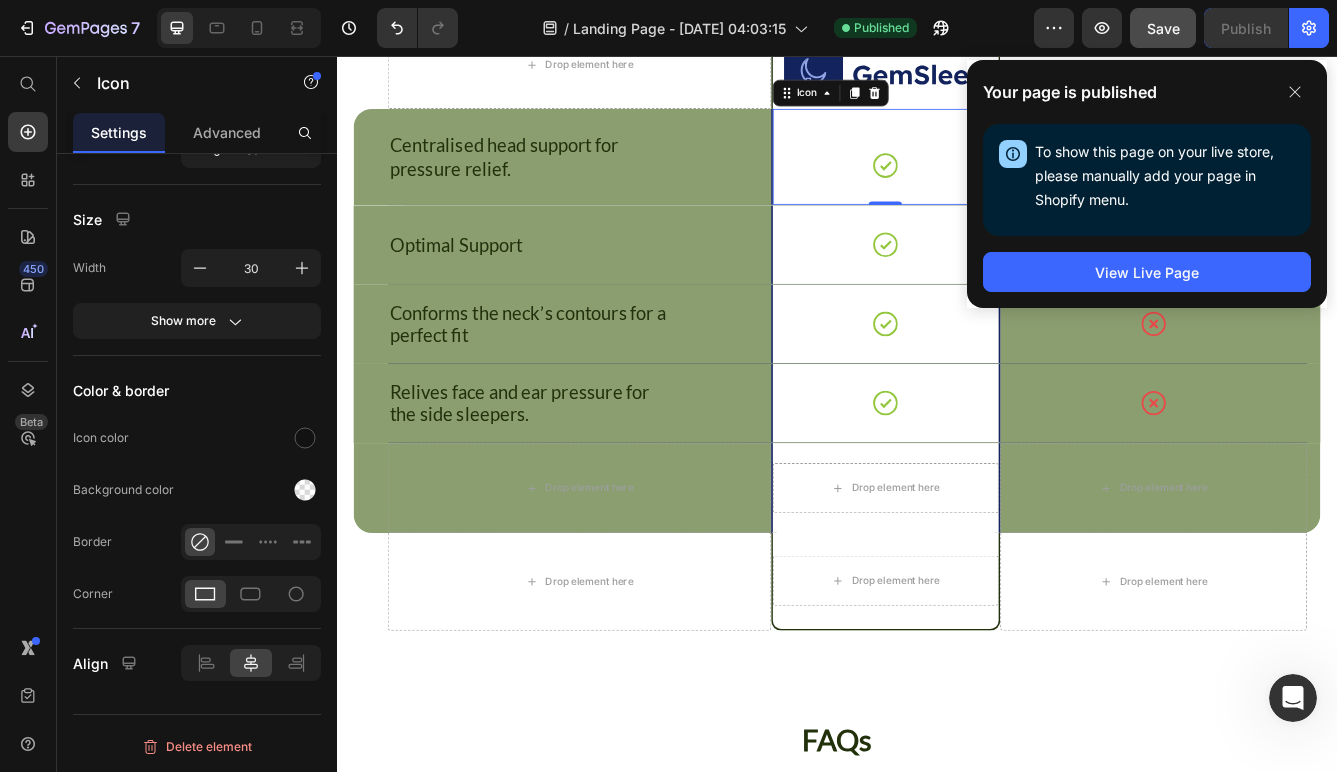 scroll, scrollTop: 0, scrollLeft: 0, axis: both 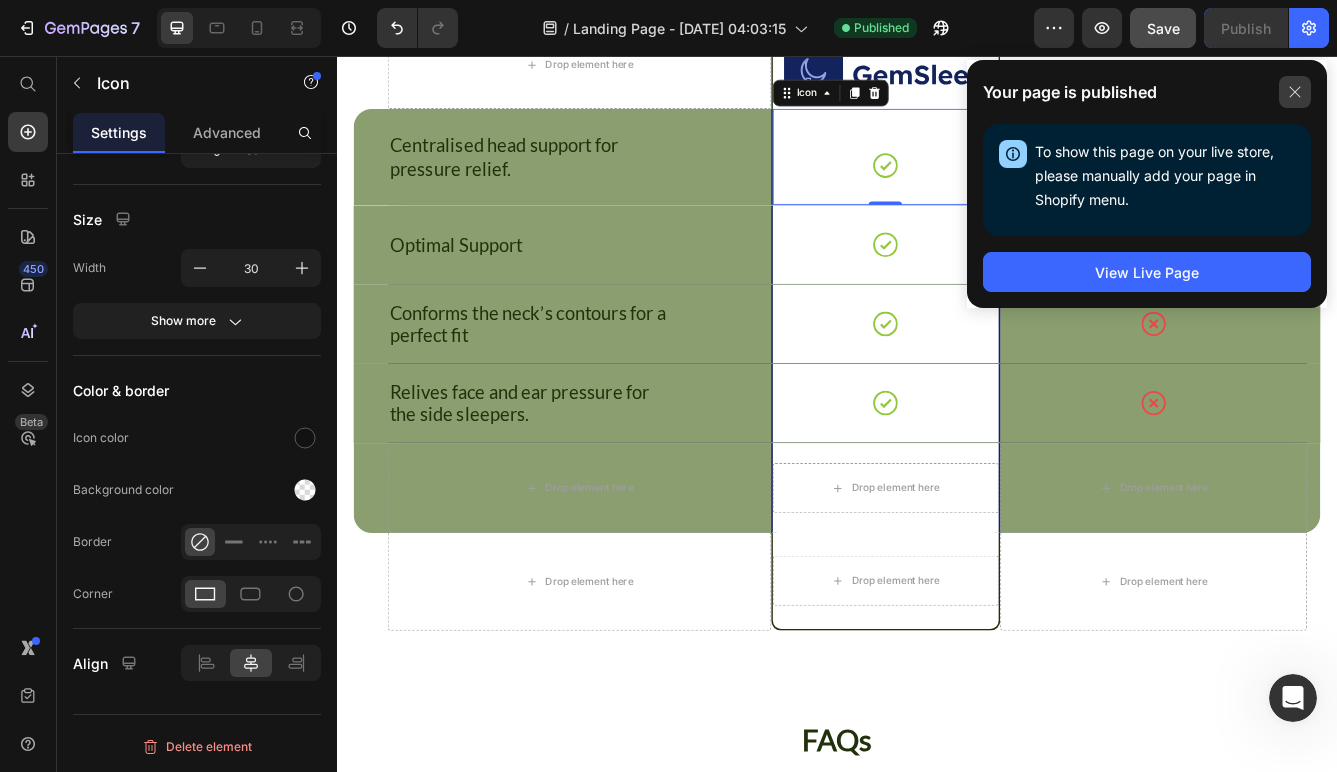 click 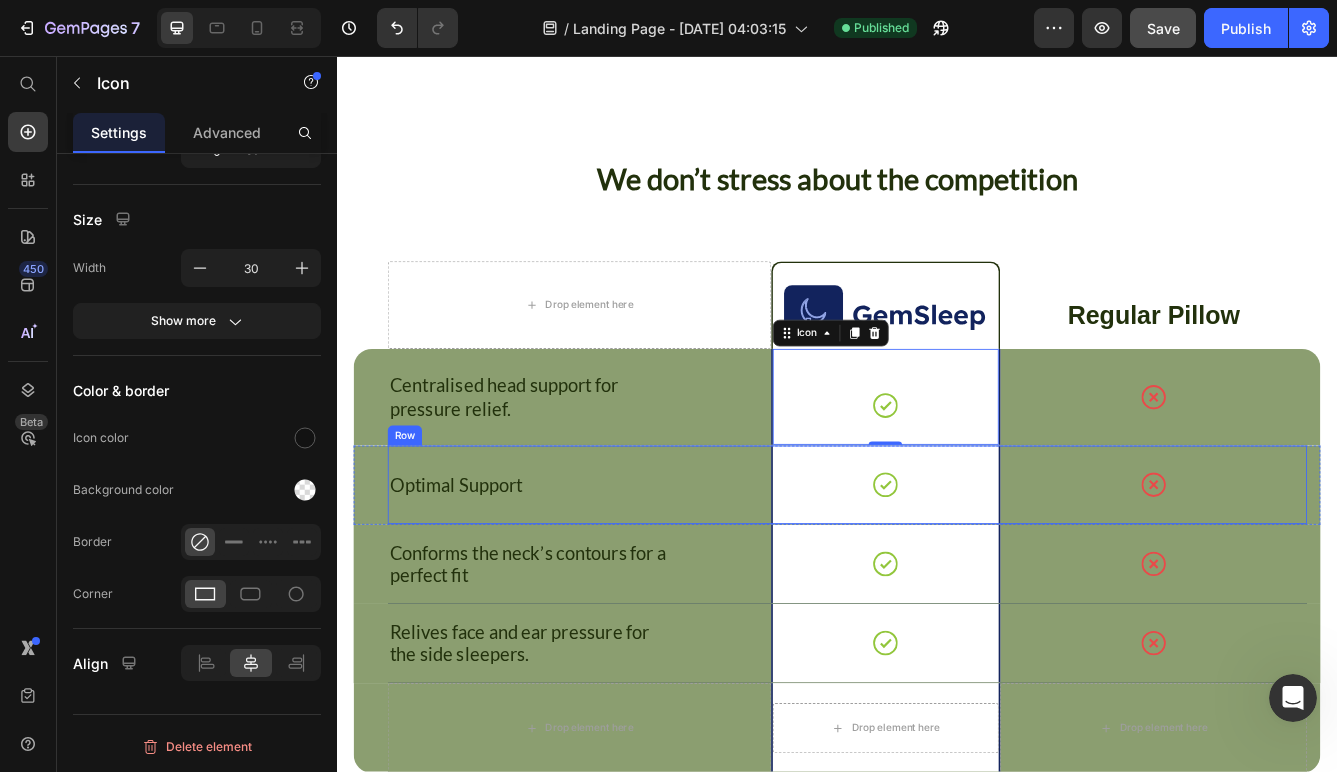 scroll, scrollTop: 5861, scrollLeft: 0, axis: vertical 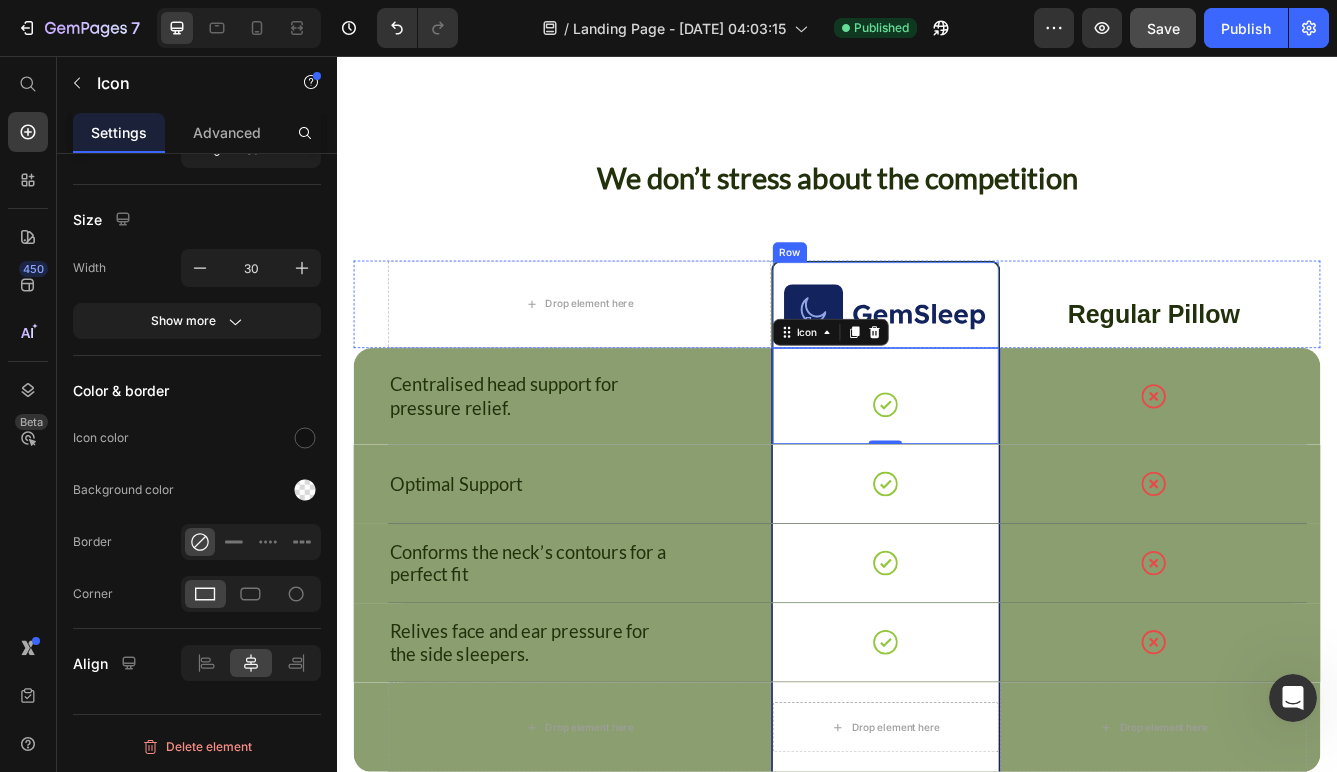 click on "Image Row" at bounding box center (996, 355) 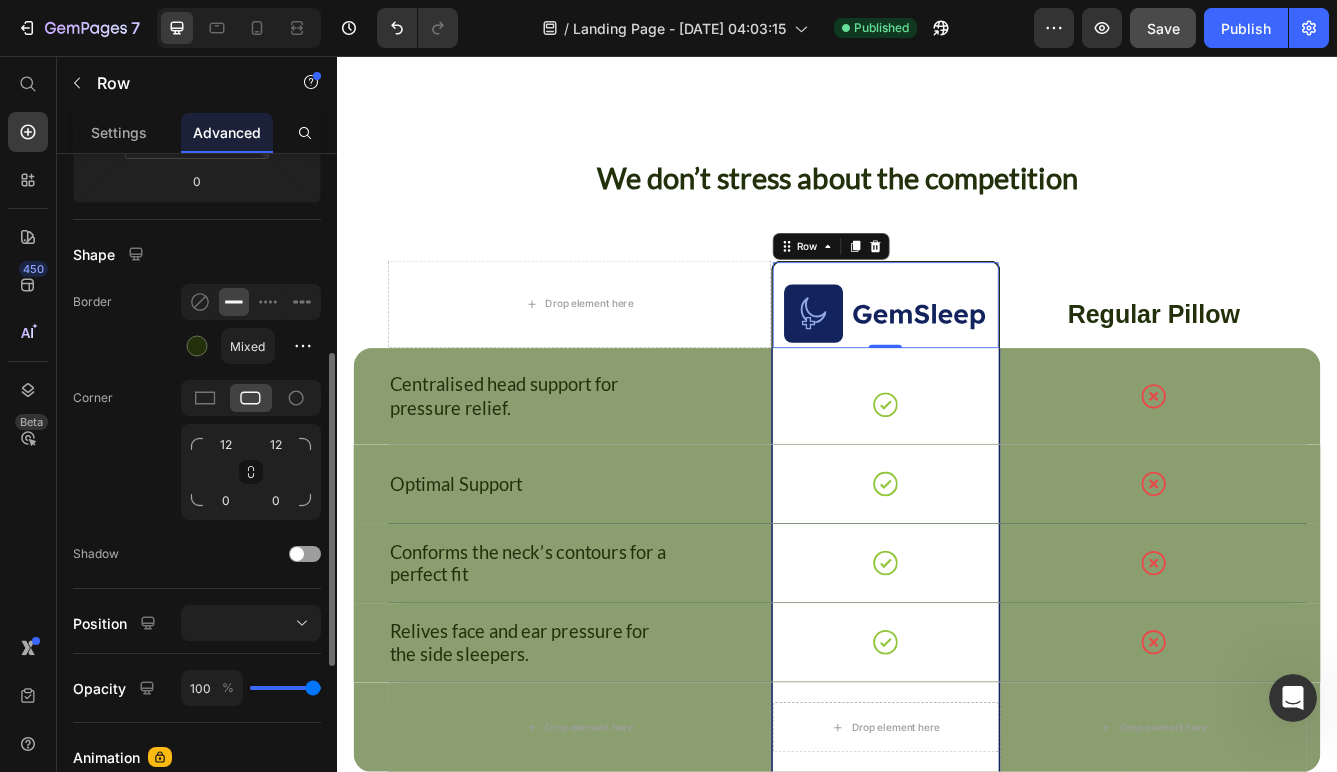 scroll, scrollTop: 431, scrollLeft: 0, axis: vertical 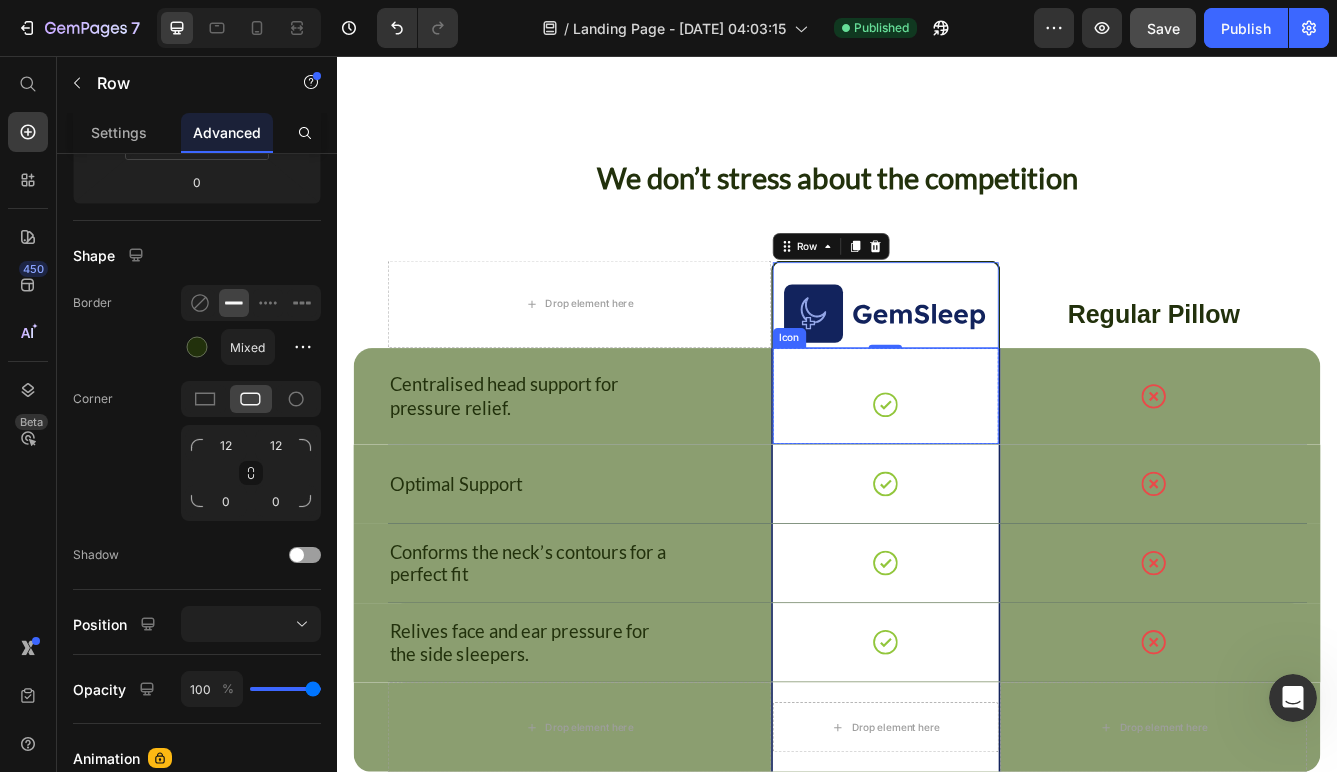 click on "Icon" at bounding box center [996, 464] 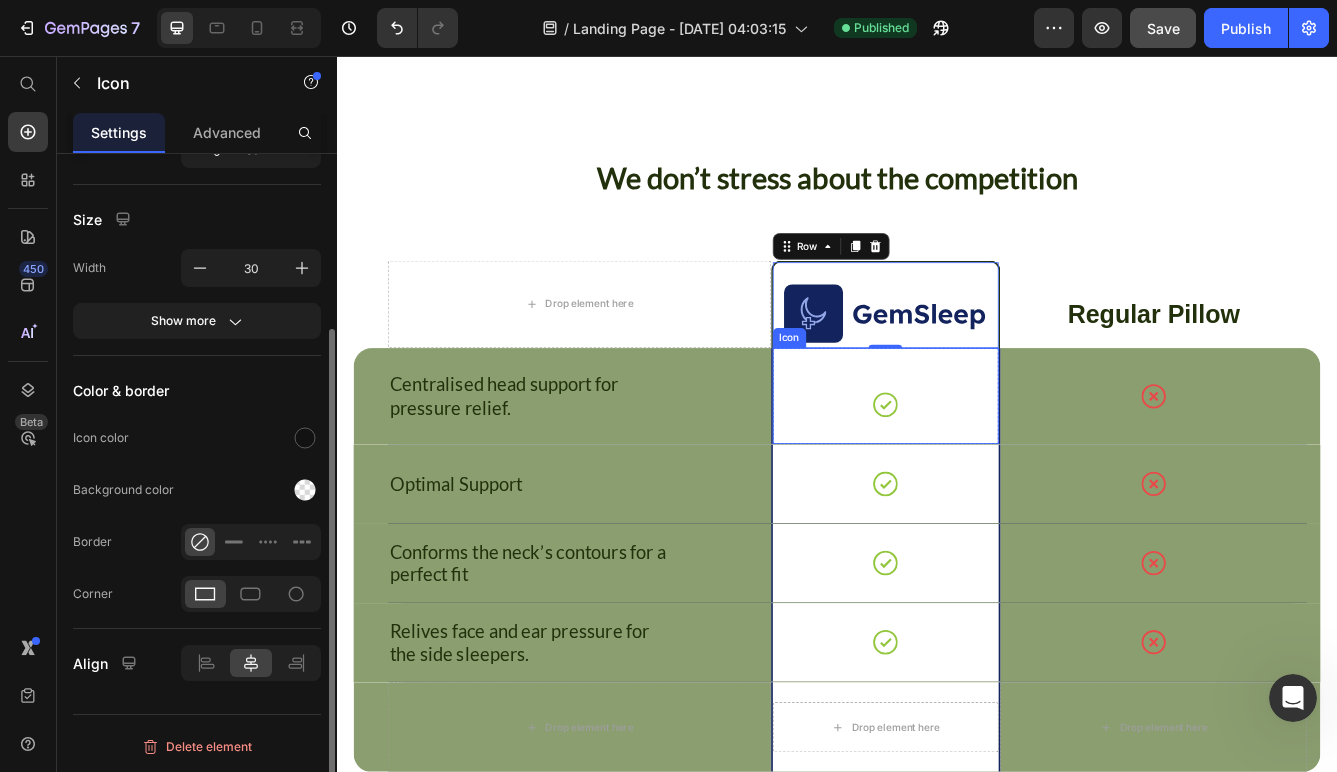 scroll, scrollTop: 0, scrollLeft: 0, axis: both 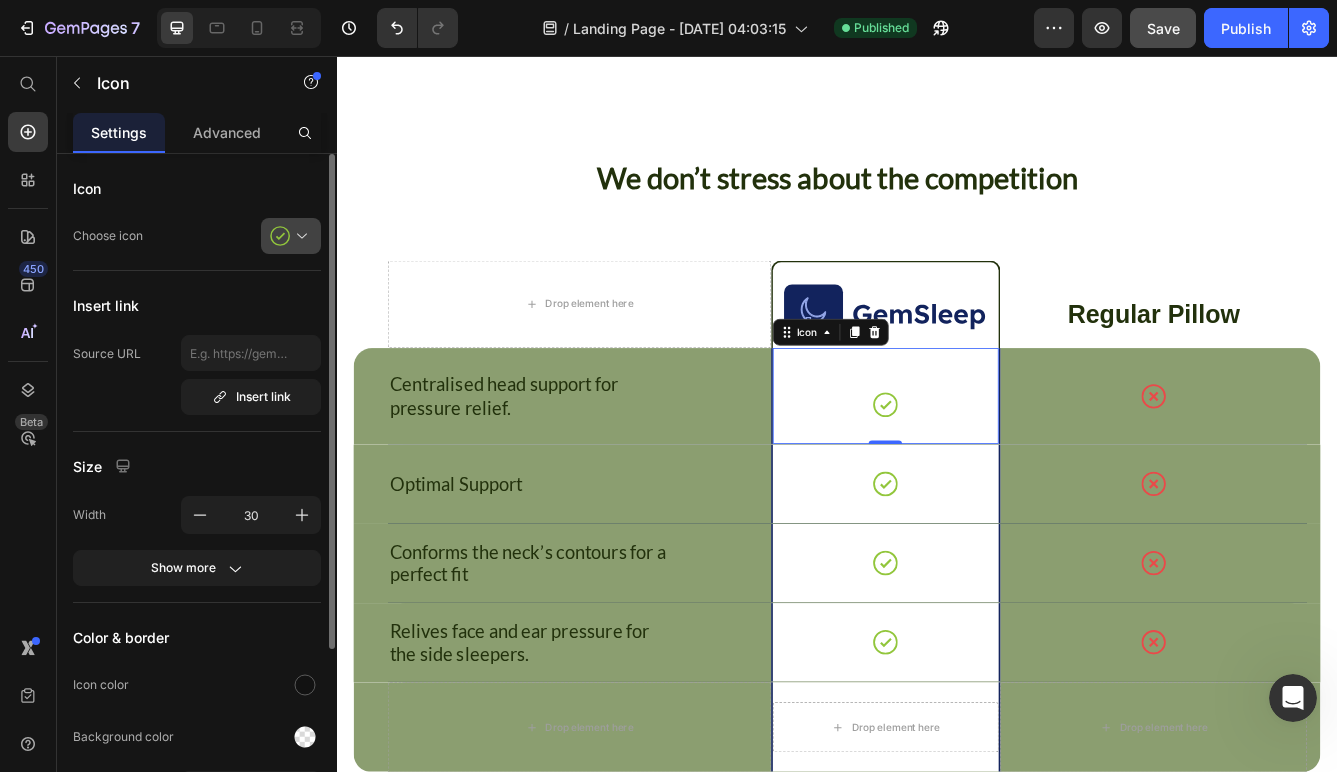 click at bounding box center [299, 236] 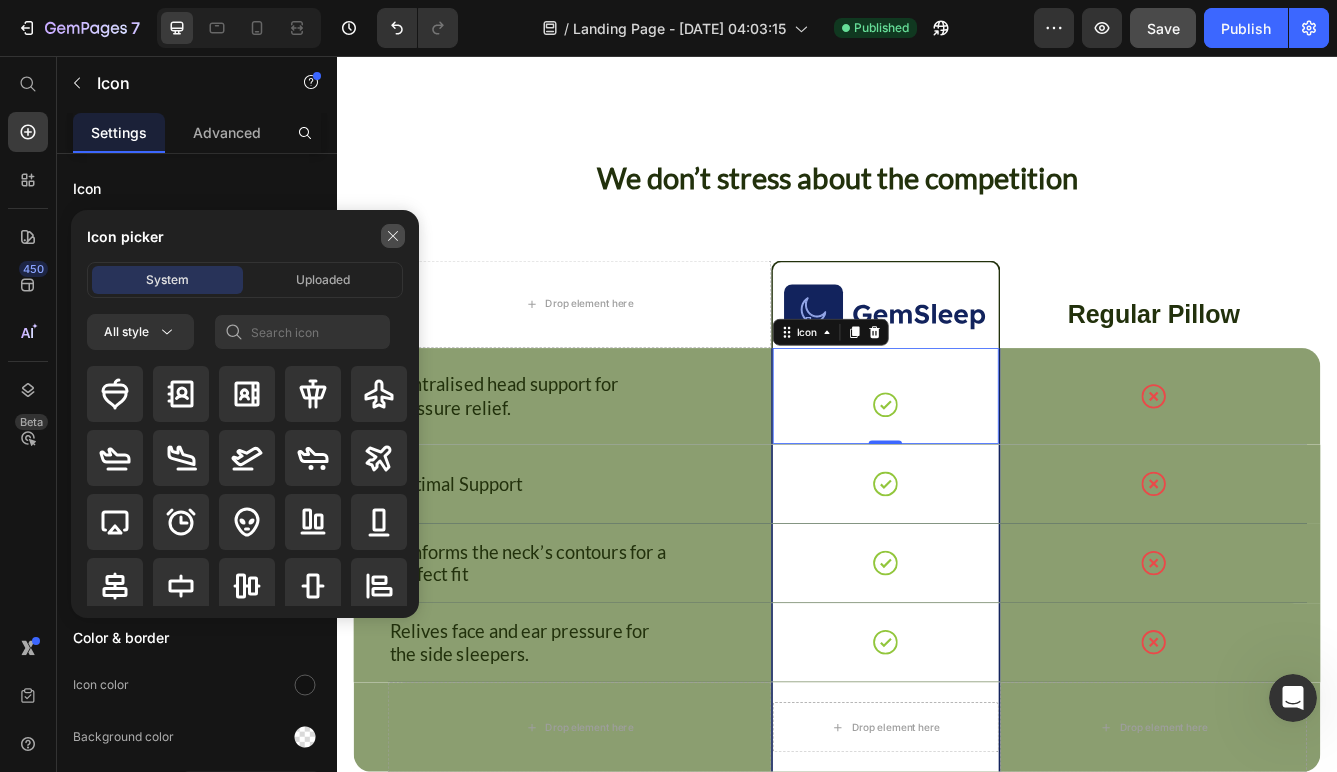 click at bounding box center (393, 236) 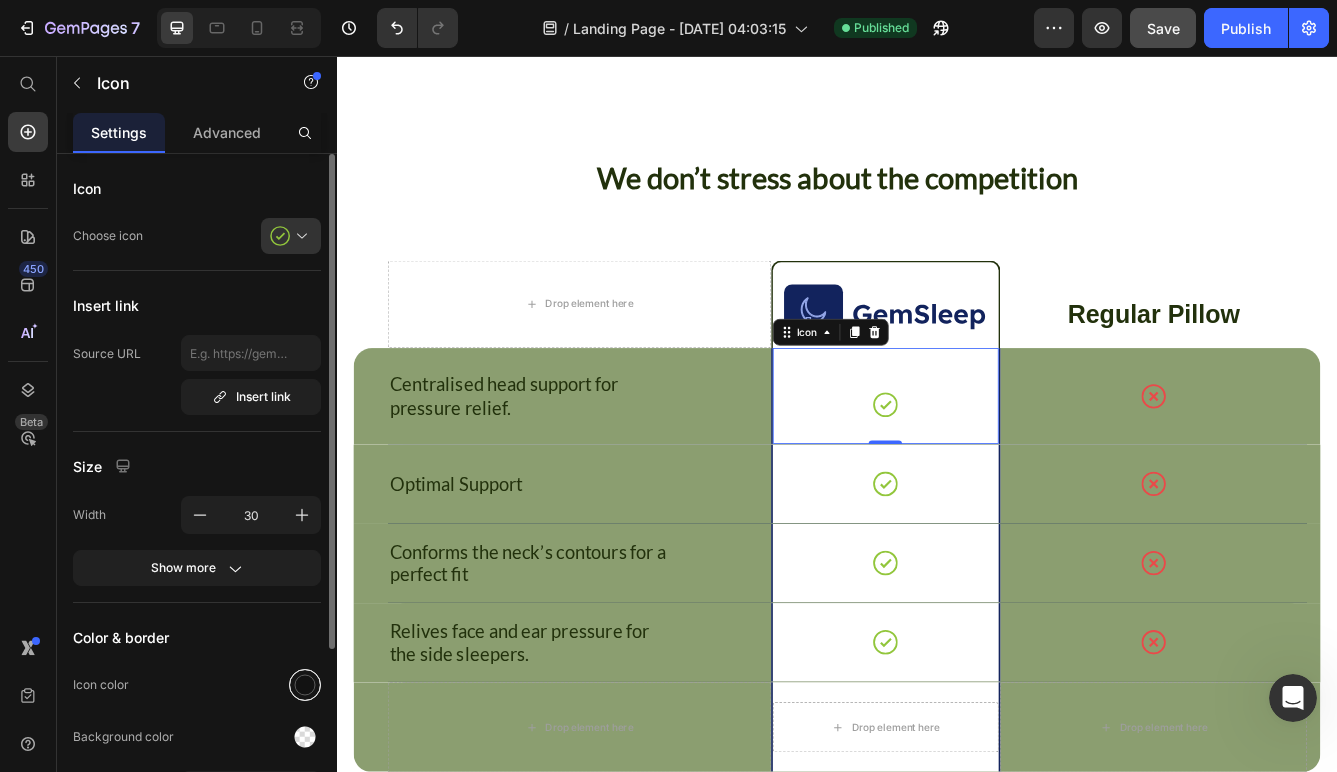 click at bounding box center [305, 685] 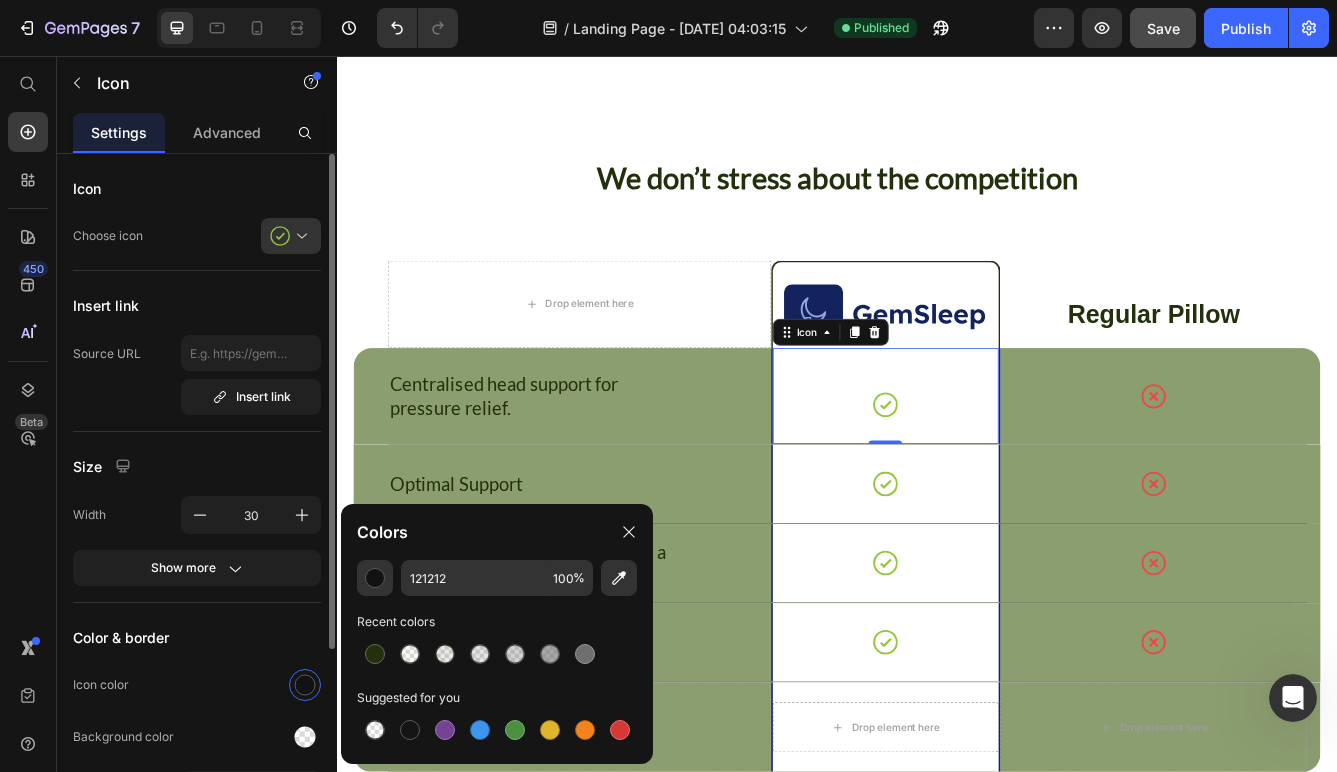 click on "Size" at bounding box center (197, 466) 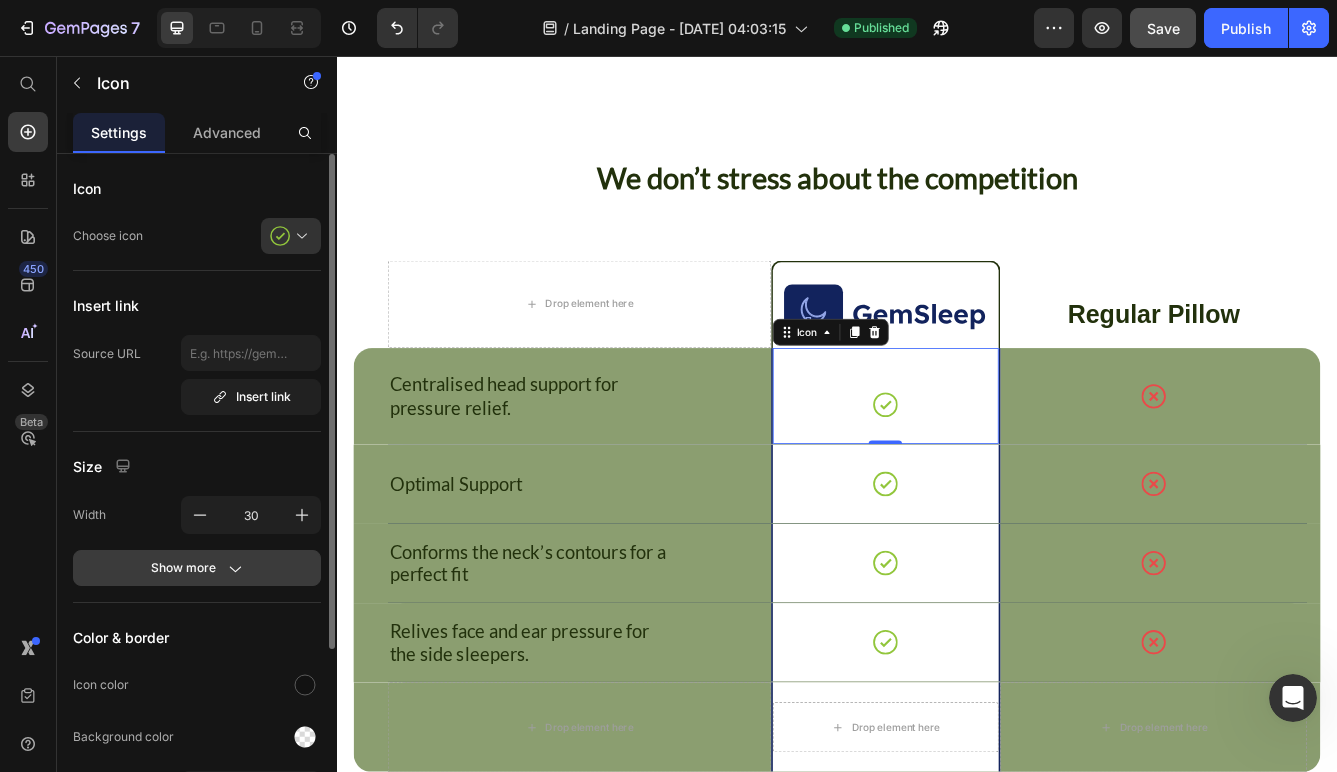 click 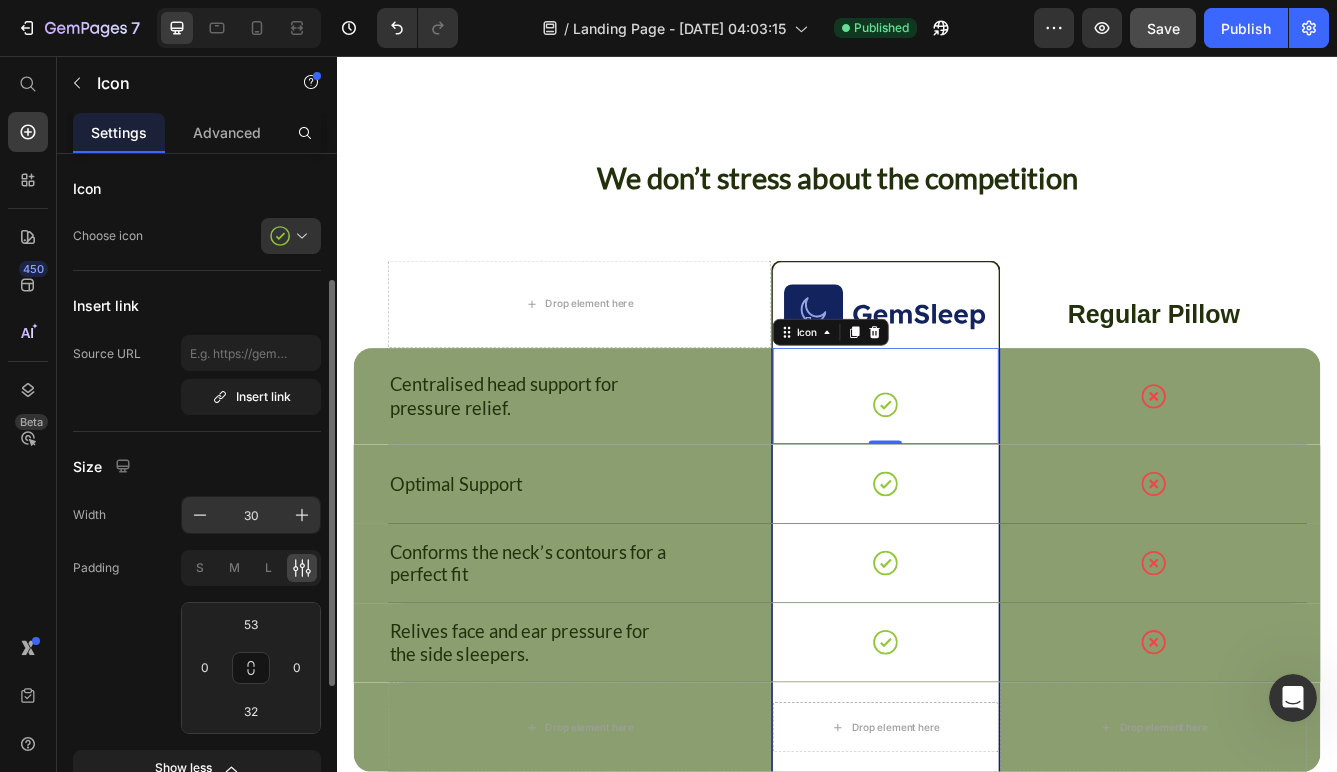 scroll, scrollTop: 447, scrollLeft: 0, axis: vertical 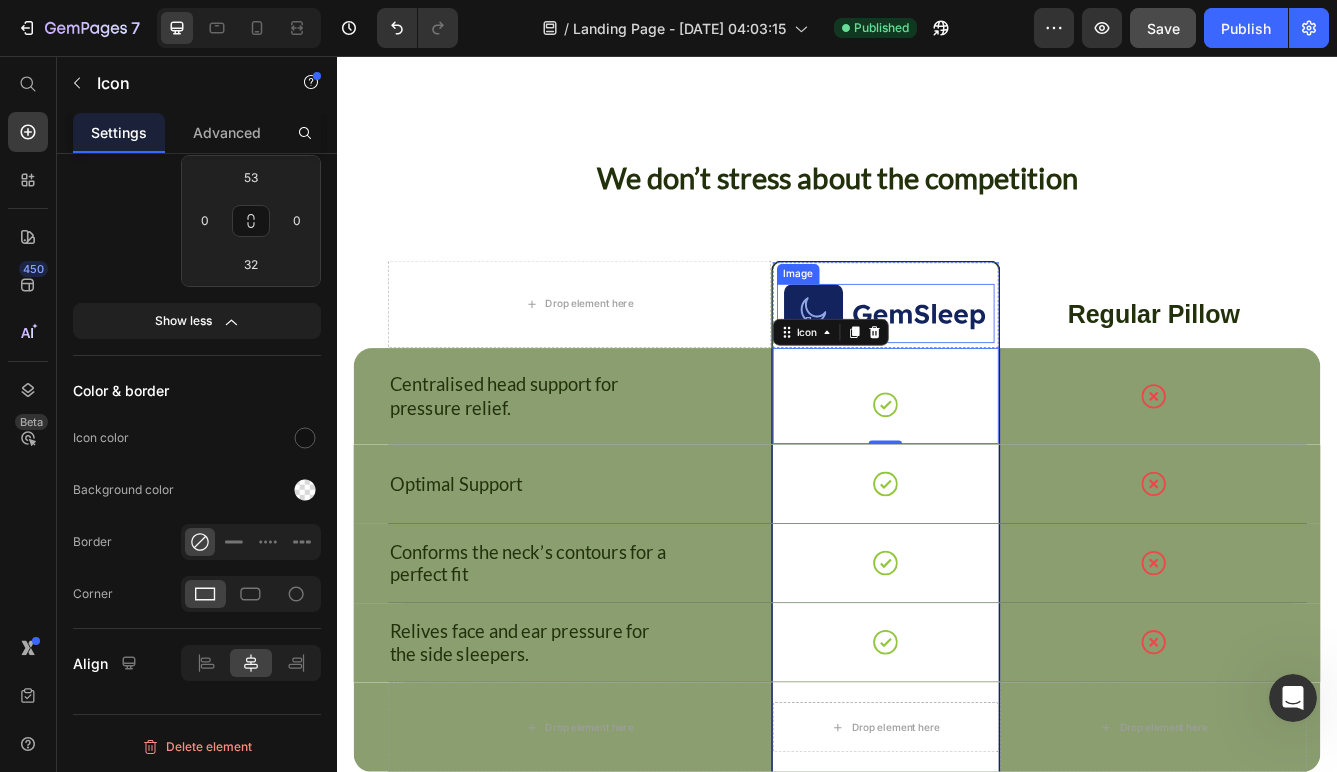 click at bounding box center (996, 366) 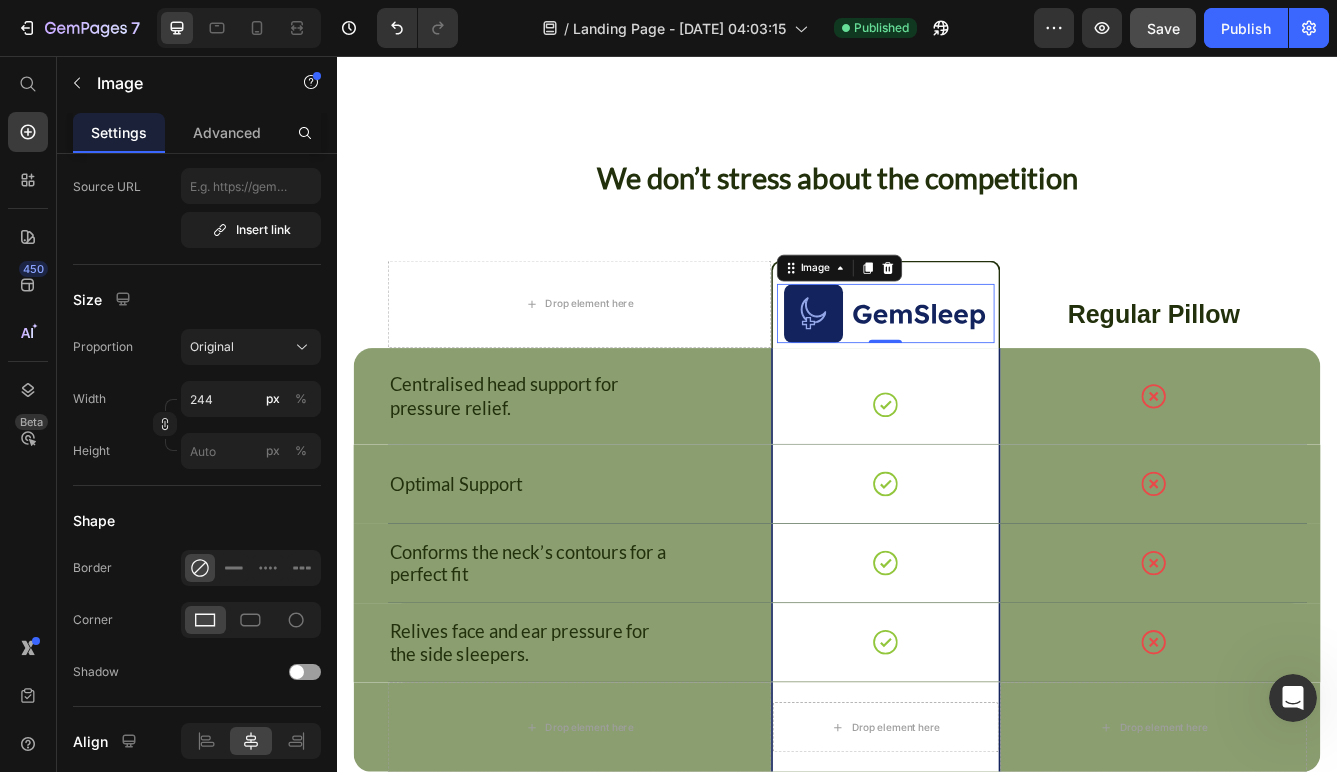 scroll, scrollTop: 0, scrollLeft: 0, axis: both 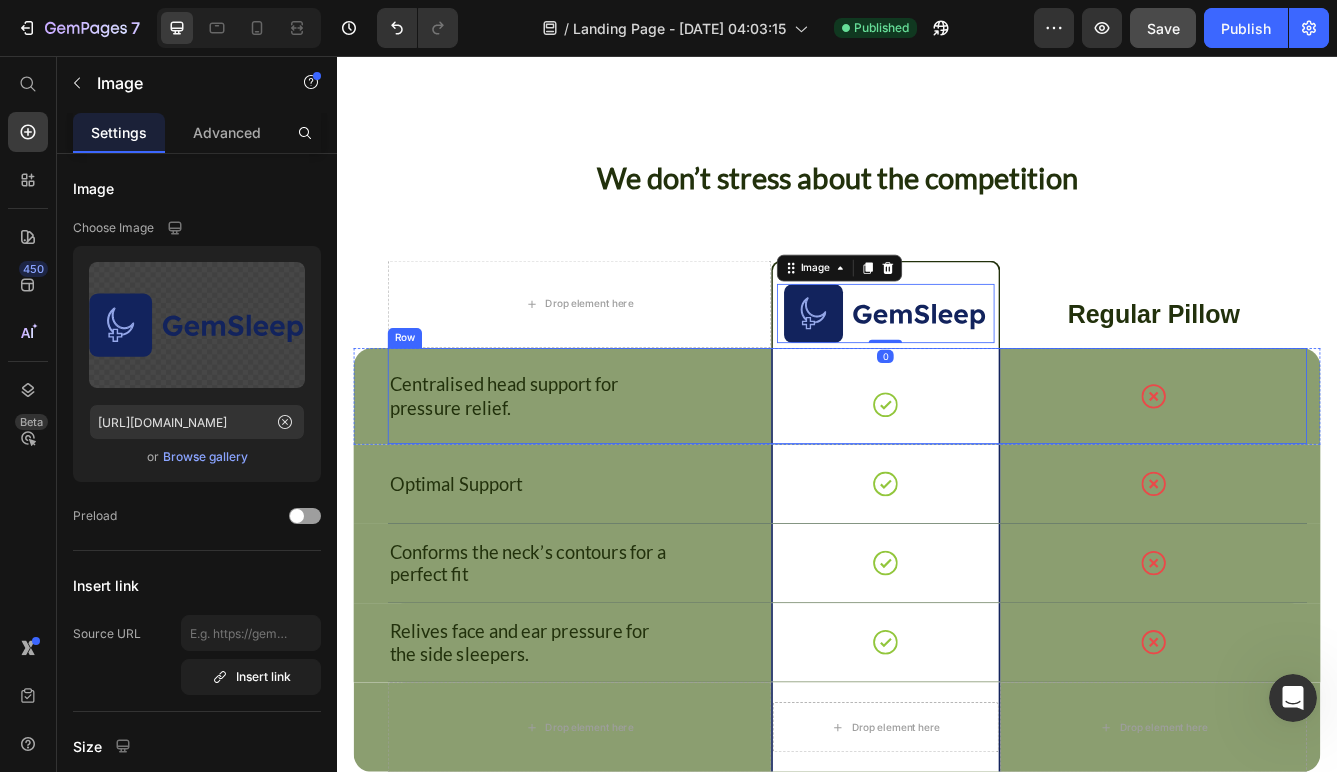 click on "Centralised head support for pressure relief. Text Block" at bounding box center [628, 464] 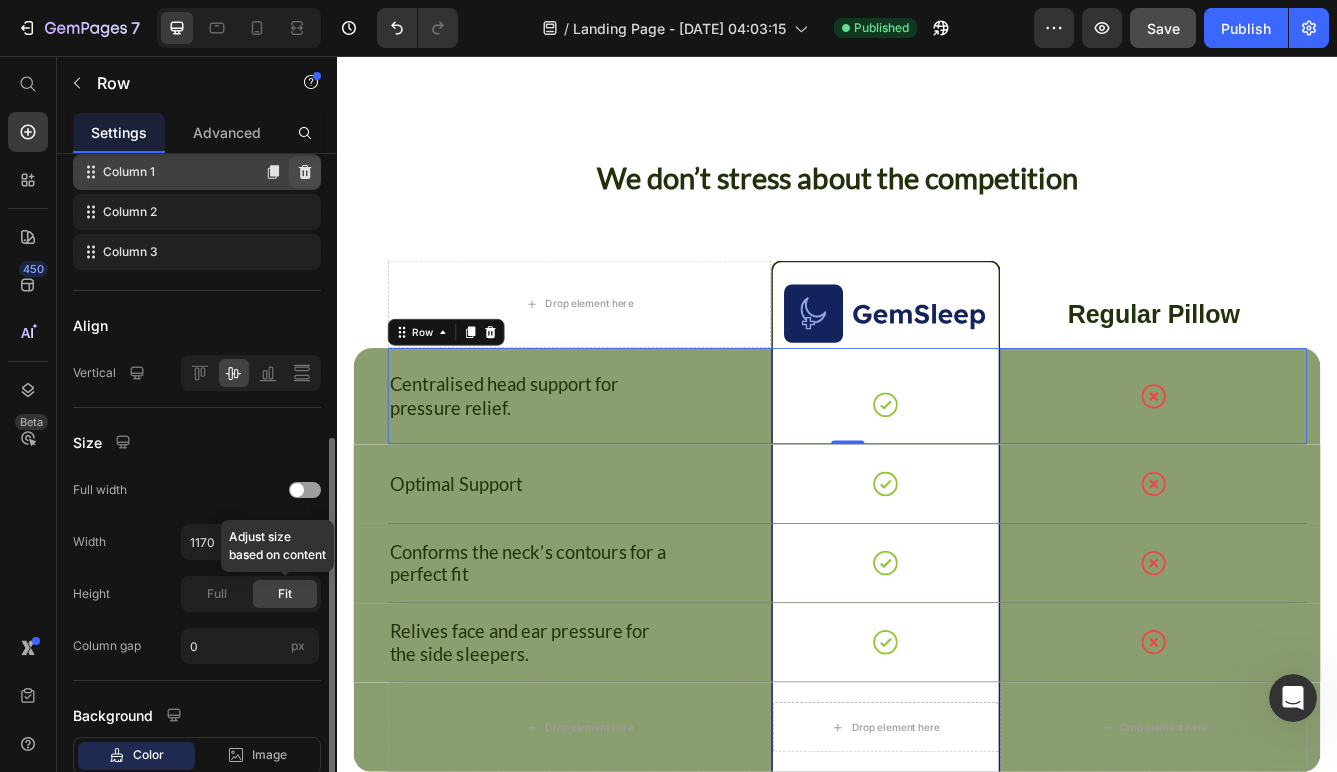 scroll, scrollTop: 486, scrollLeft: 0, axis: vertical 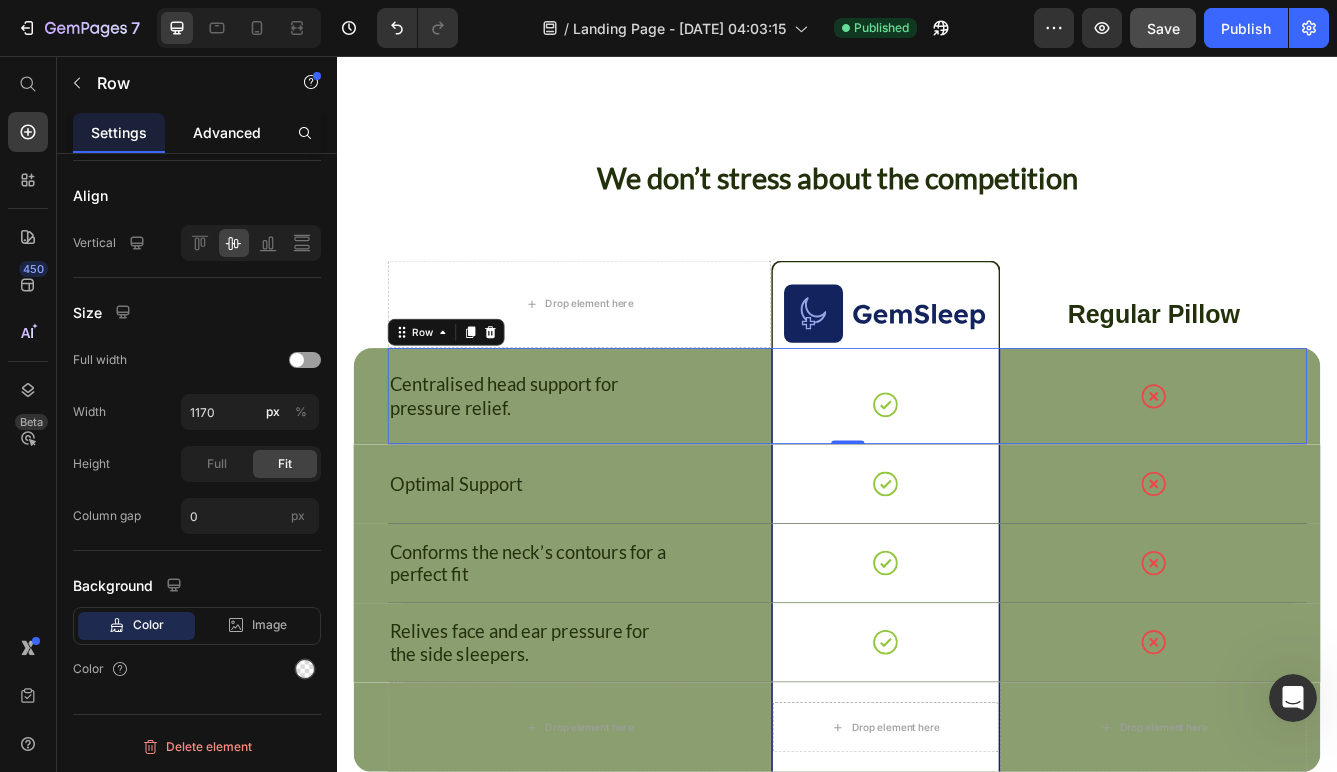 click on "Advanced" 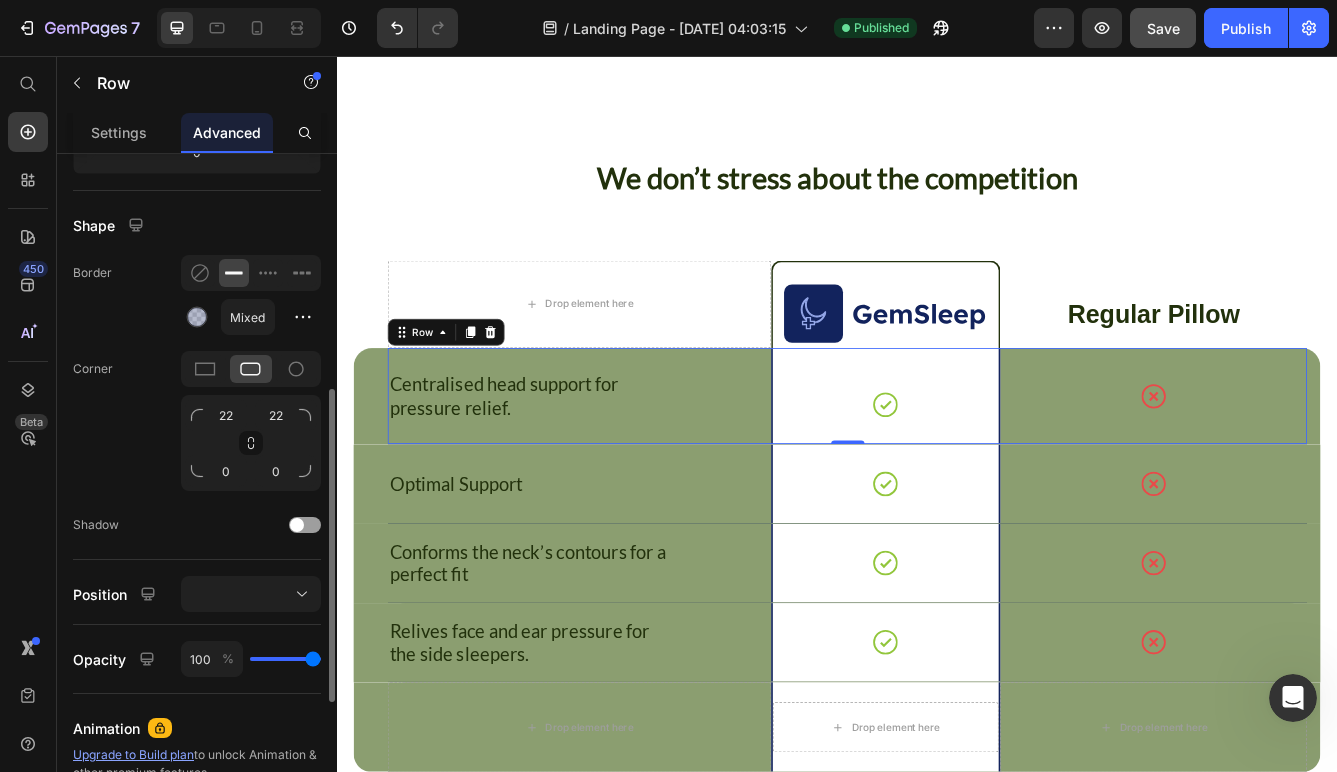 scroll, scrollTop: 485, scrollLeft: 0, axis: vertical 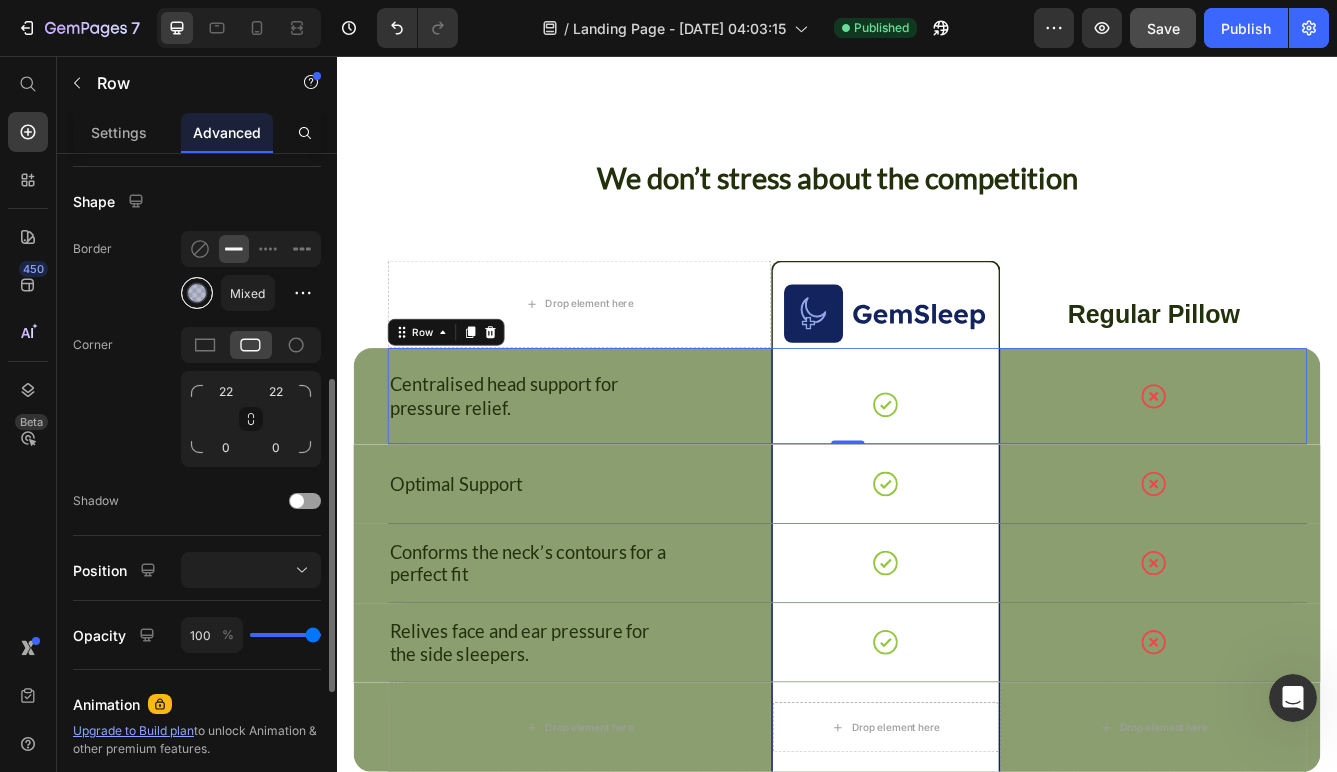click at bounding box center [197, 293] 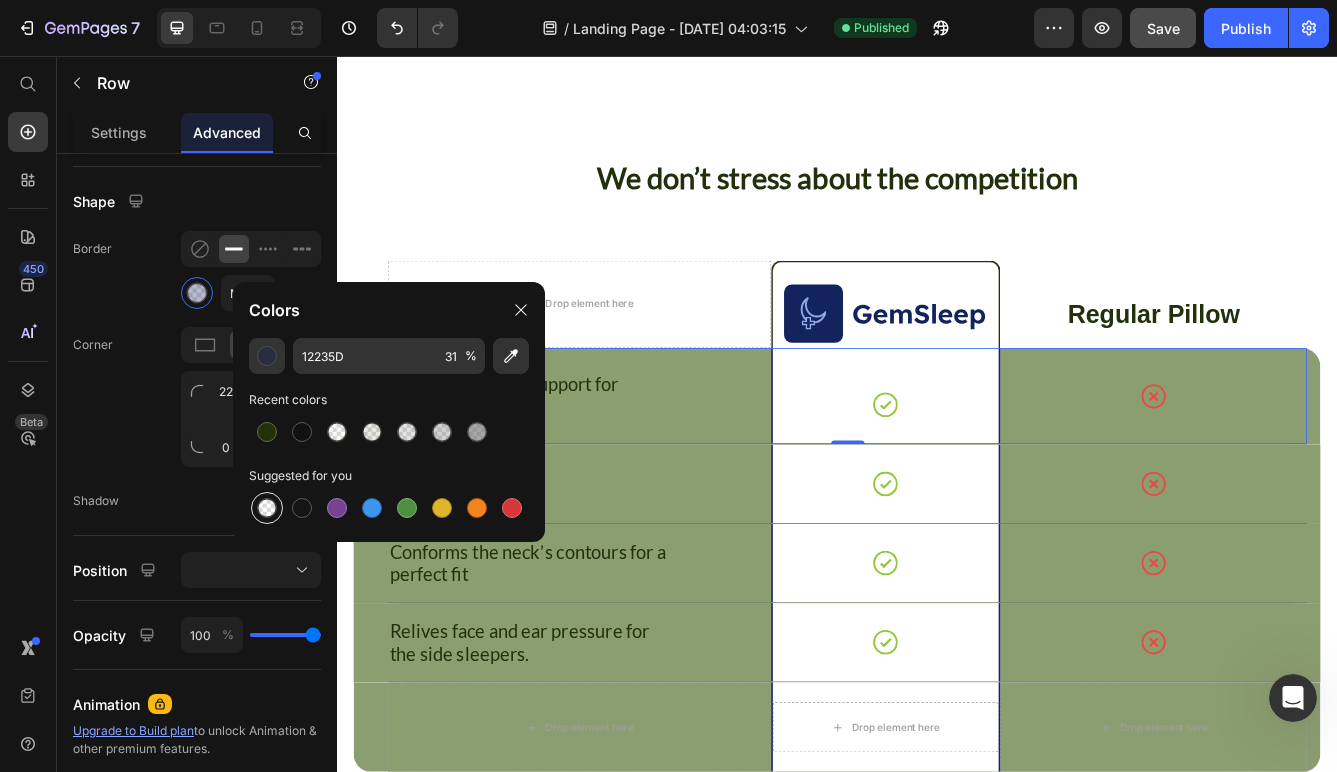 click at bounding box center [267, 508] 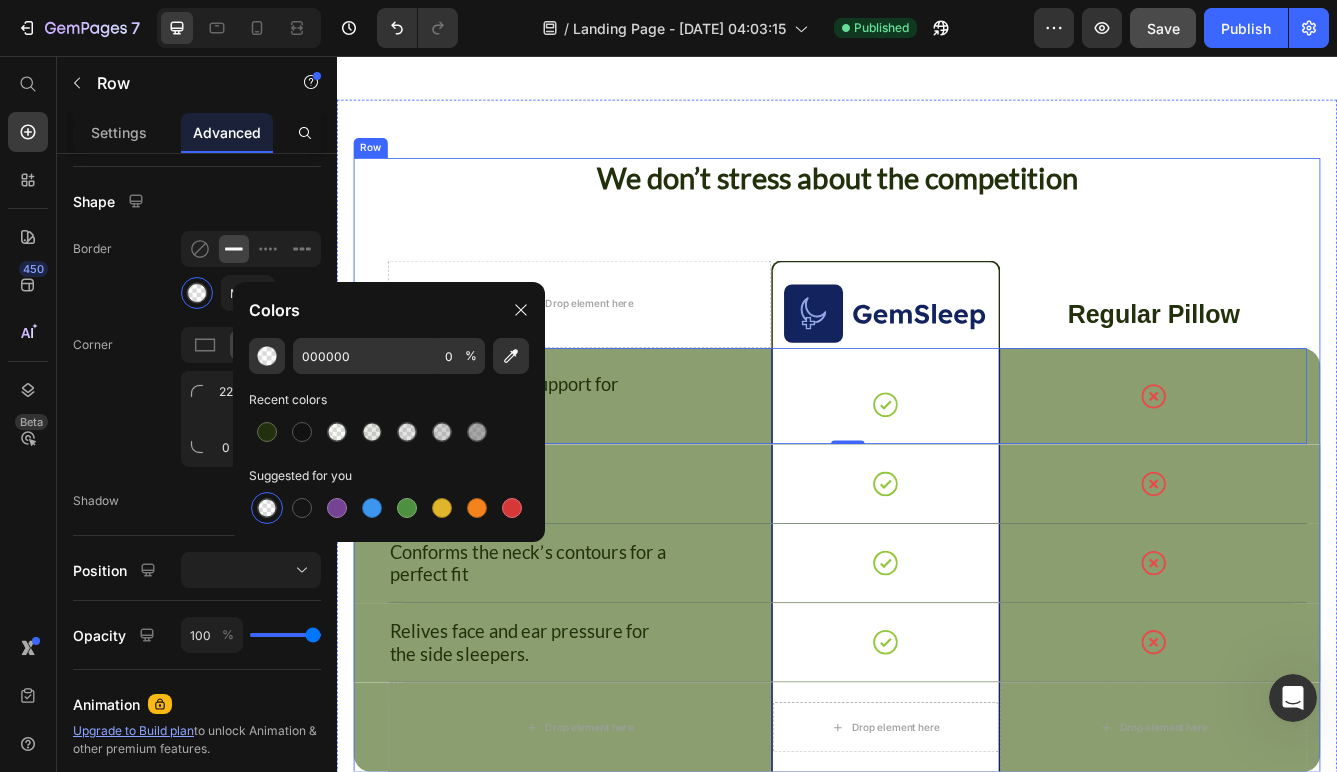 click on "We don’t stress about the competition Heading
Drop element here Image Row Regular Pillow Text Block Row Centralised head support for pressure relief. Text Block
Icon Row
Icon Row   0 Row Optimal Support Text Block
Icon Row
Icon Row Row Conforms the neck’s contours for a perfect fit Text Block
Icon Row
Icon Row Row Relives face and ear pressure for the side sleepers. Text Block
Icon Row
Icon Row Row
Drop element here
Drop element here Row
Drop element here Row Row" at bounding box center [937, 547] 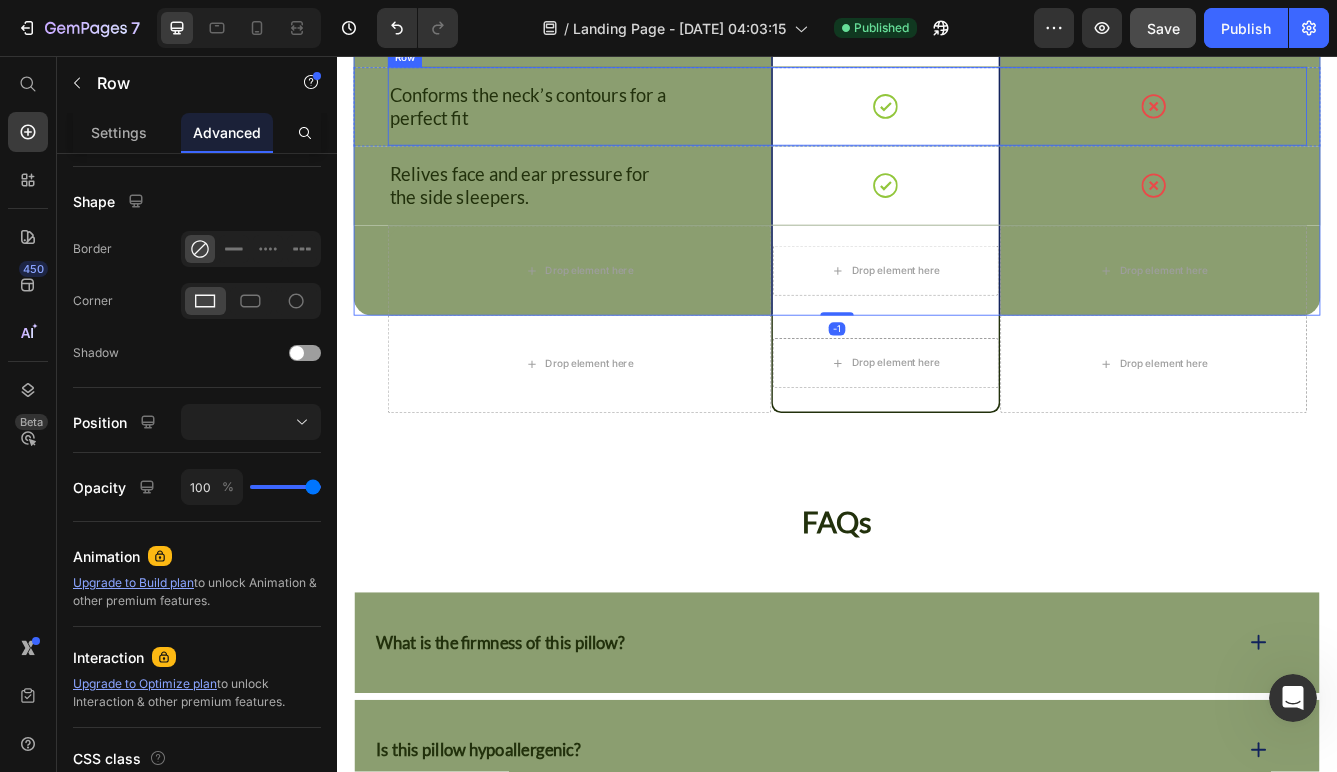 scroll, scrollTop: 6498, scrollLeft: 0, axis: vertical 